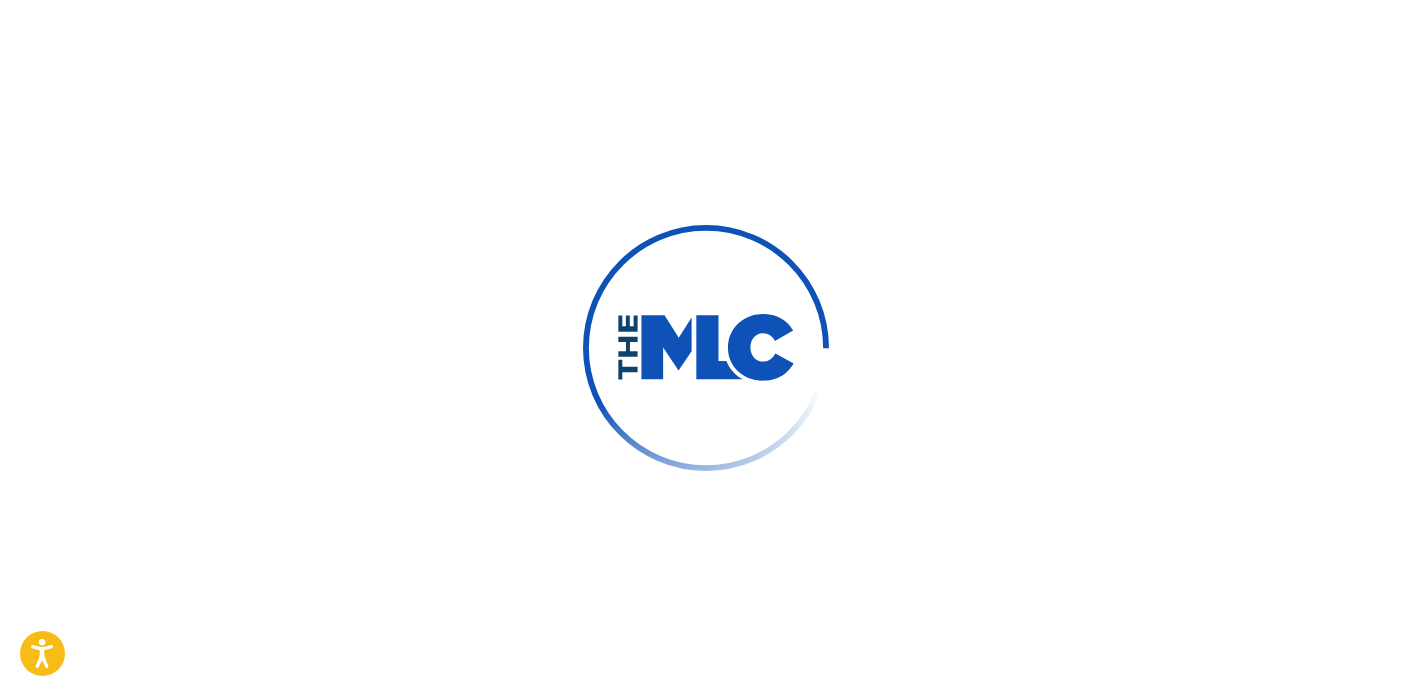 scroll, scrollTop: 0, scrollLeft: 0, axis: both 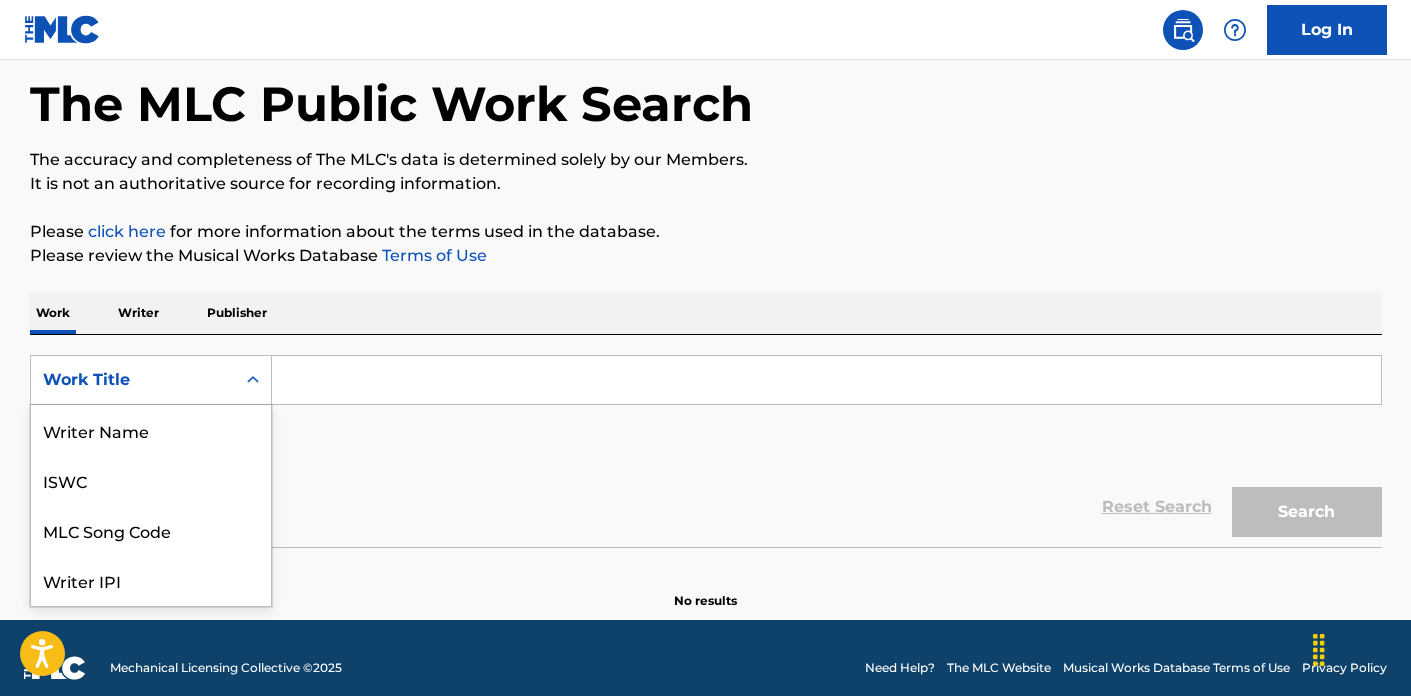 click on "Work Title selected, 8 of 8. 8 results available. Use Up and Down to choose options, press Enter to select the currently focused option, press Escape to exit the menu, press Tab to select the option and exit the menu. Work Title Writer Name ISWC MLC Song Code Writer IPI Publisher Name Publisher IPI MLC Publisher Number Work Title" at bounding box center [151, 380] 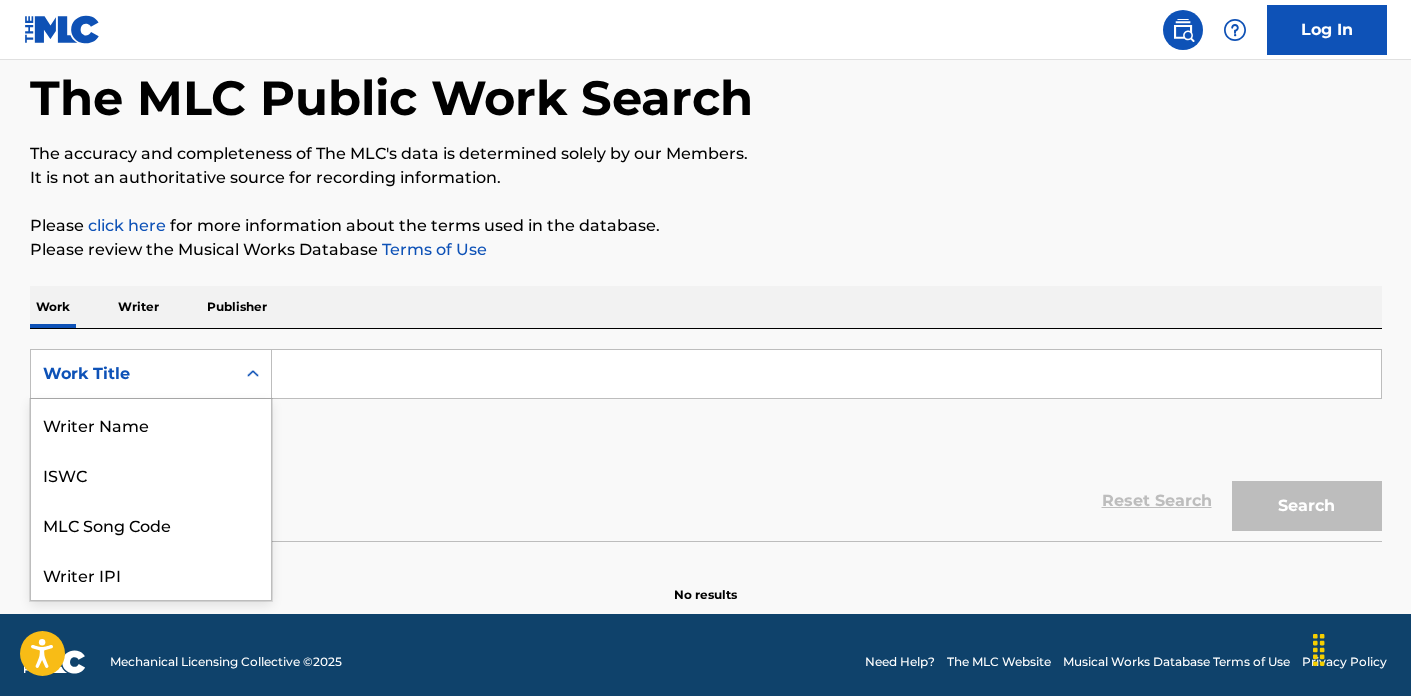 scroll, scrollTop: 100, scrollLeft: 0, axis: vertical 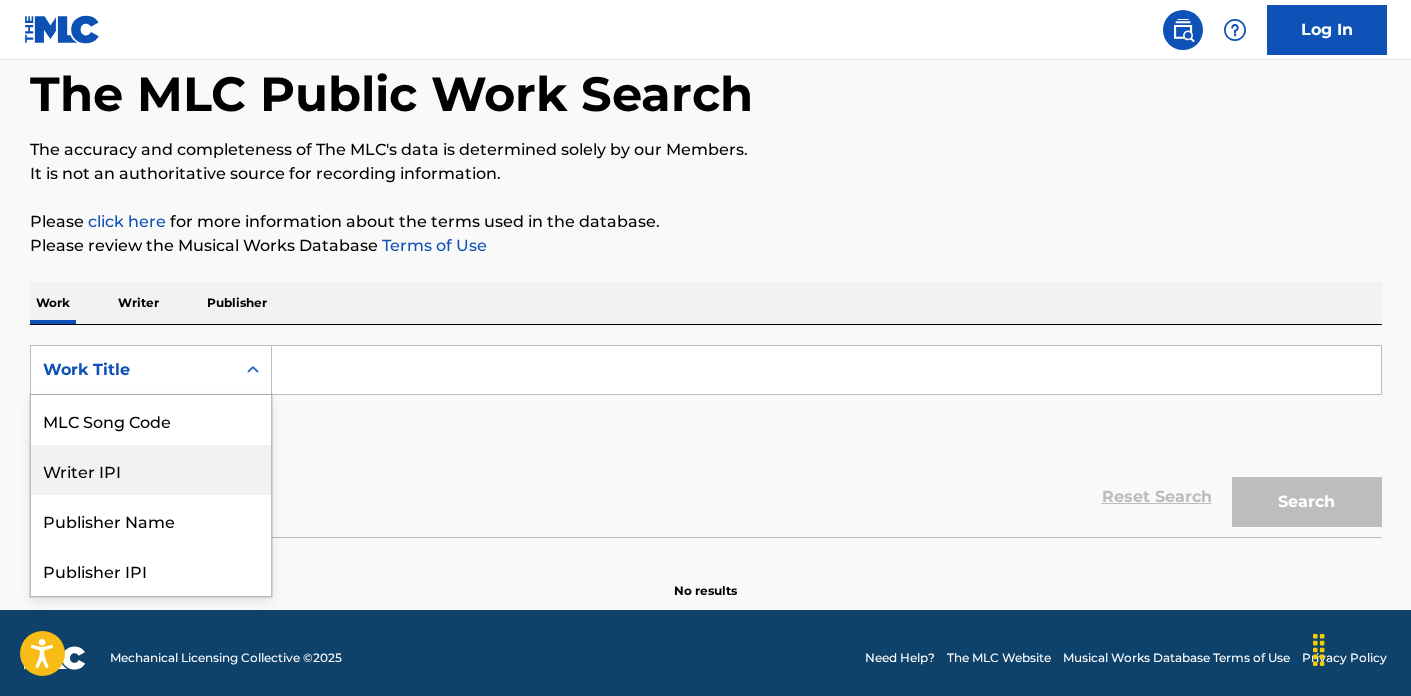 click on "Writer IPI" at bounding box center [151, 470] 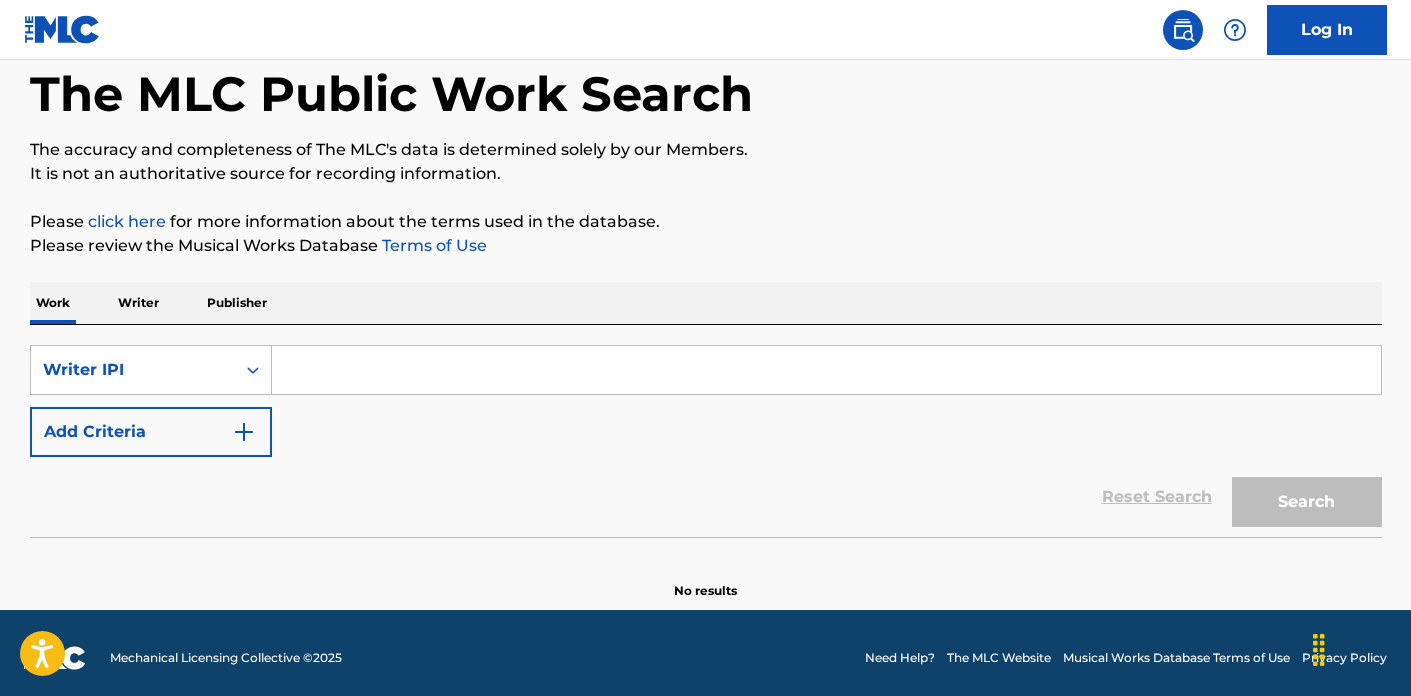 click at bounding box center [826, 370] 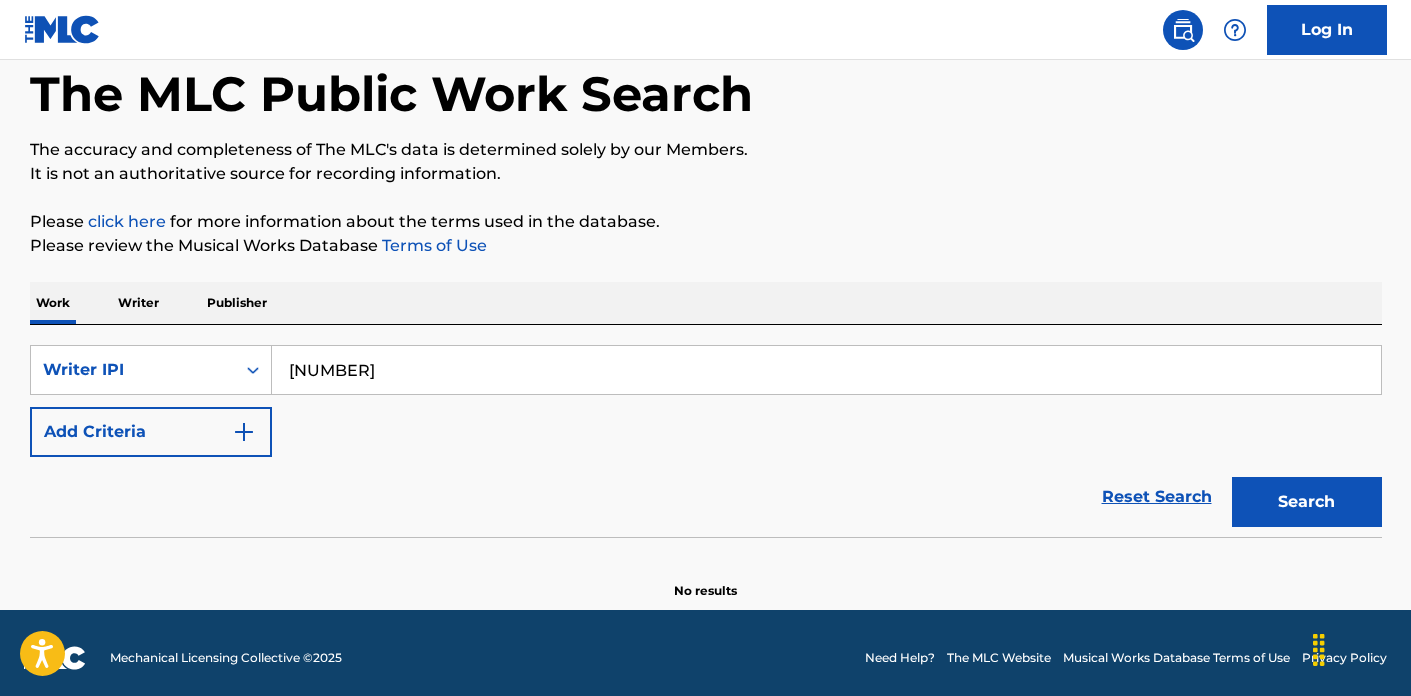 type on "[PHONE]" 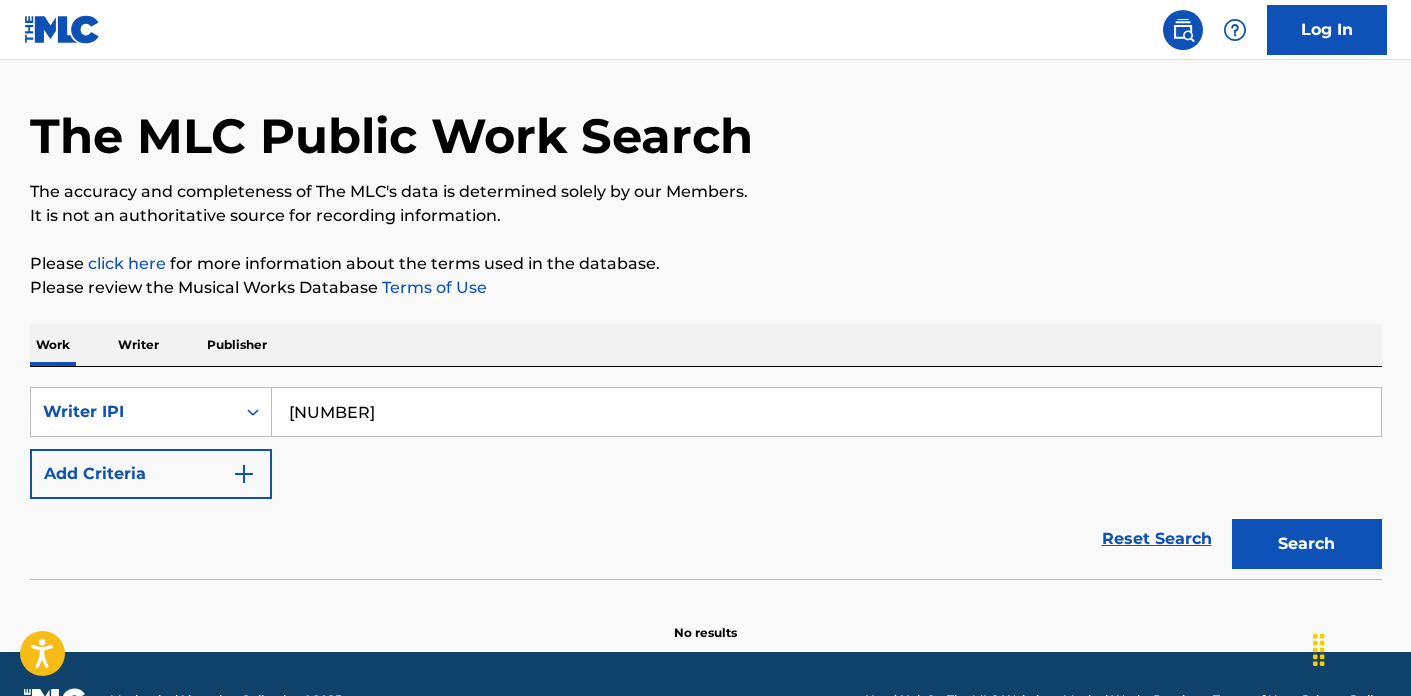 scroll, scrollTop: 110, scrollLeft: 0, axis: vertical 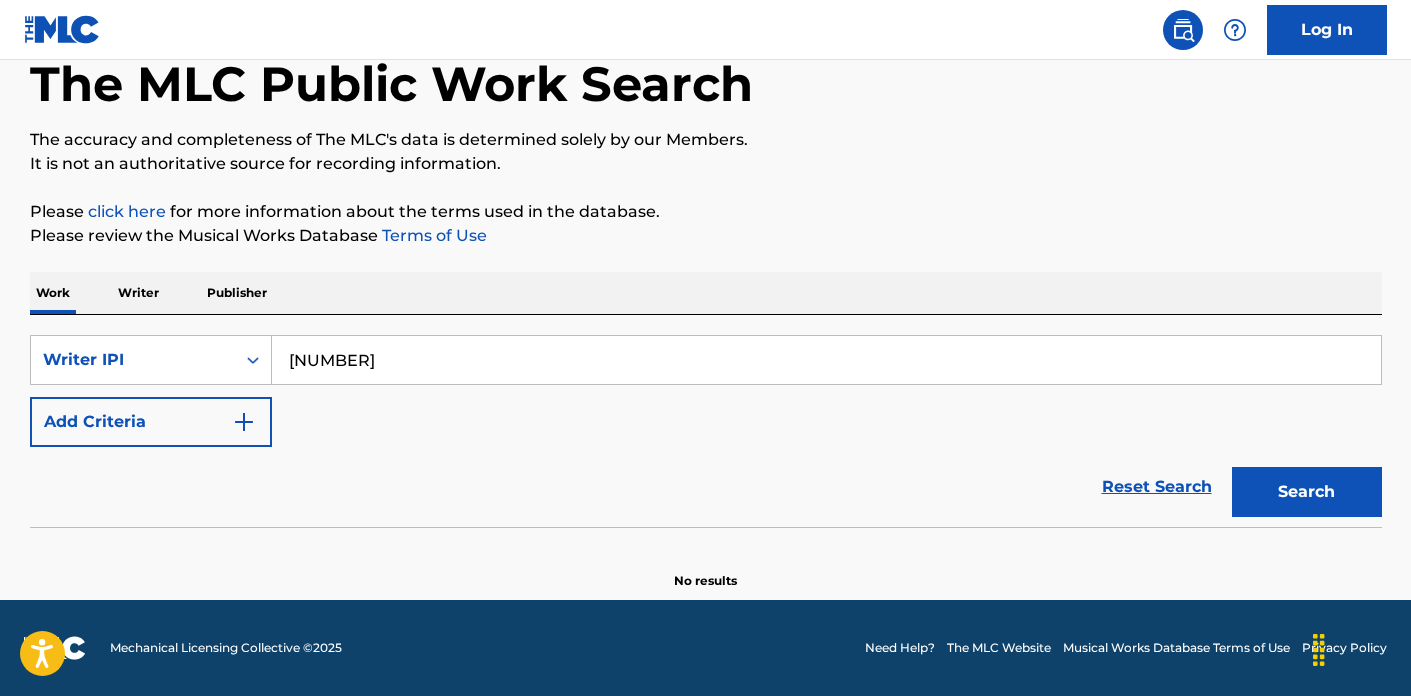 click on "Search" at bounding box center (1307, 492) 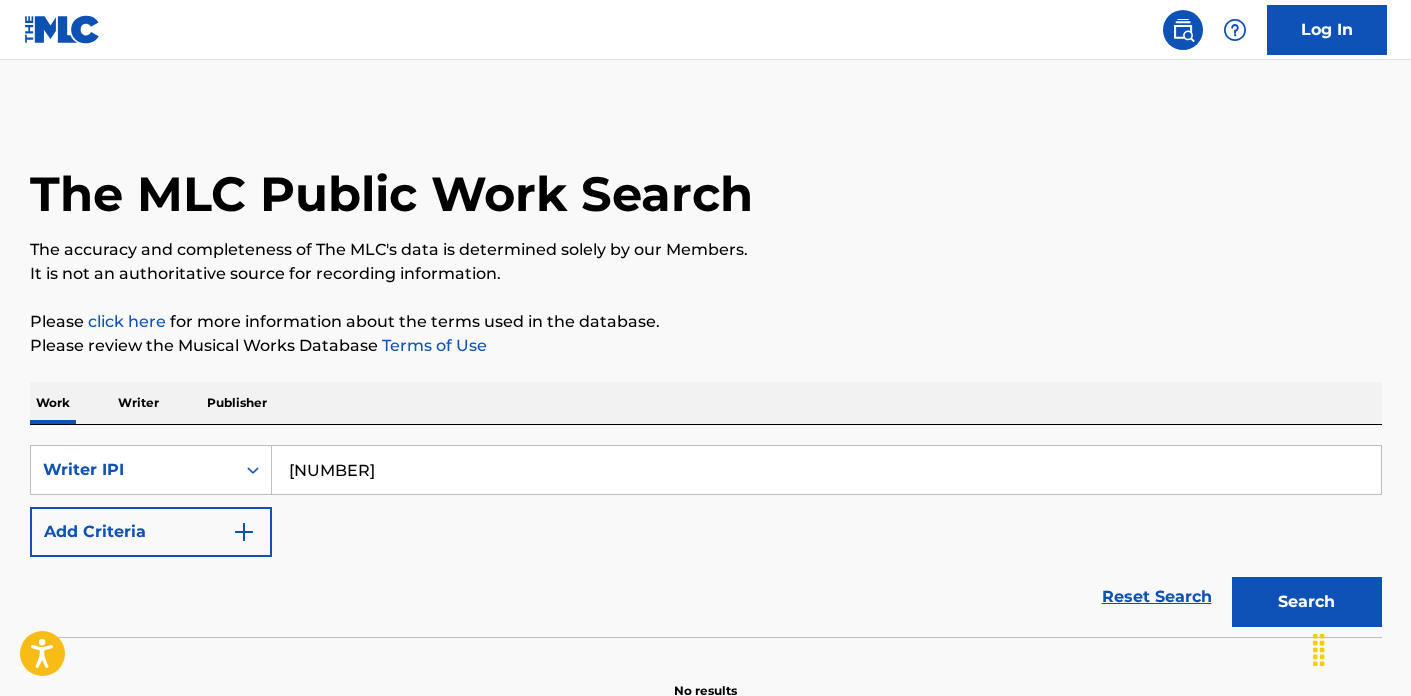 click on "[PHONE]" at bounding box center (826, 470) 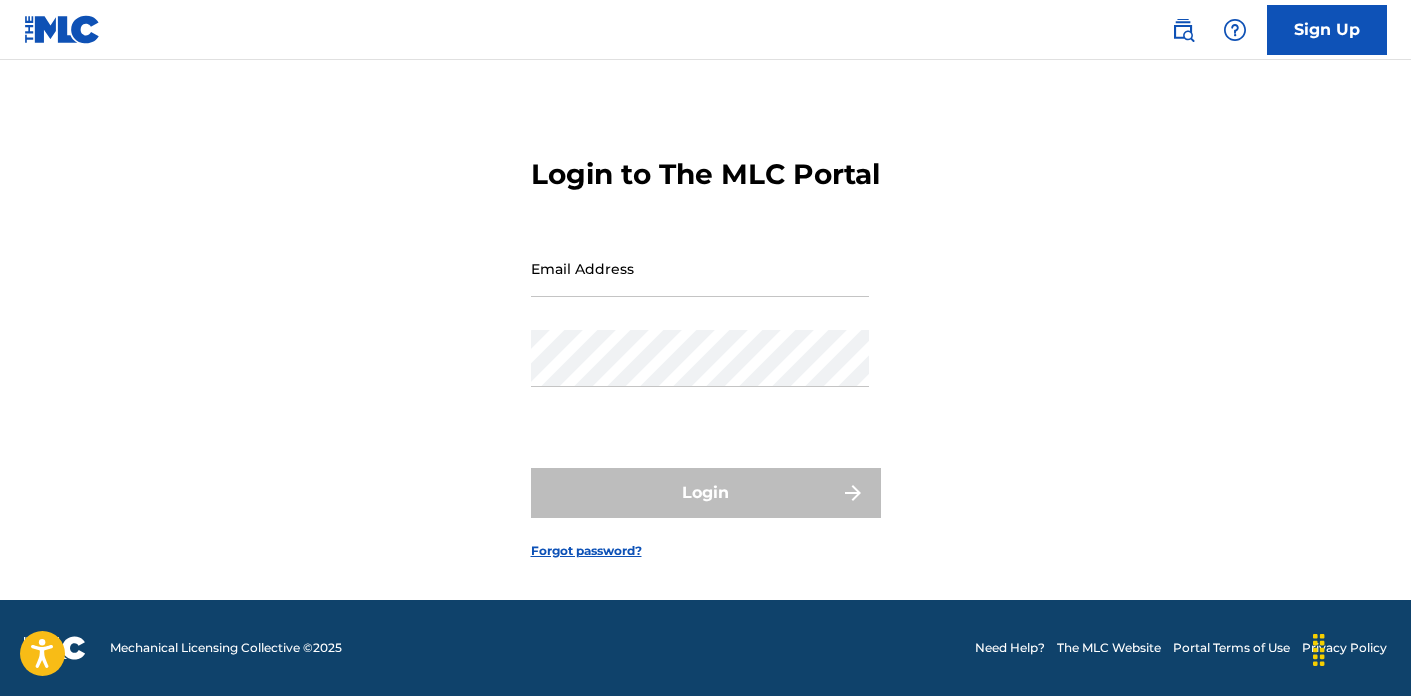 scroll, scrollTop: 0, scrollLeft: 0, axis: both 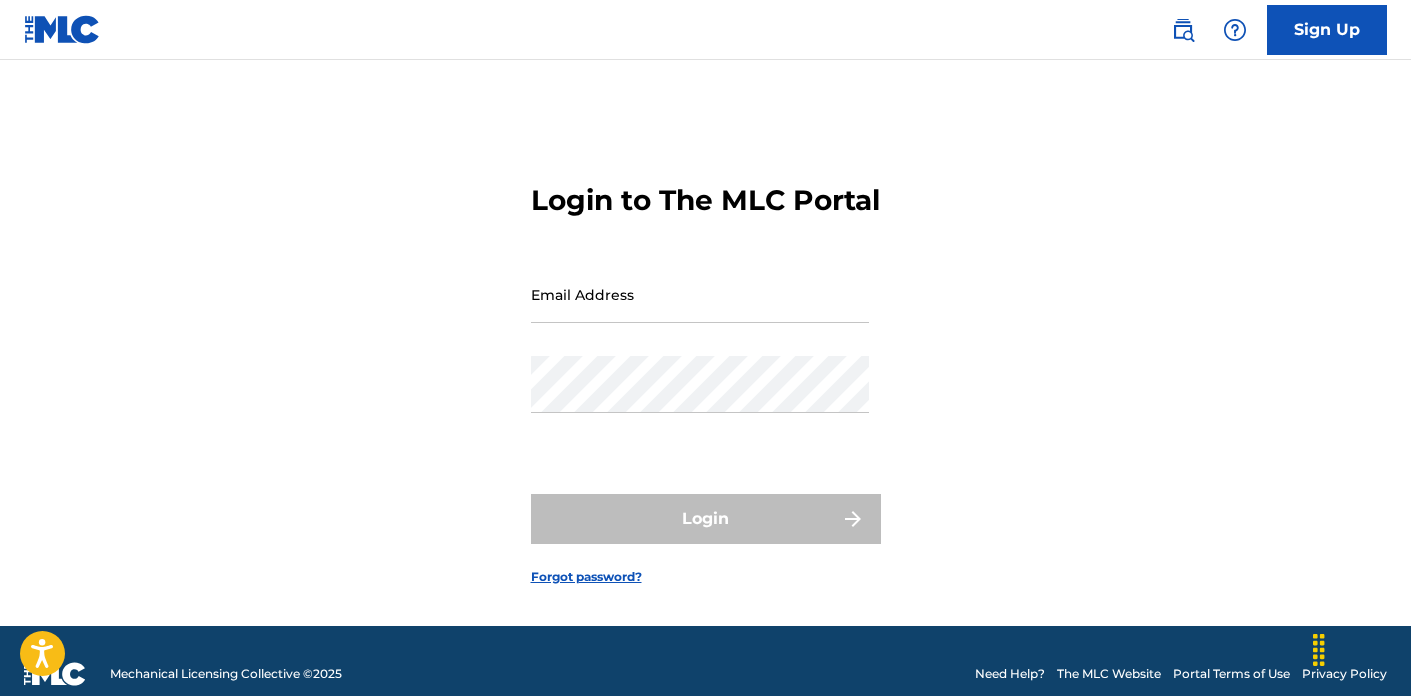 click on "Sign Up" at bounding box center [1327, 30] 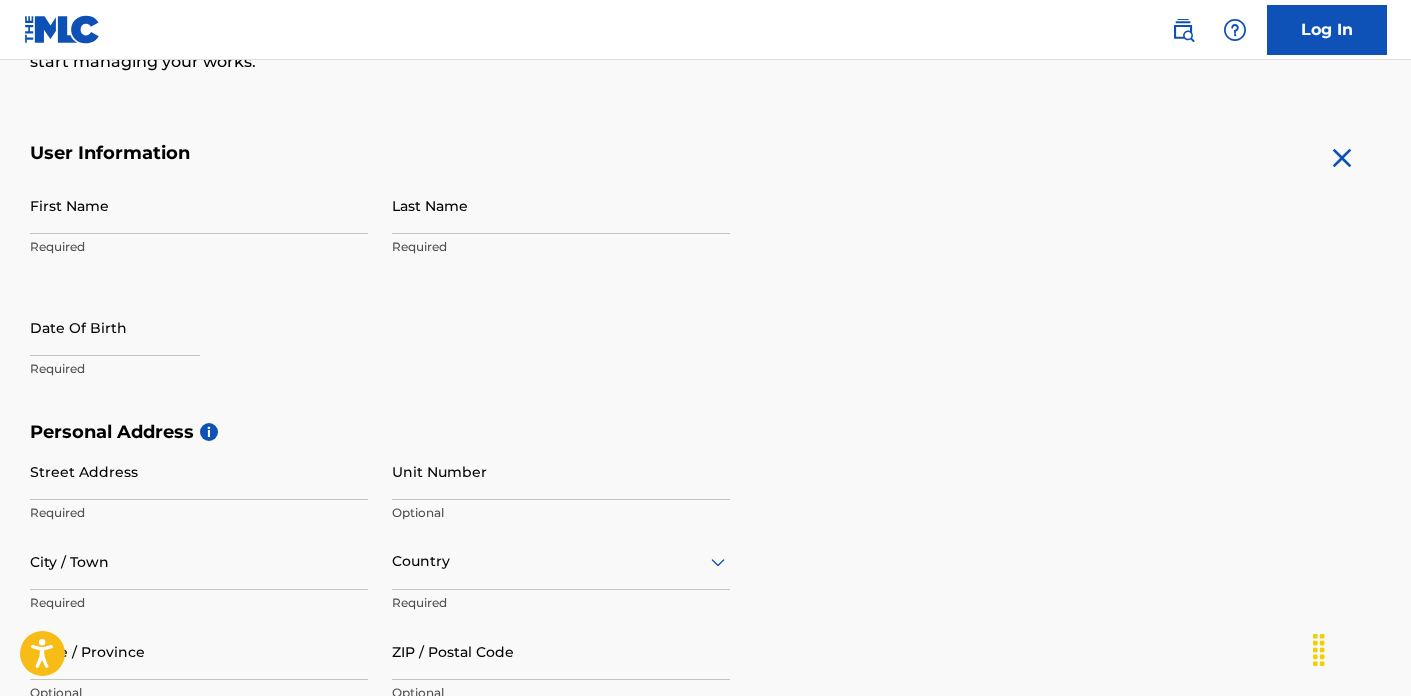 scroll, scrollTop: 309, scrollLeft: 0, axis: vertical 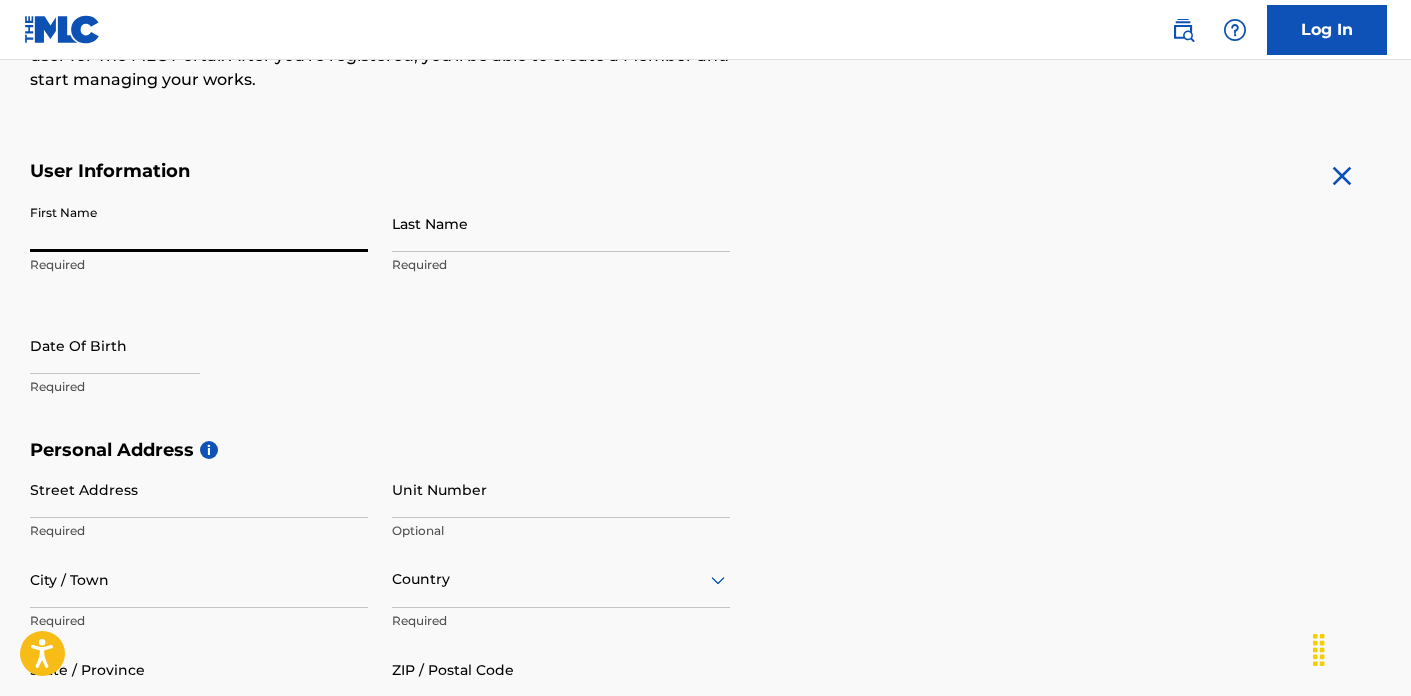 click on "First Name" at bounding box center (199, 223) 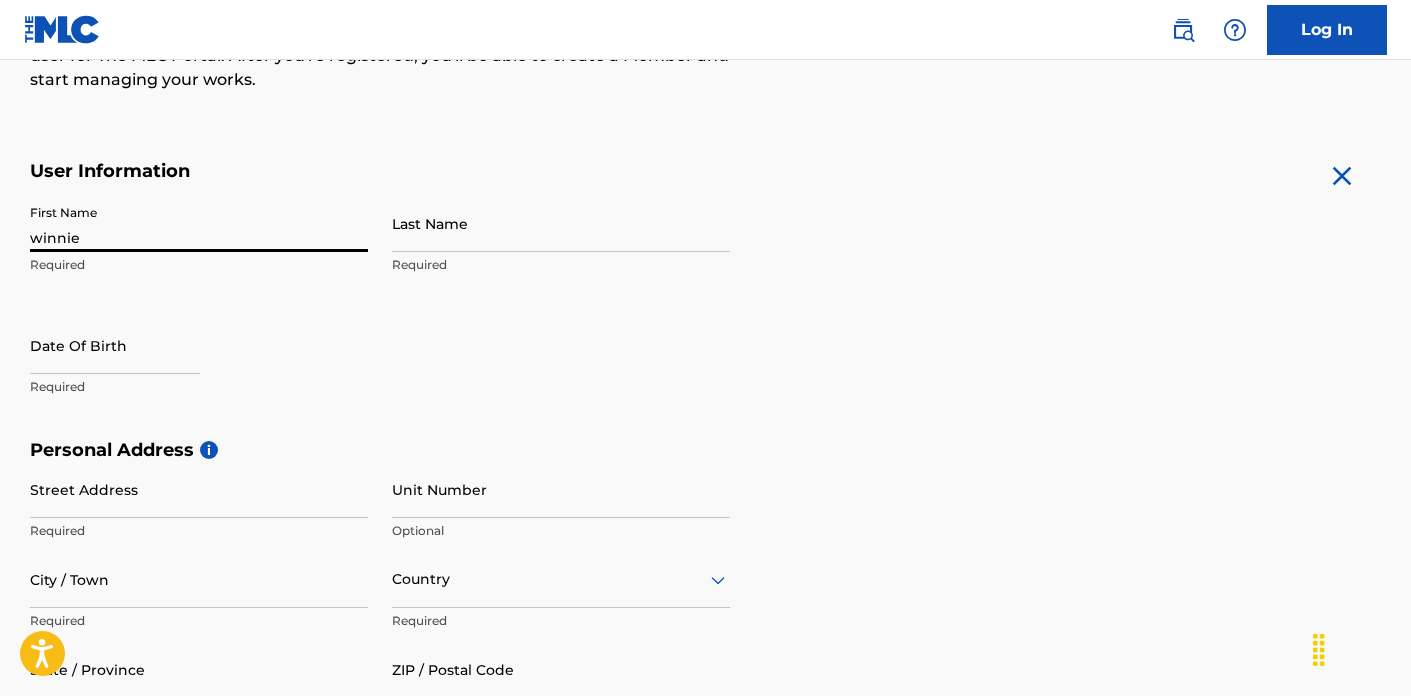 type on "kigara" 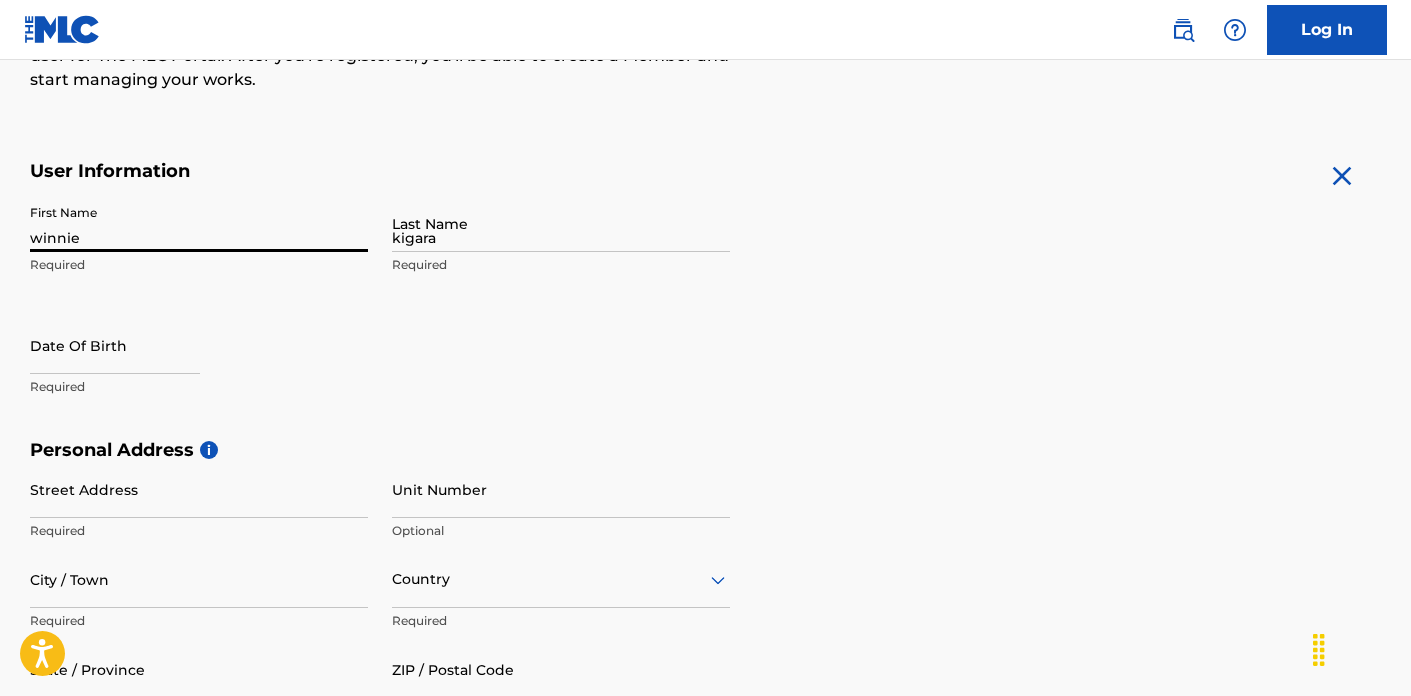 type on "[NUMBER] [STREET]" 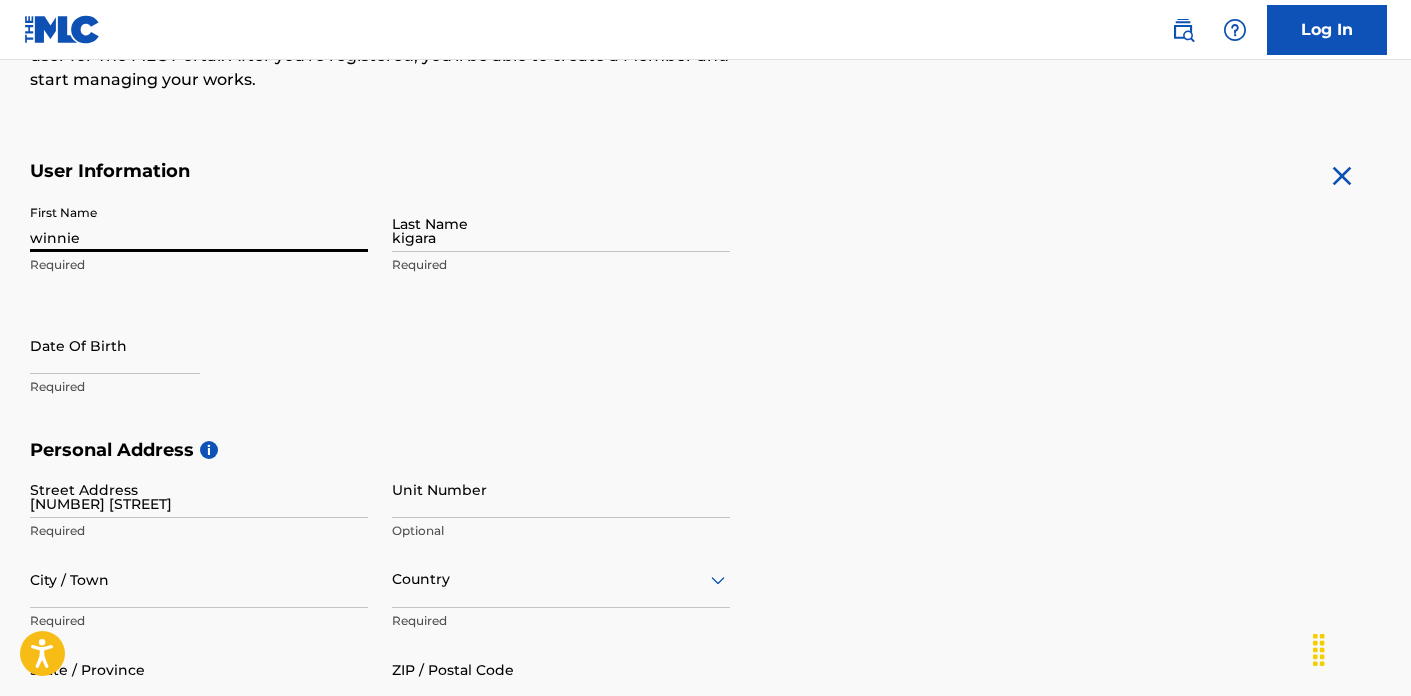 type on "[CITY]" 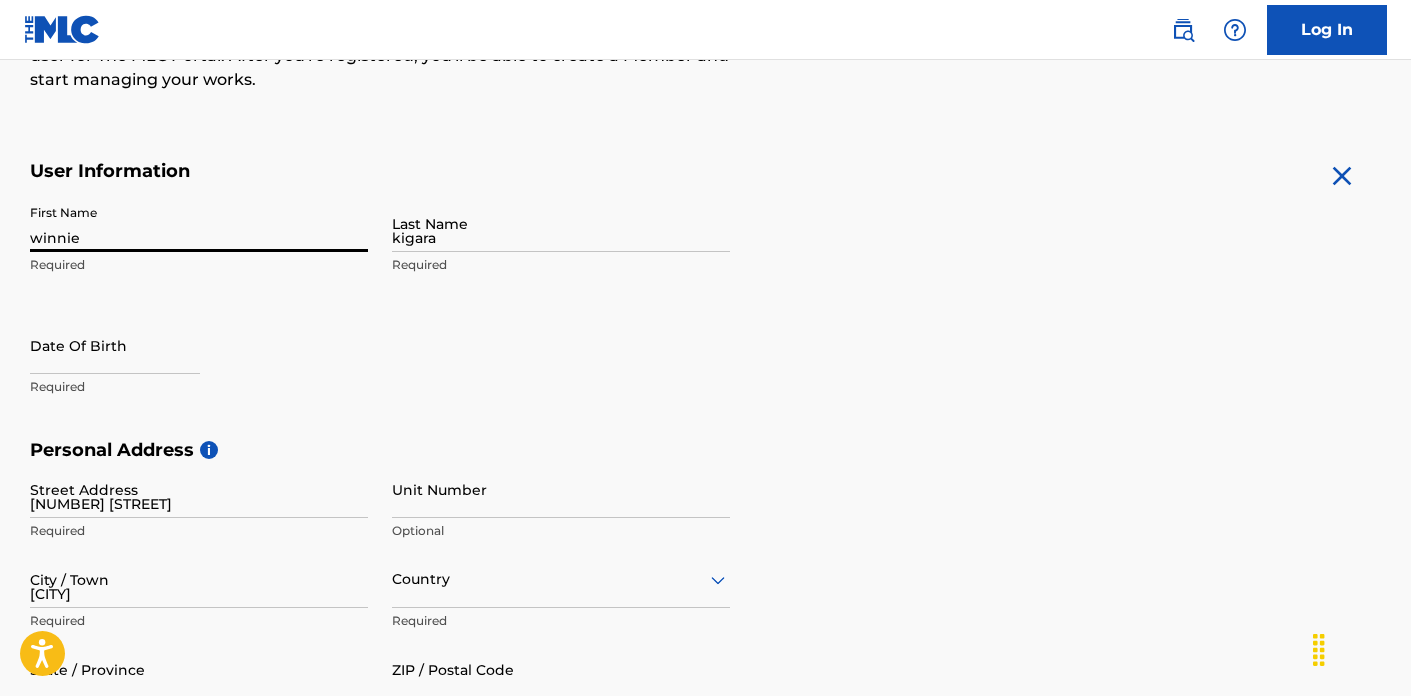 type on "United States" 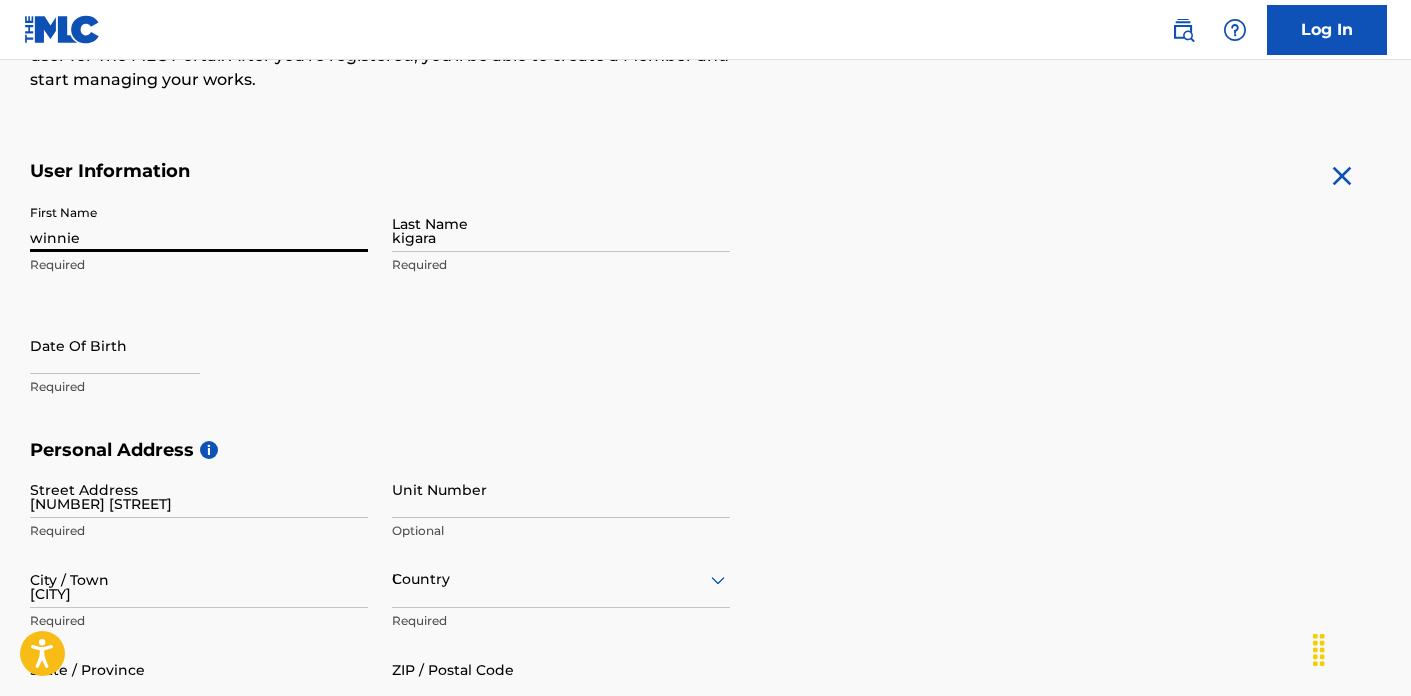 type on "GA" 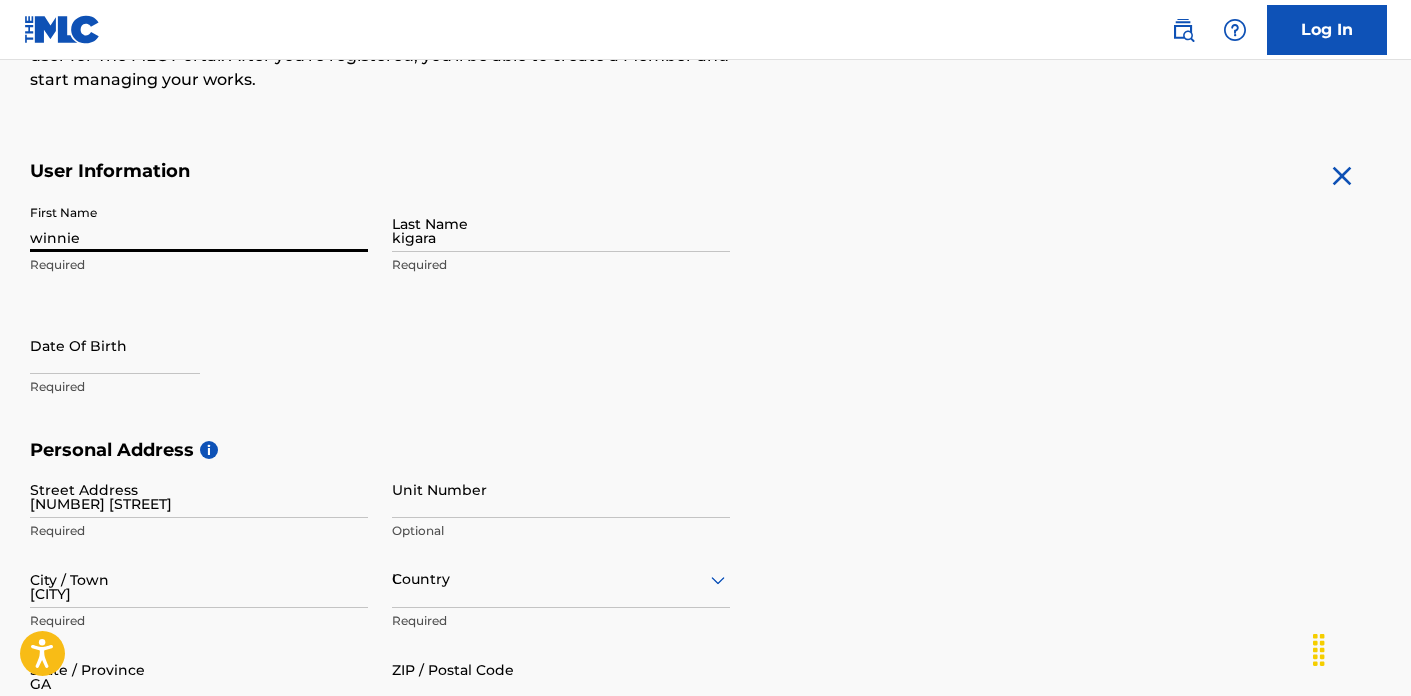 type on "30096" 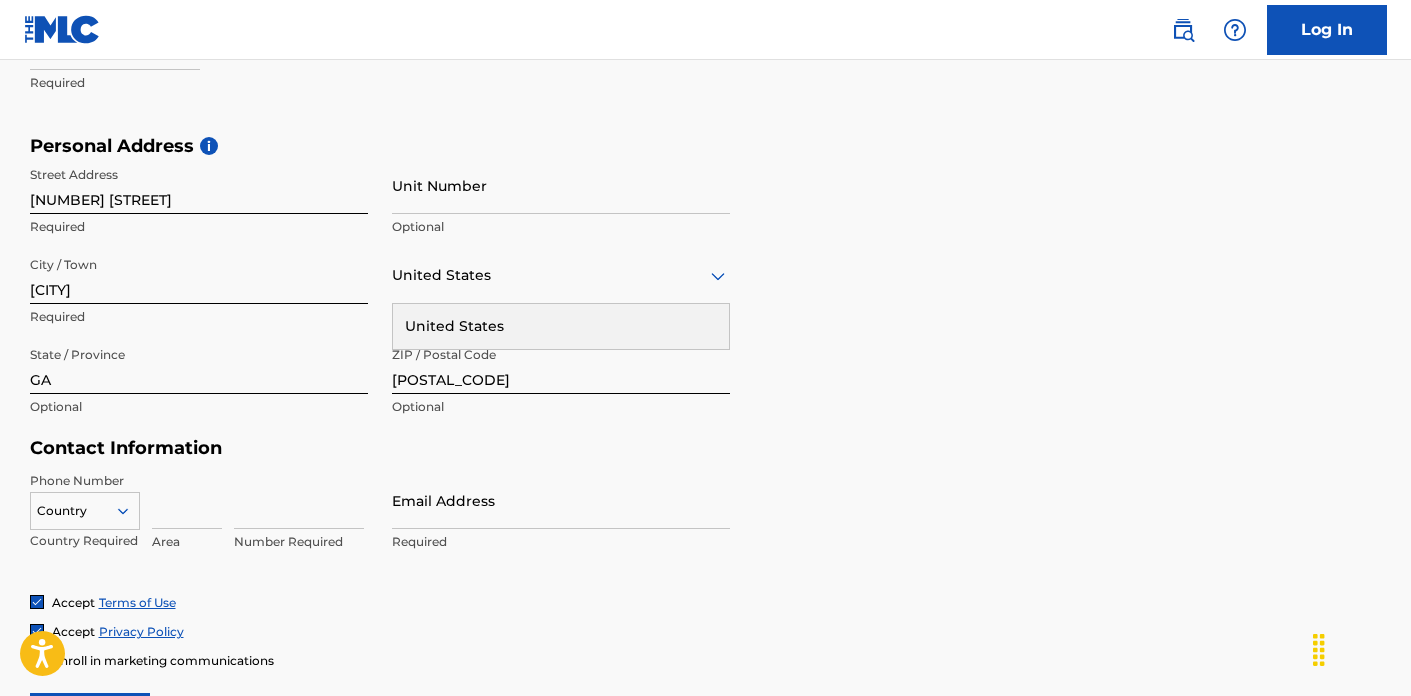 scroll, scrollTop: 759, scrollLeft: 0, axis: vertical 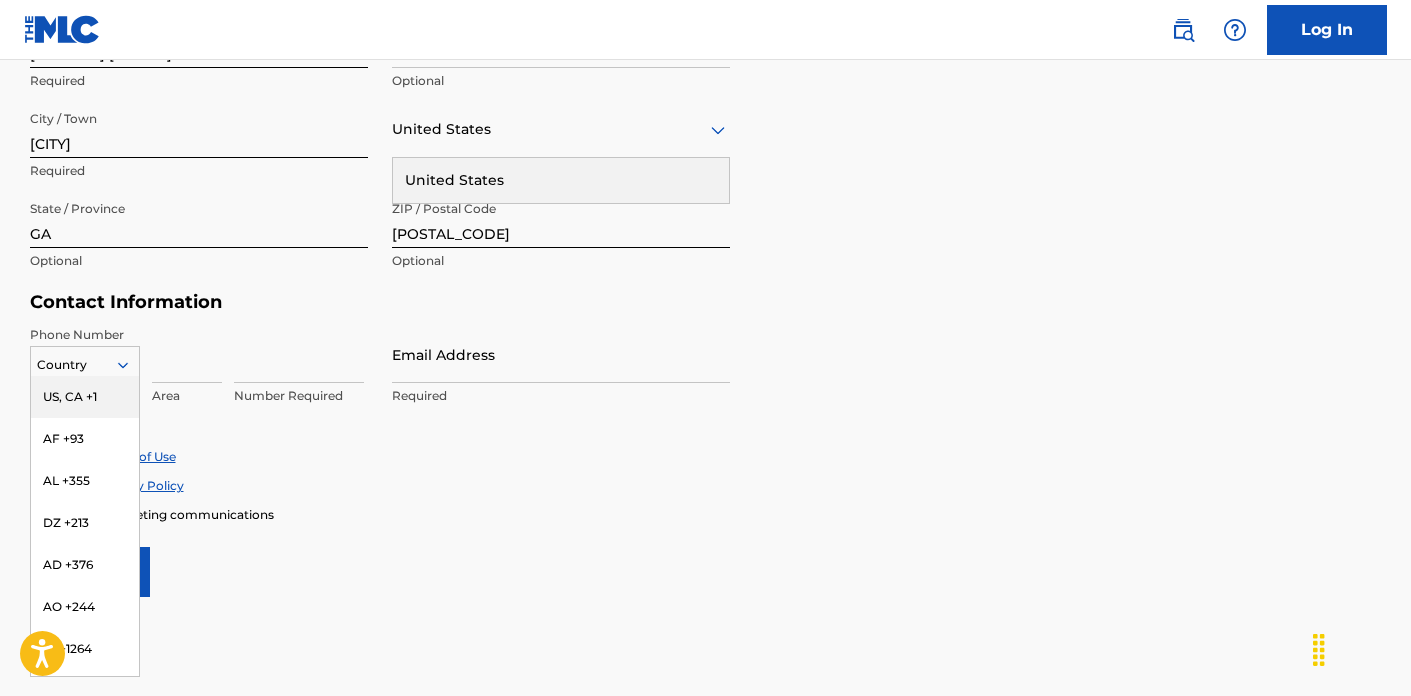 click at bounding box center (131, 365) 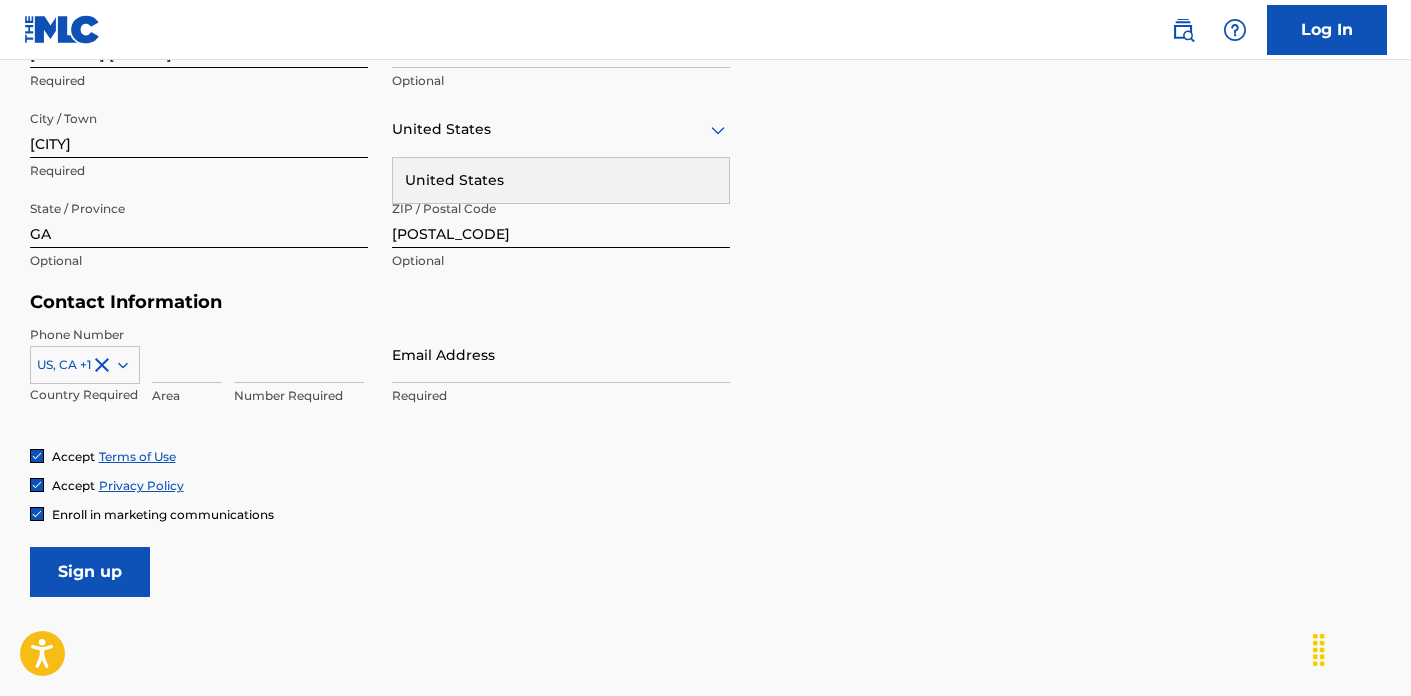 click at bounding box center [299, 354] 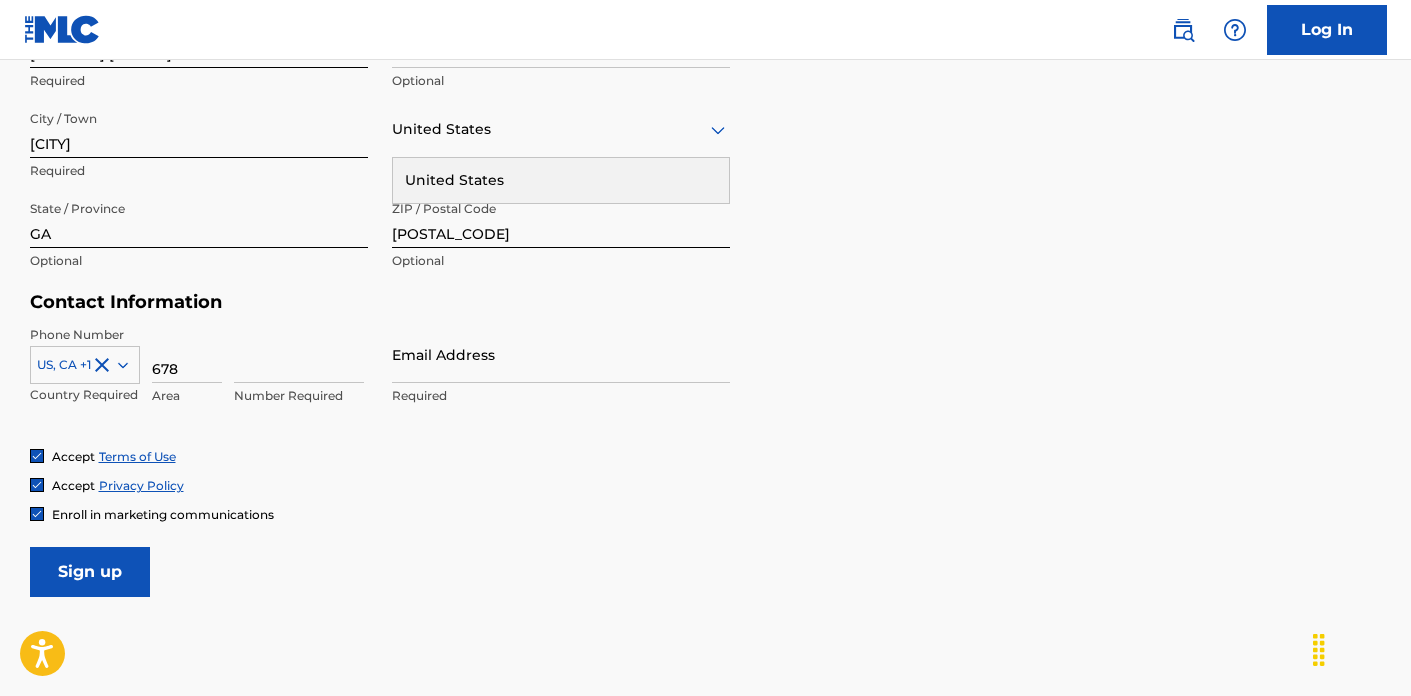 drag, startPoint x: 175, startPoint y: 365, endPoint x: 187, endPoint y: 365, distance: 12 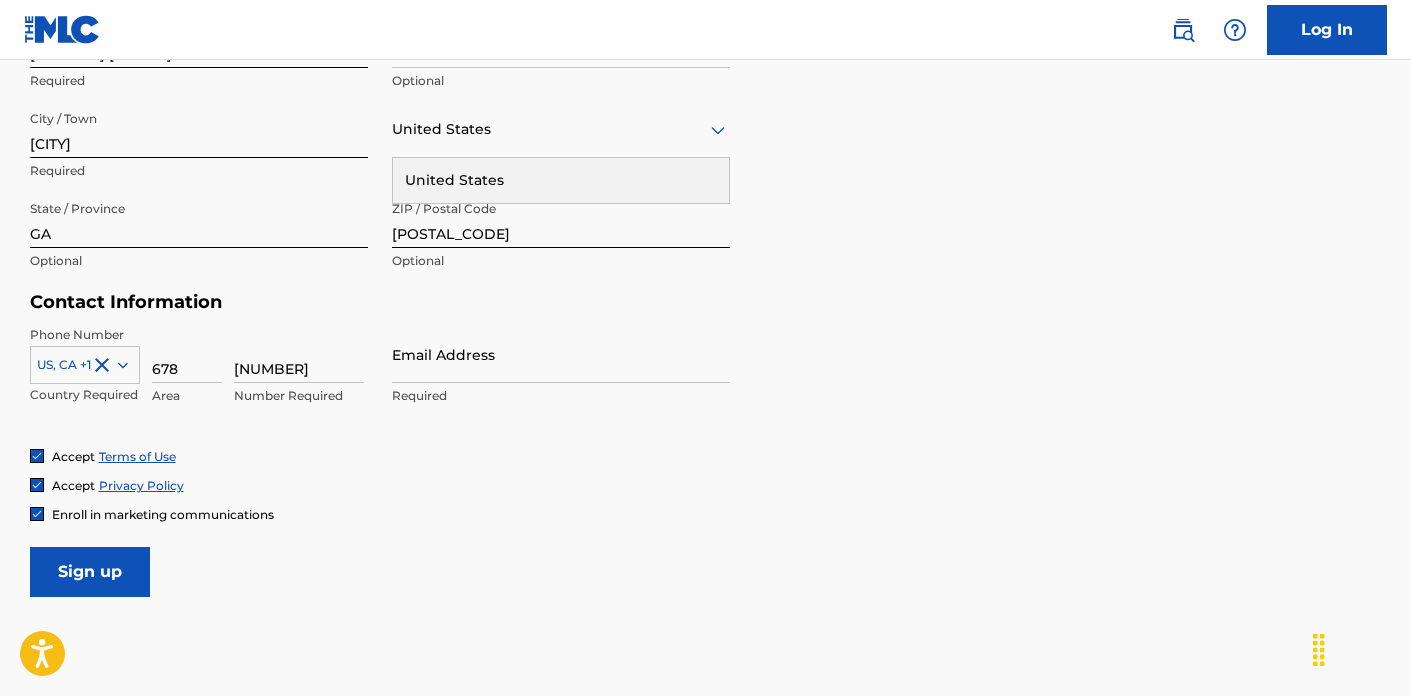 type on "5570654" 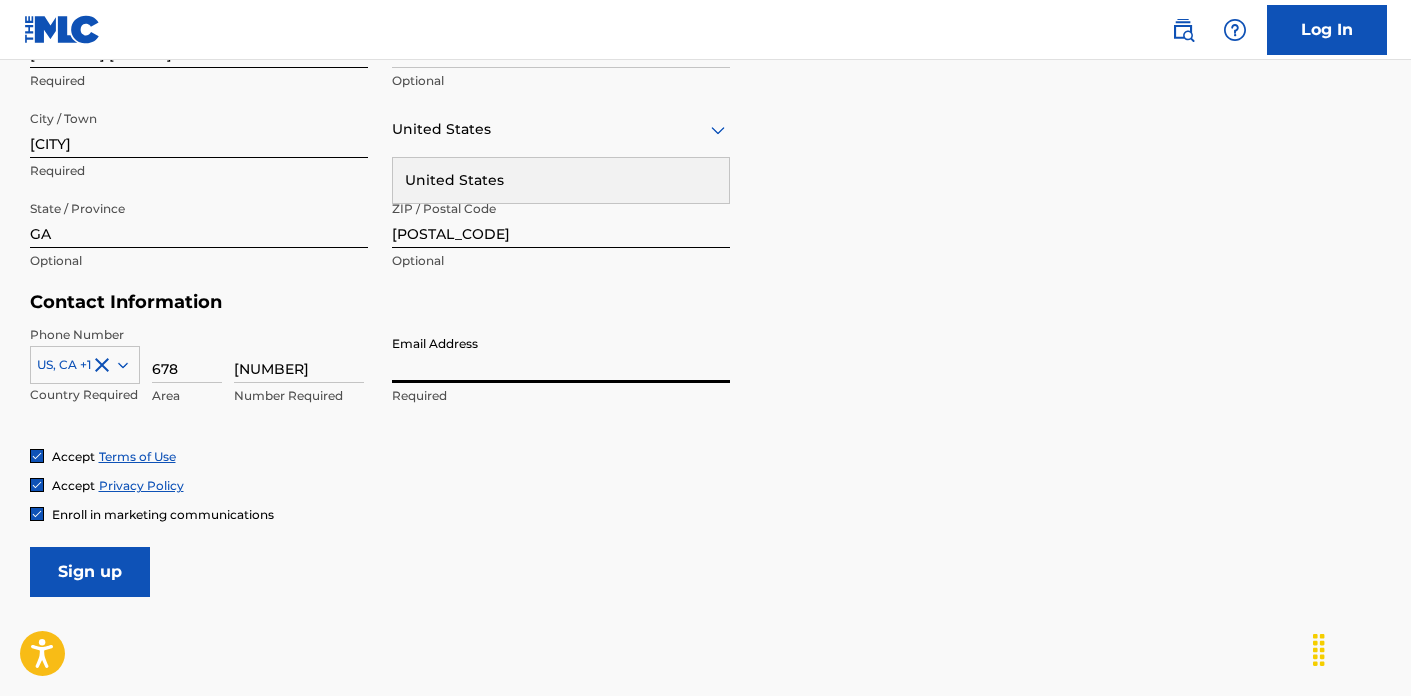 click on "Email Address" at bounding box center (561, 354) 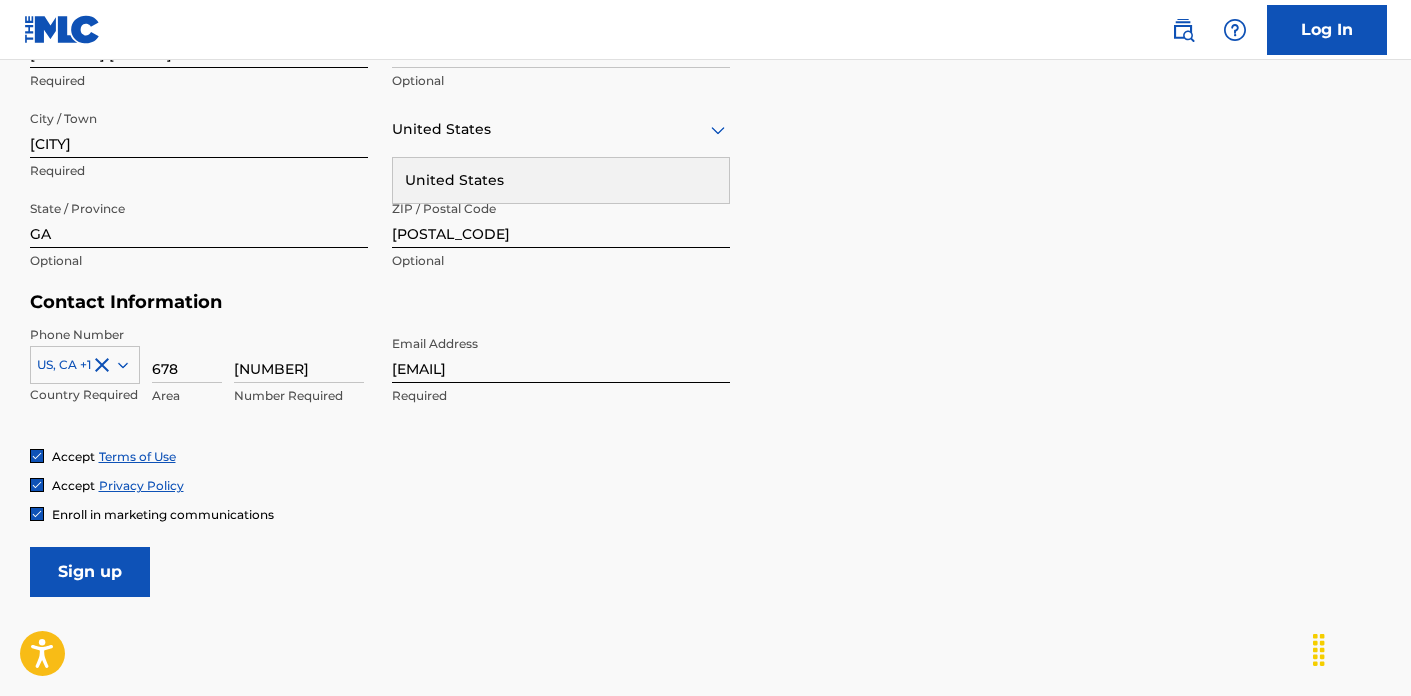 click at bounding box center [37, 514] 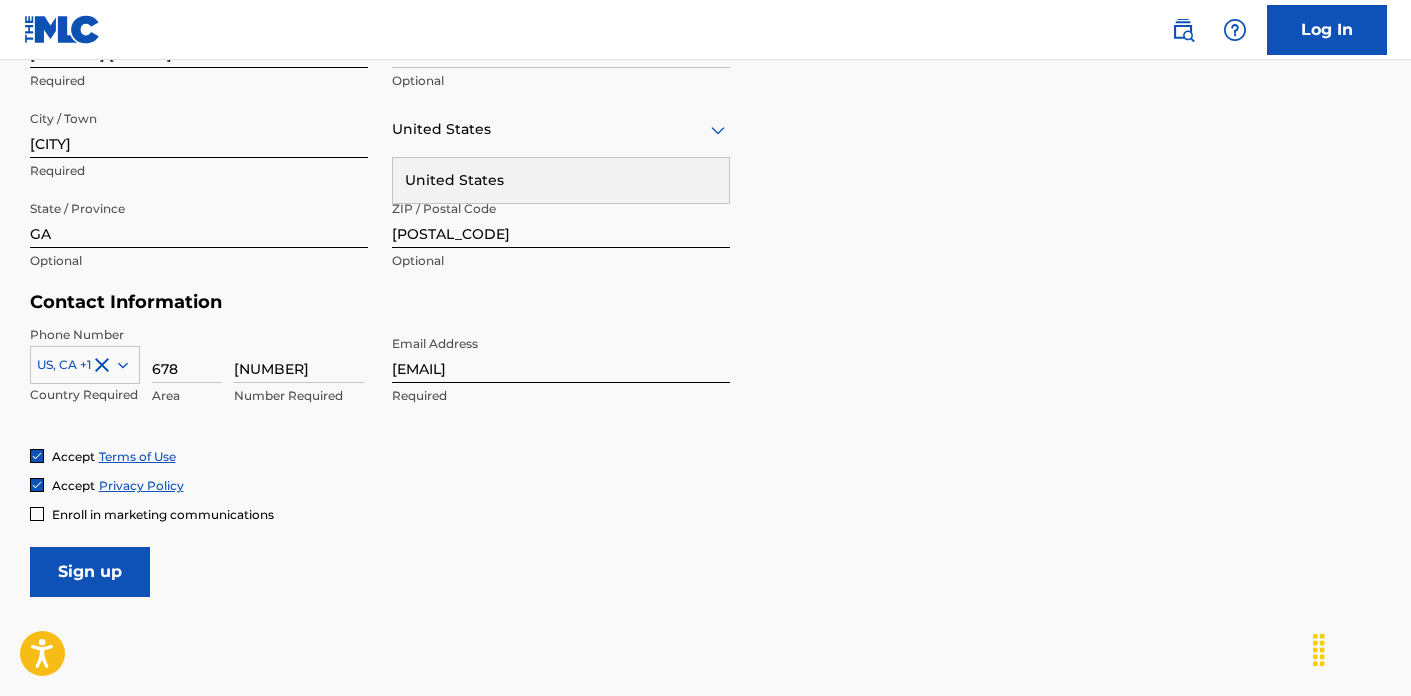 click on "Sign up" at bounding box center (90, 572) 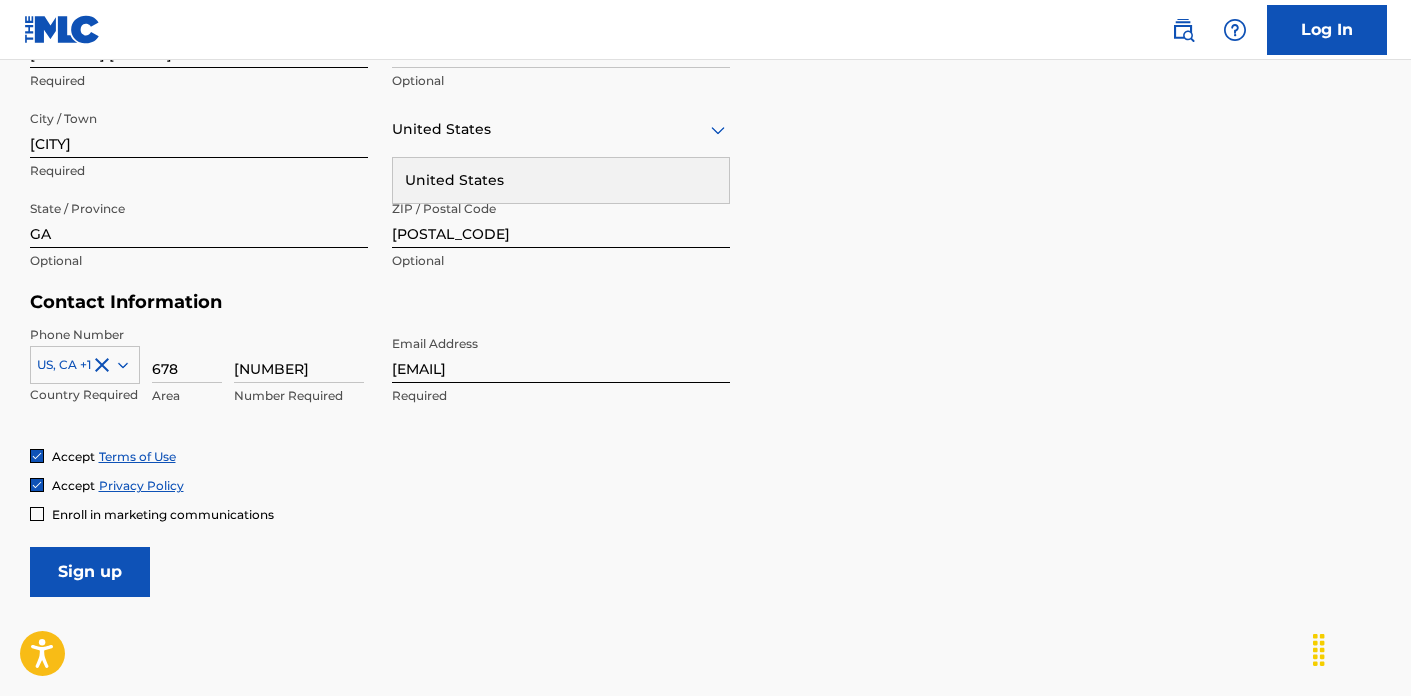 type 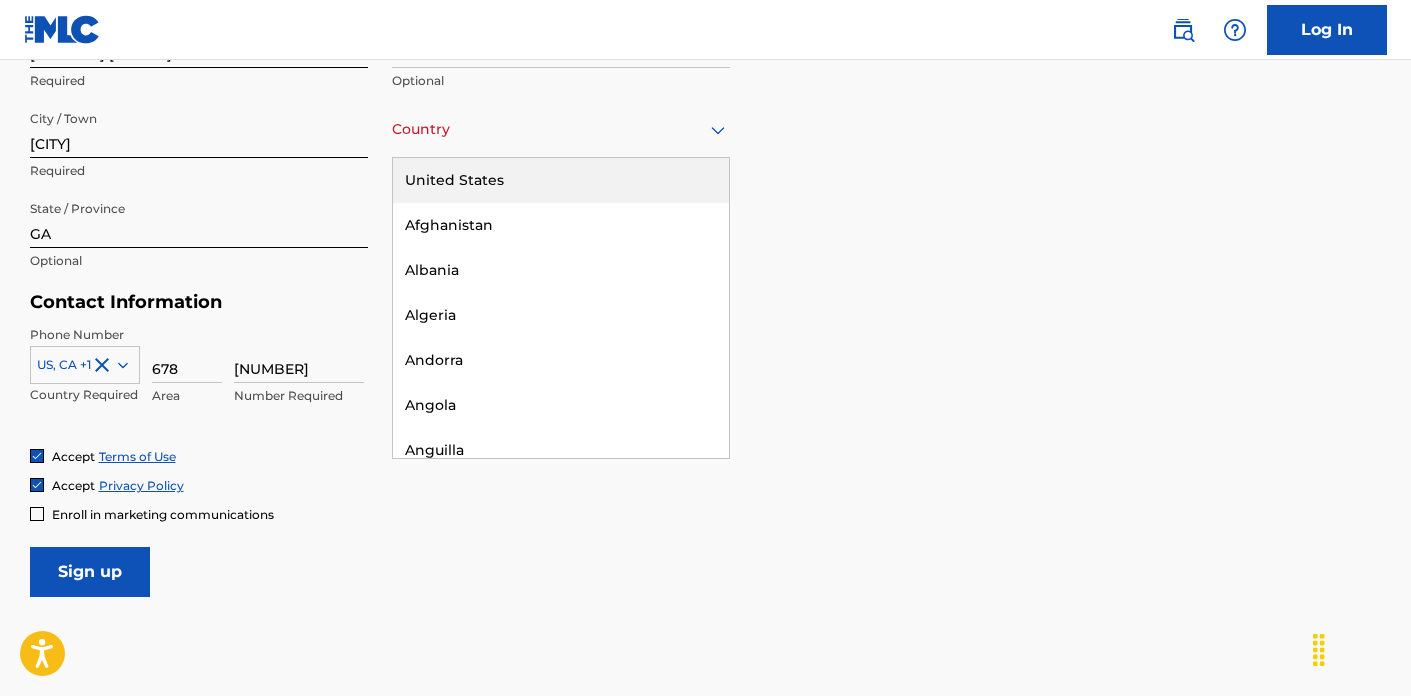 click 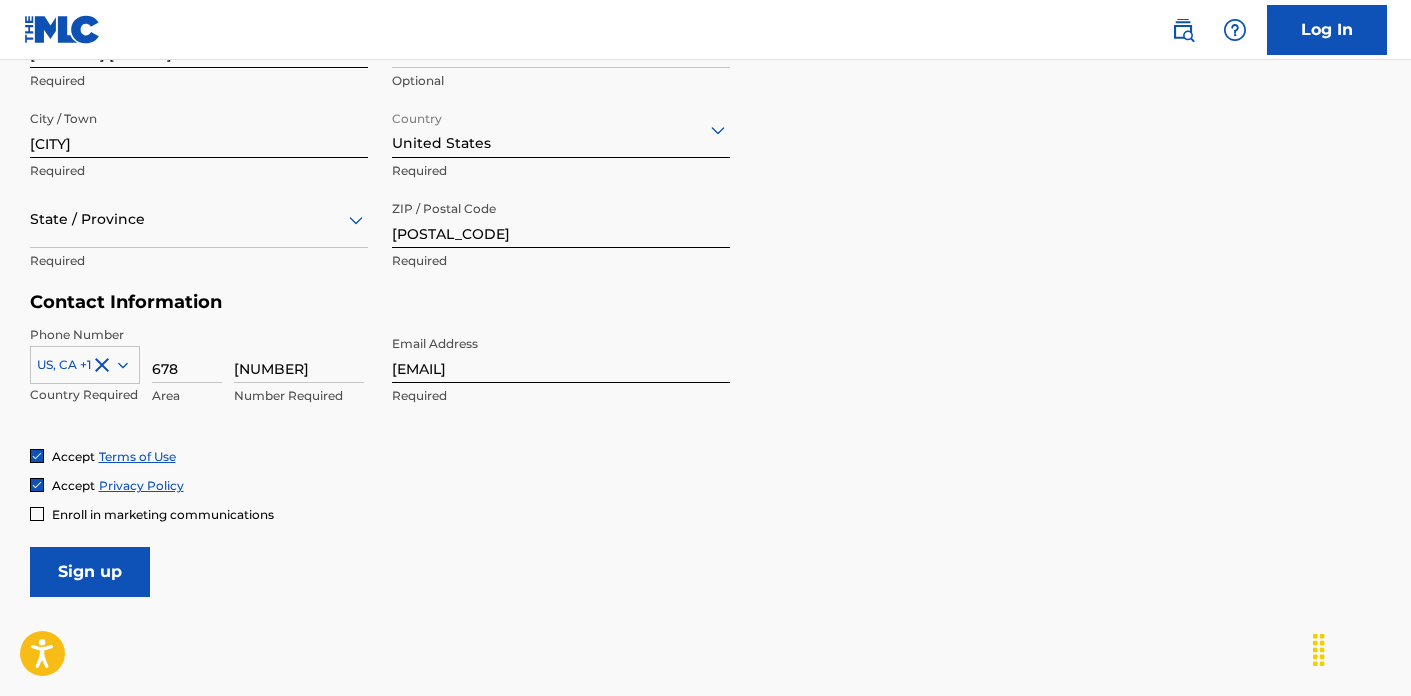 click on "Sign up" at bounding box center [90, 572] 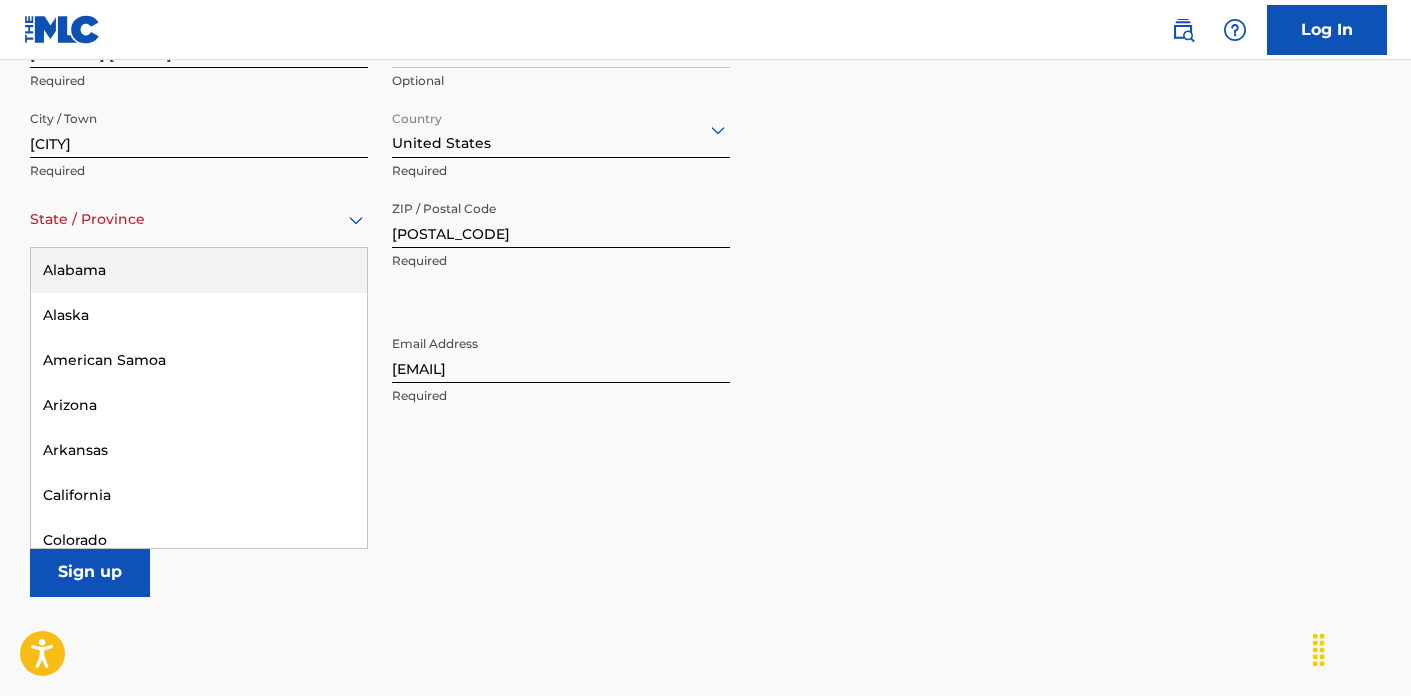 click on "State / Province" at bounding box center [199, 219] 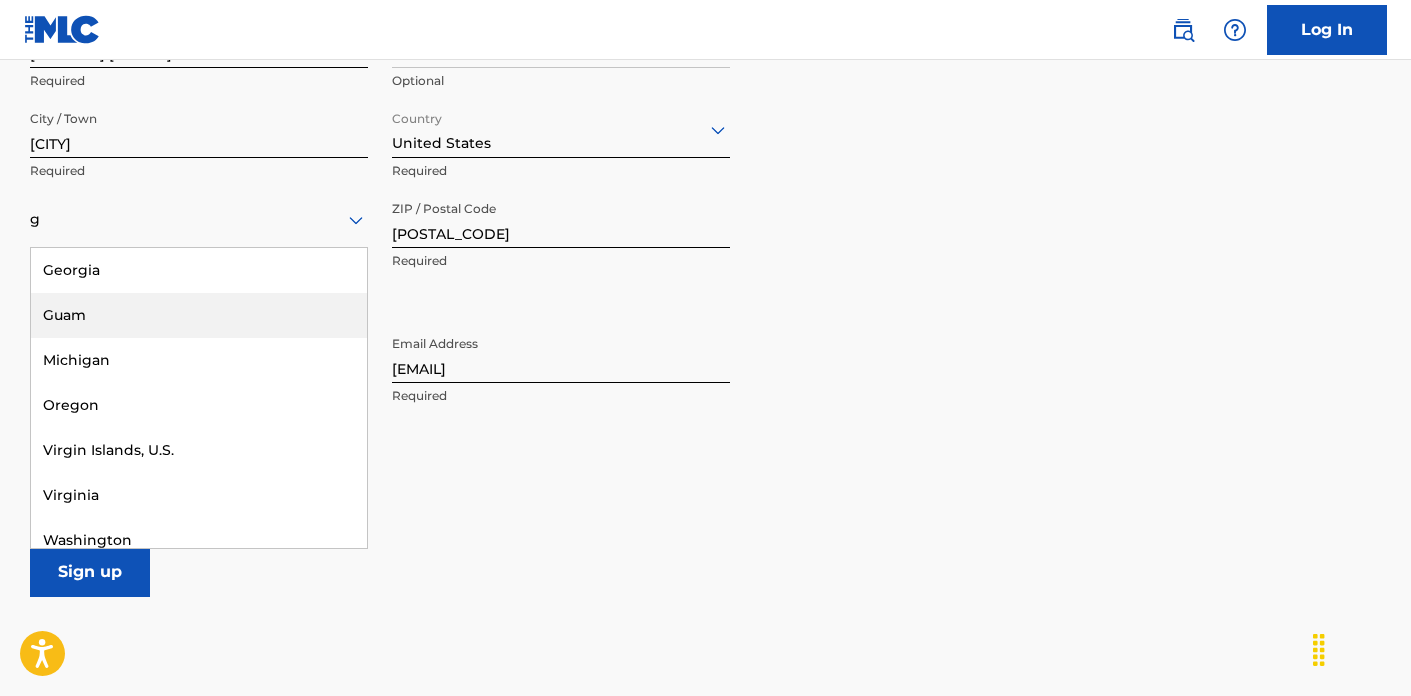 type on "GA" 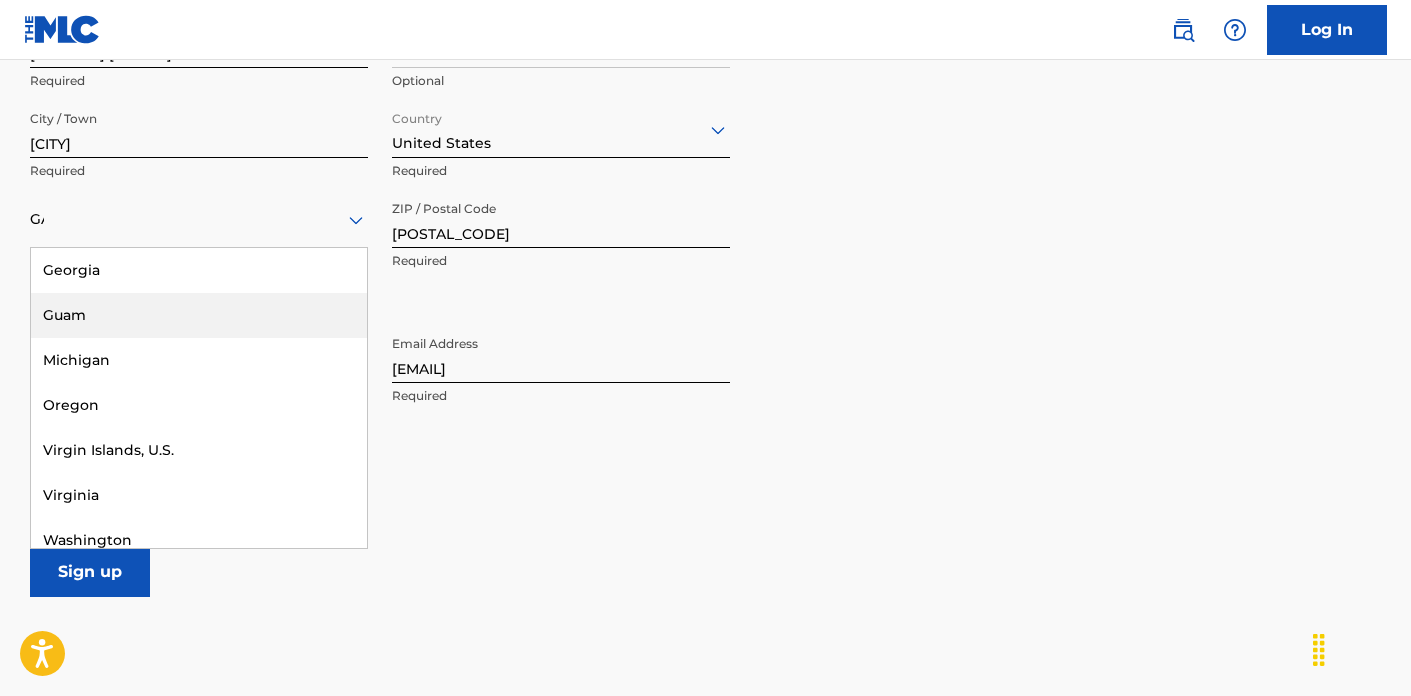 type on "United States" 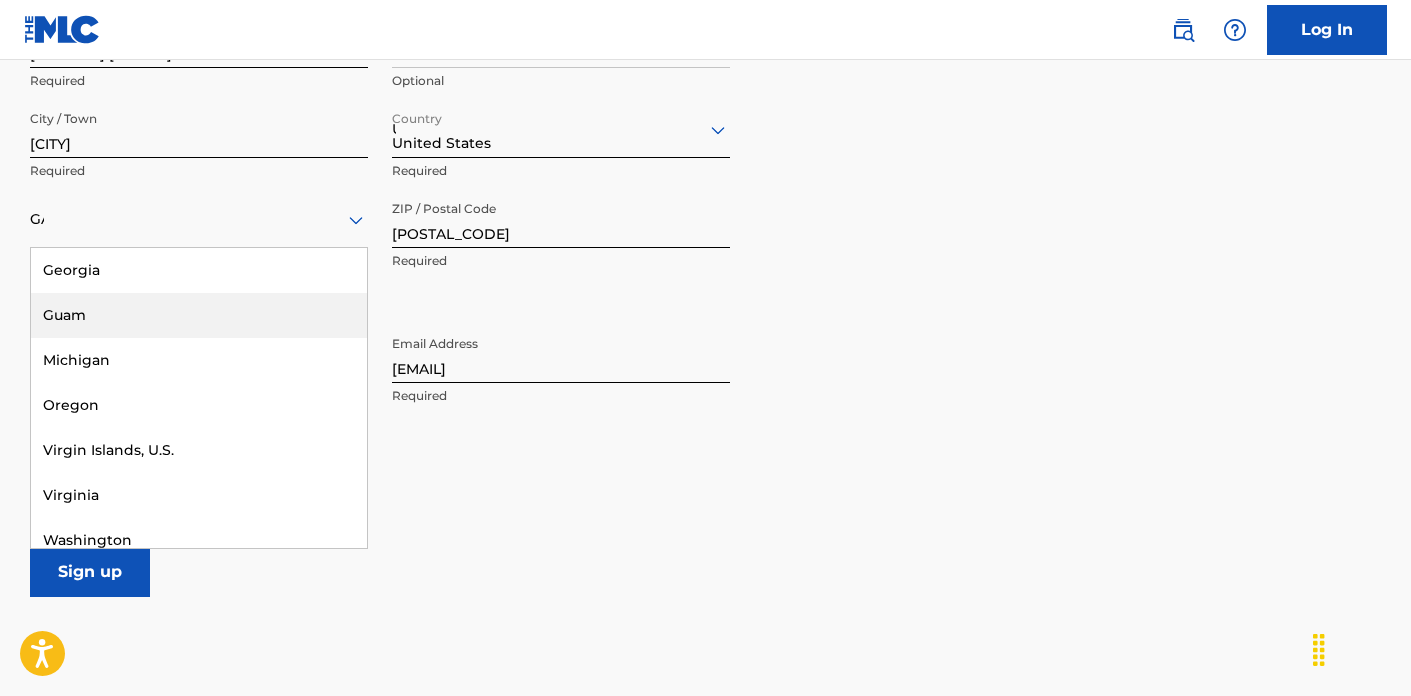 type on "1" 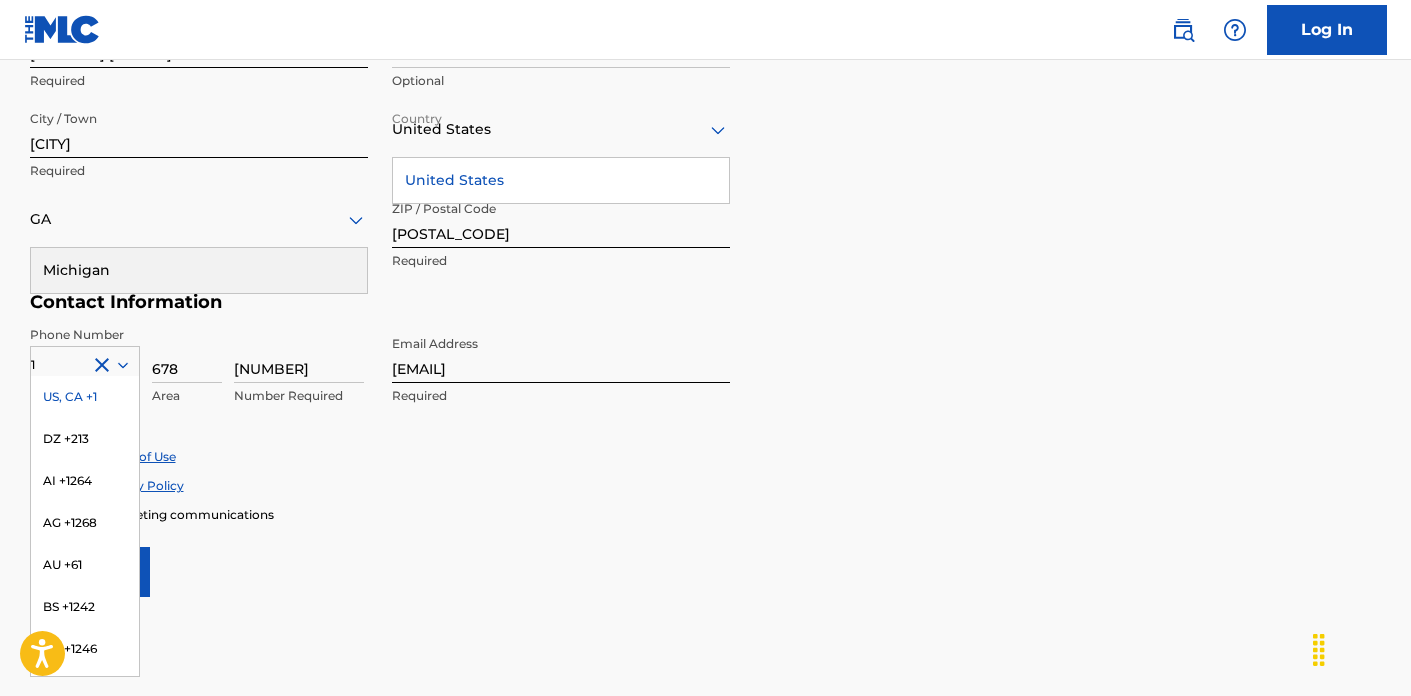 type 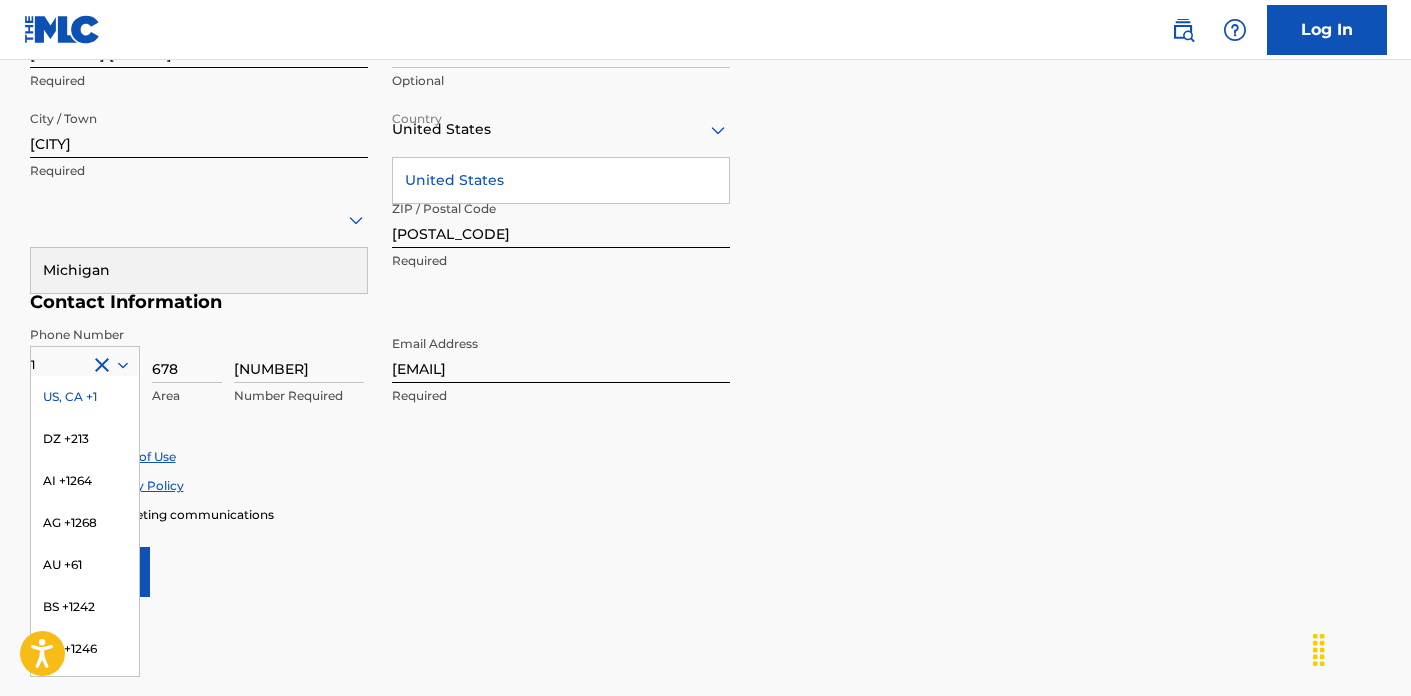 click on "United States" at bounding box center [561, 180] 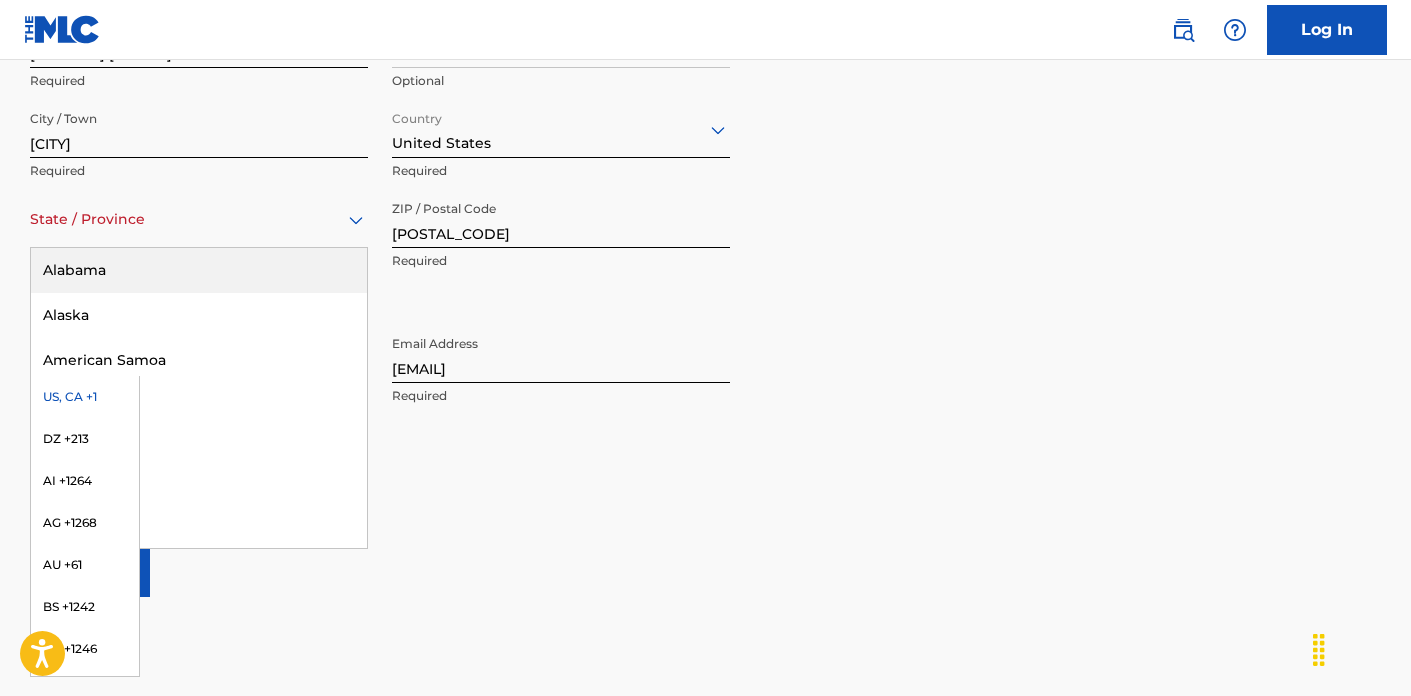 click on "State / Province" at bounding box center (199, 219) 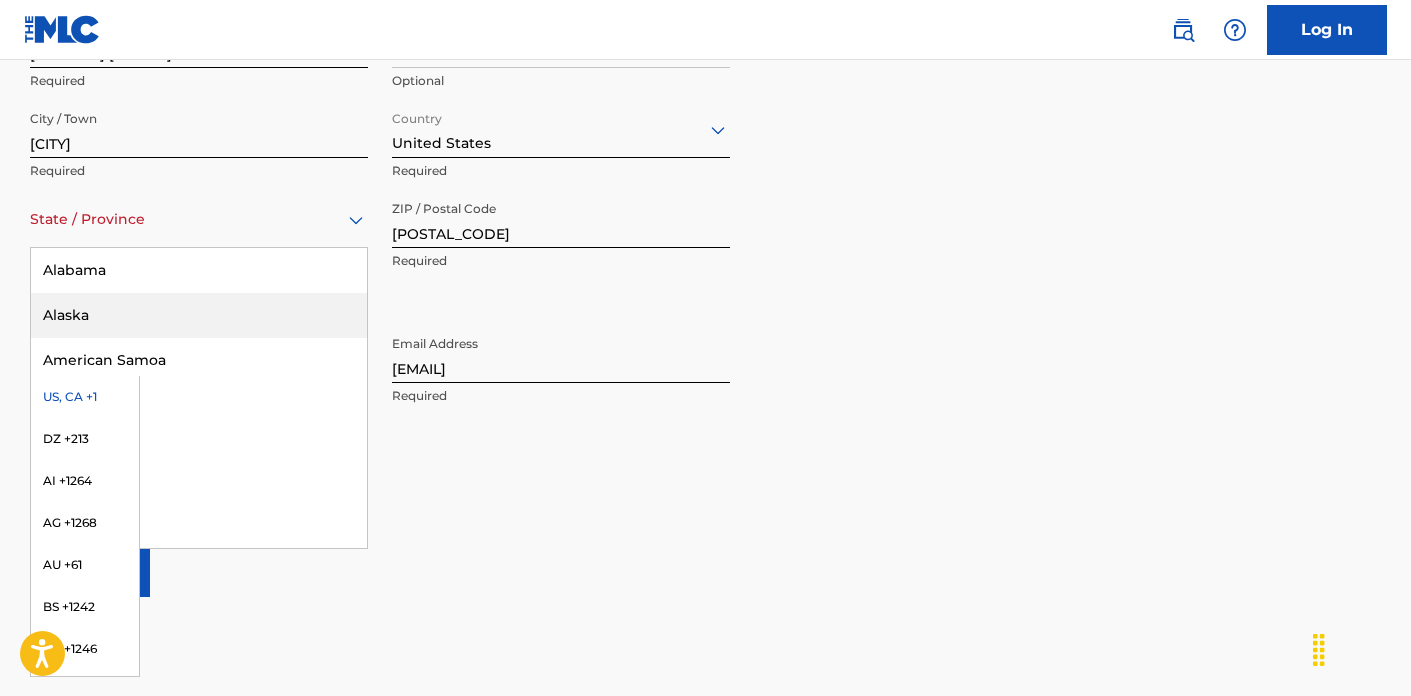 type on "g" 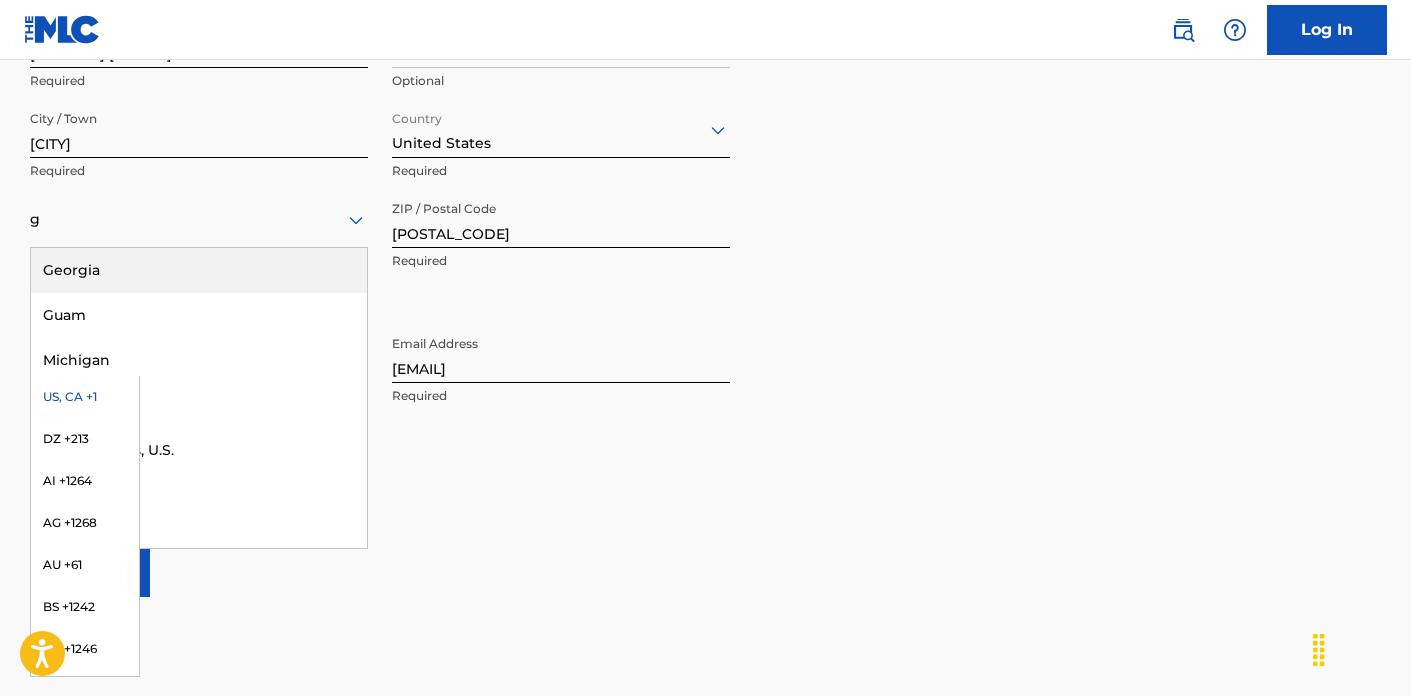 click on "Georgia" at bounding box center [199, 270] 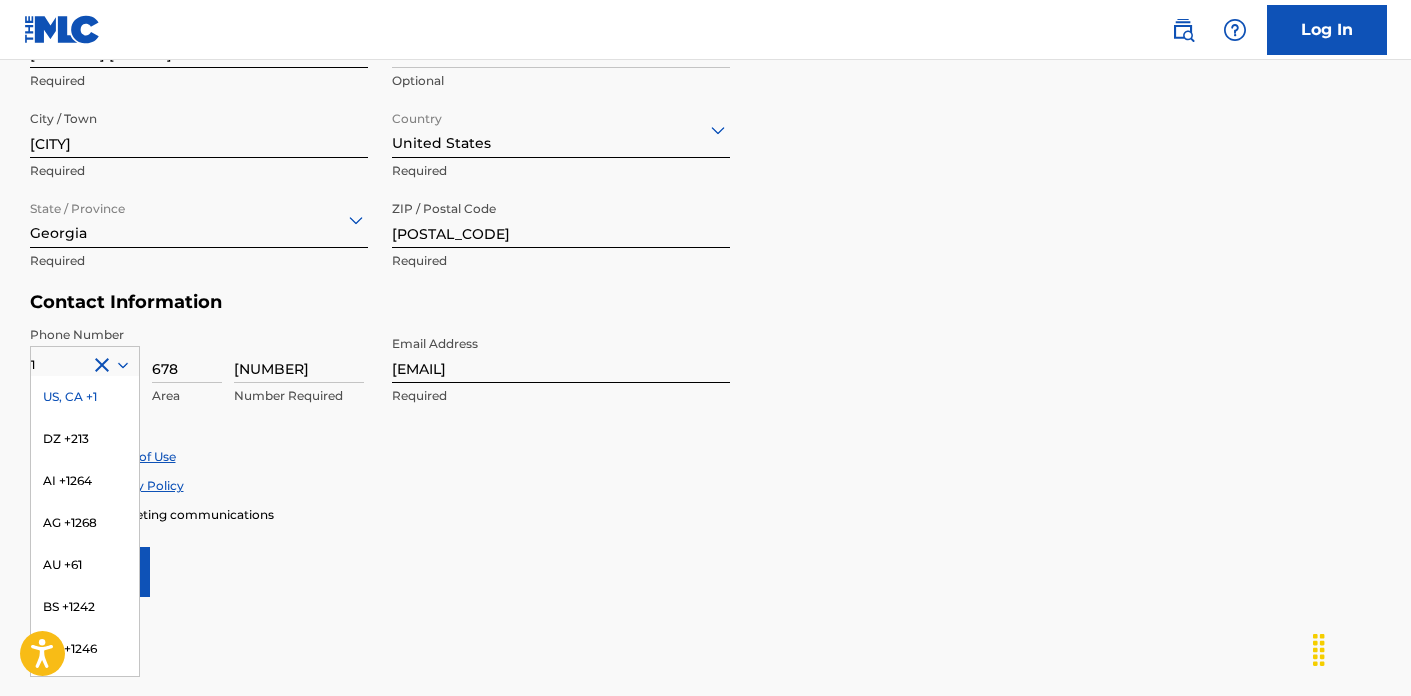 click on "US, CA +1" at bounding box center (85, 397) 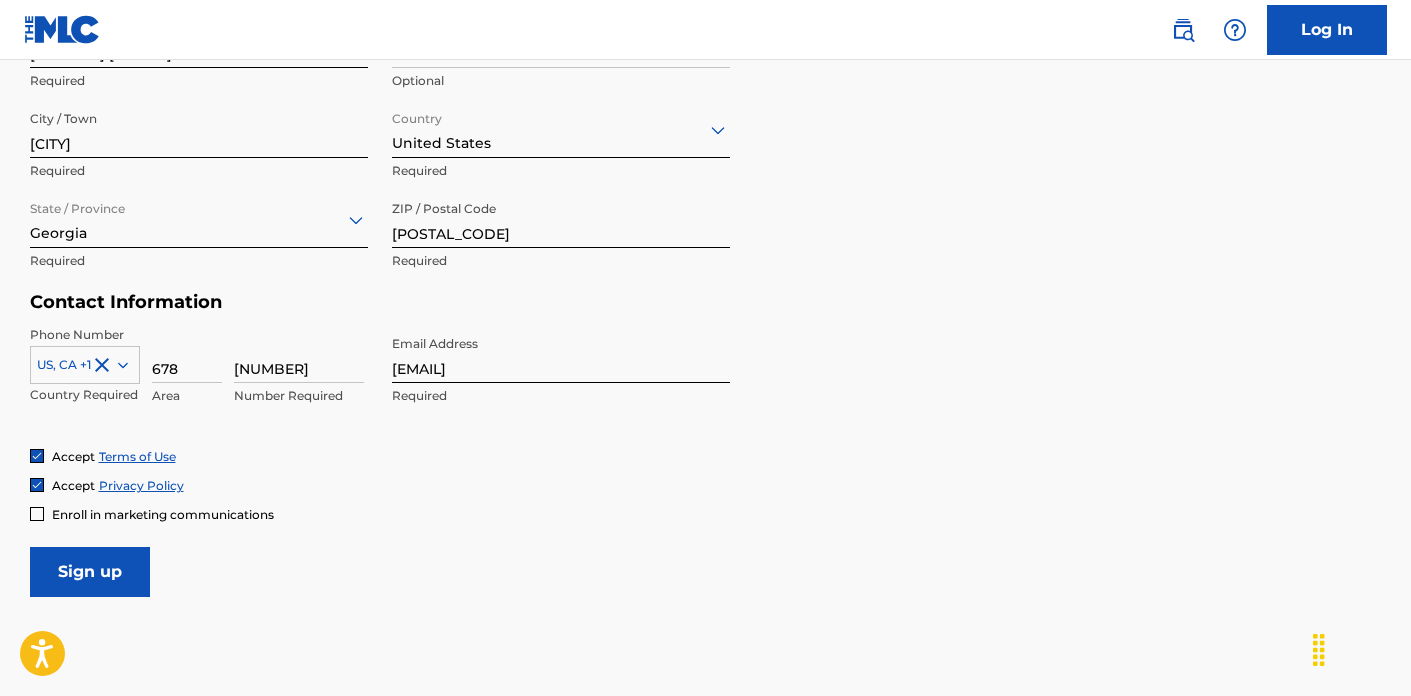 click on "Sign up" at bounding box center [90, 572] 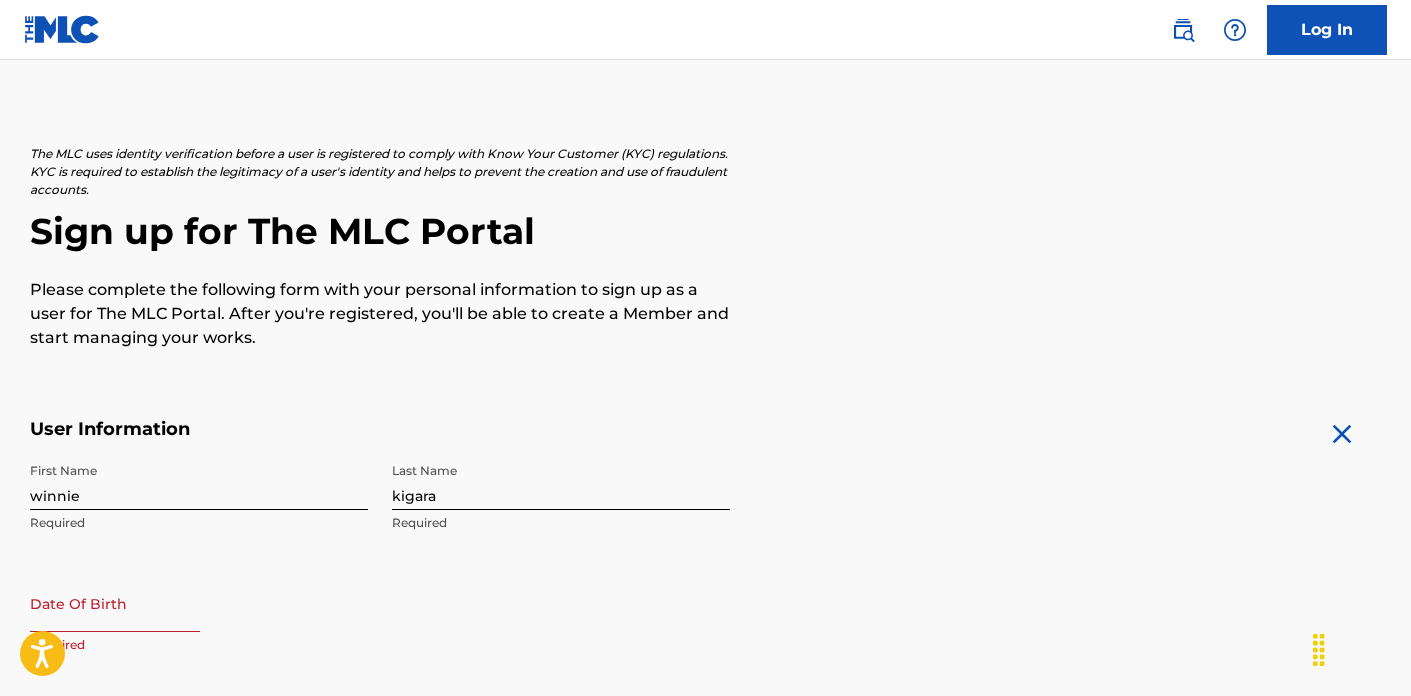 scroll, scrollTop: 54, scrollLeft: 0, axis: vertical 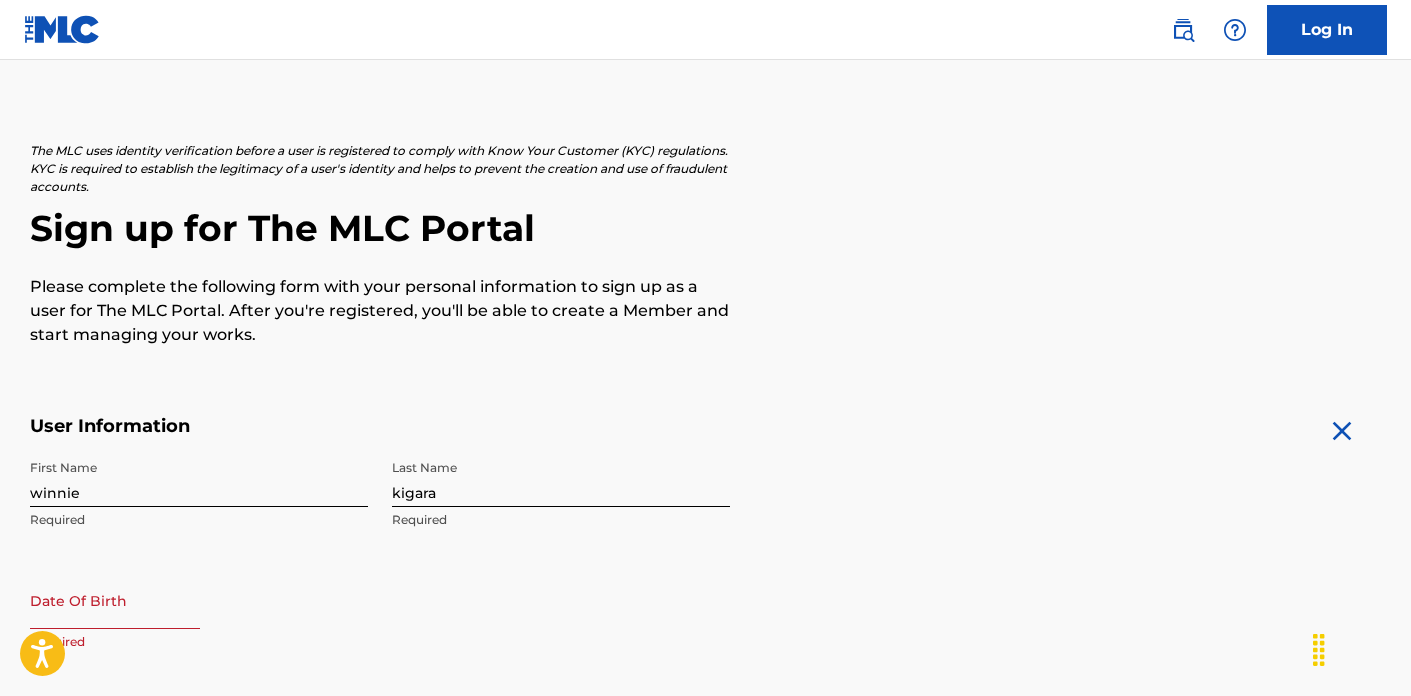select on "7" 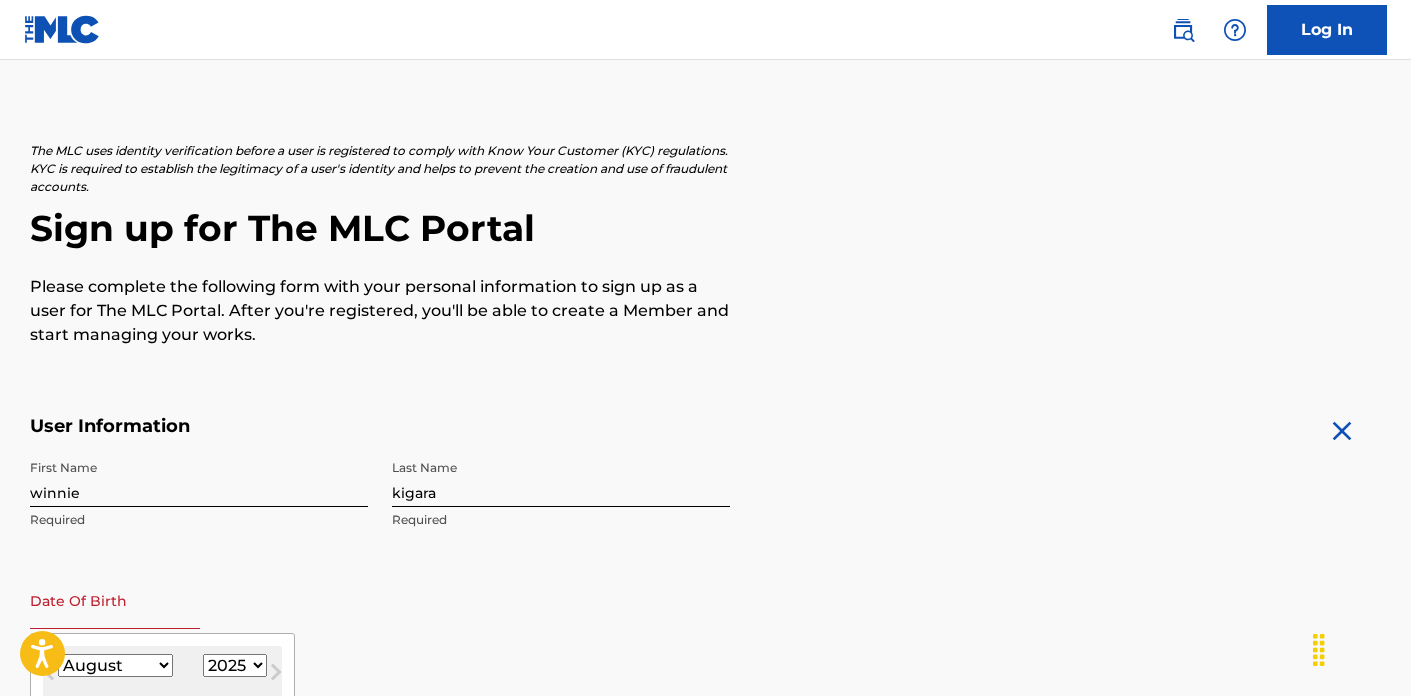 click at bounding box center (115, 600) 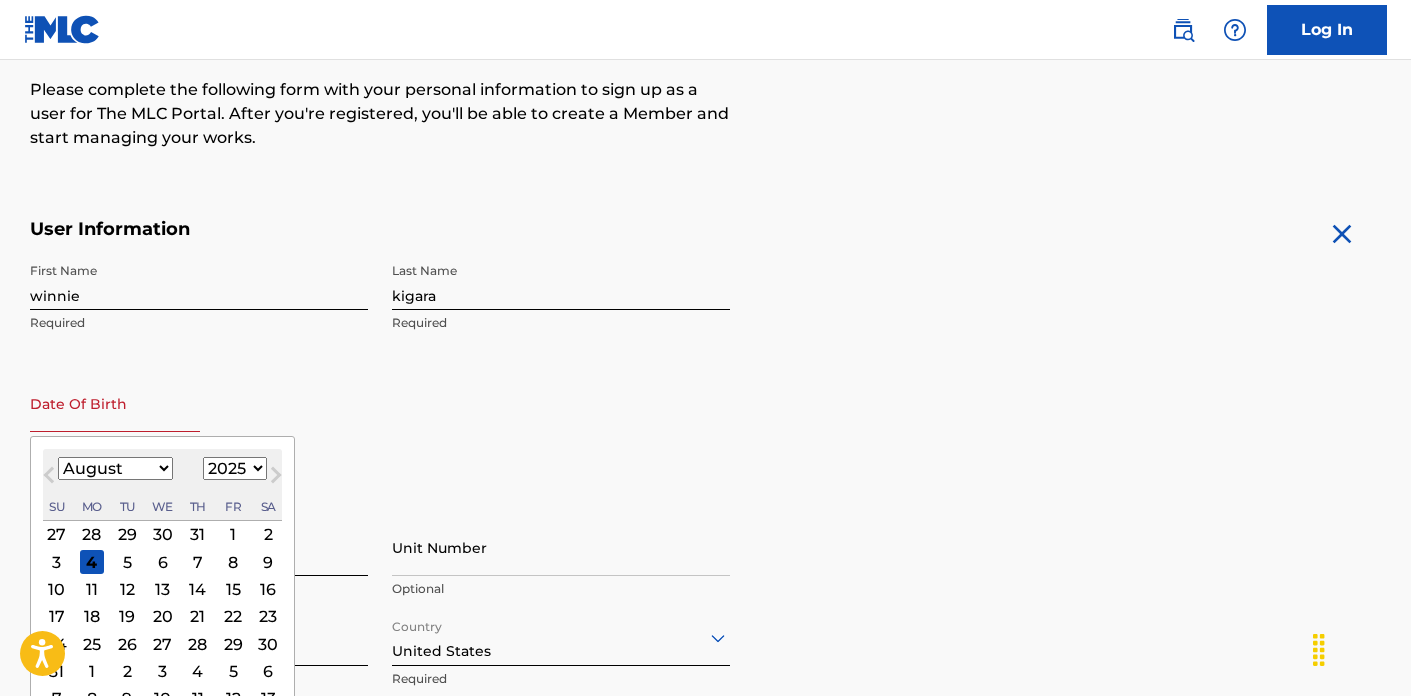 scroll, scrollTop: 252, scrollLeft: 0, axis: vertical 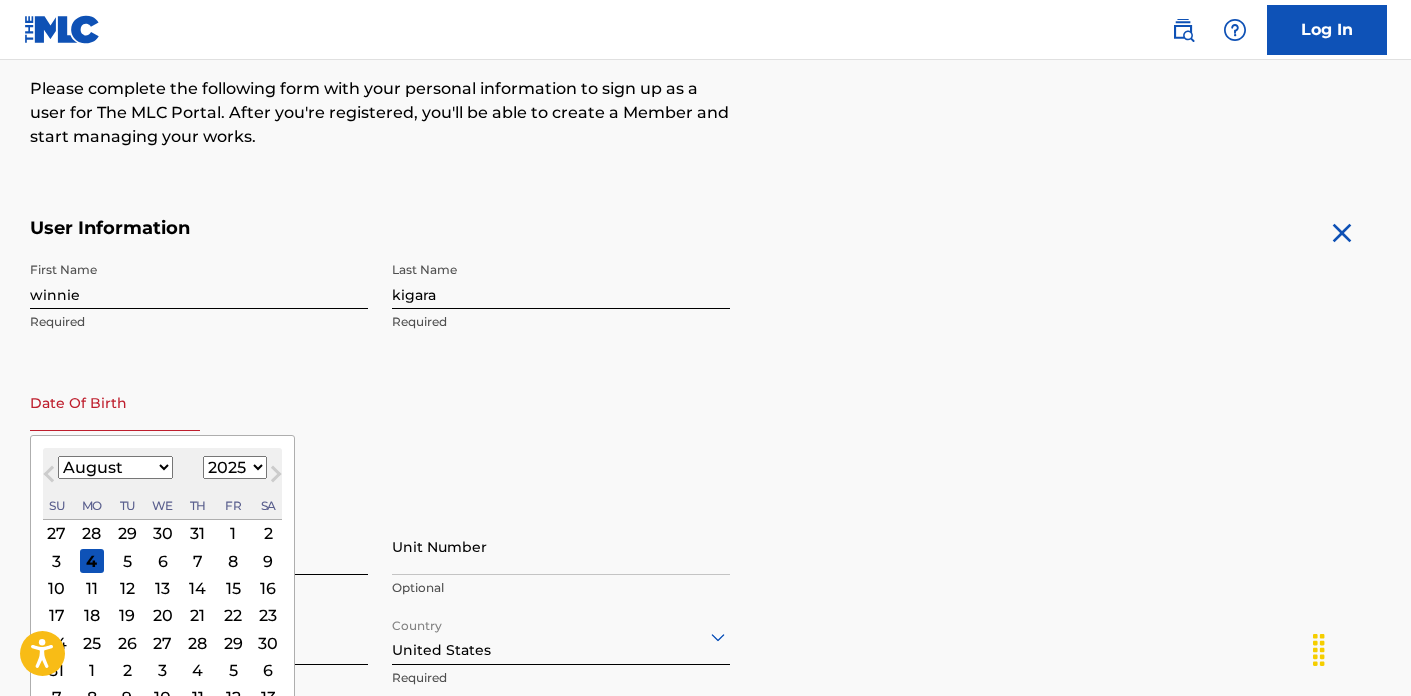 click on "1900 1901 1902 1903 1904 1905 1906 1907 1908 1909 1910 1911 1912 1913 1914 1915 1916 1917 1918 1919 1920 1921 1922 1923 1924 1925 1926 1927 1928 1929 1930 1931 1932 1933 1934 1935 1936 1937 1938 1939 1940 1941 1942 1943 1944 1945 1946 1947 1948 1949 1950 1951 1952 1953 1954 1955 1956 1957 1958 1959 1960 1961 1962 1963 1964 1965 1966 1967 1968 1969 1970 1971 1972 1973 1974 1975 1976 1977 1978 1979 1980 1981 1982 1983 1984 1985 1986 1987 1988 1989 1990 1991 1992 1993 1994 1995 1996 1997 1998 1999 2000 2001 2002 2003 2004 2005 2006 2007 2008 2009 2010 2011 2012 2013 2014 2015 2016 2017 2018 2019 2020 2021 2022 2023 2024 2025 2026 2027 2028 2029 2030 2031 2032 2033 2034 2035 2036 2037 2038 2039 2040 2041 2042 2043 2044 2045 2046 2047 2048 2049 2050 2051 2052 2053 2054 2055 2056 2057 2058 2059 2060 2061 2062 2063 2064 2065 2066 2067 2068 2069 2070 2071 2072 2073 2074 2075 2076 2077 2078 2079 2080 2081 2082 2083 2084 2085 2086 2087 2088 2089 2090 2091 2092 2093 2094 2095 2096 2097 2098 2099 2100" at bounding box center (235, 467) 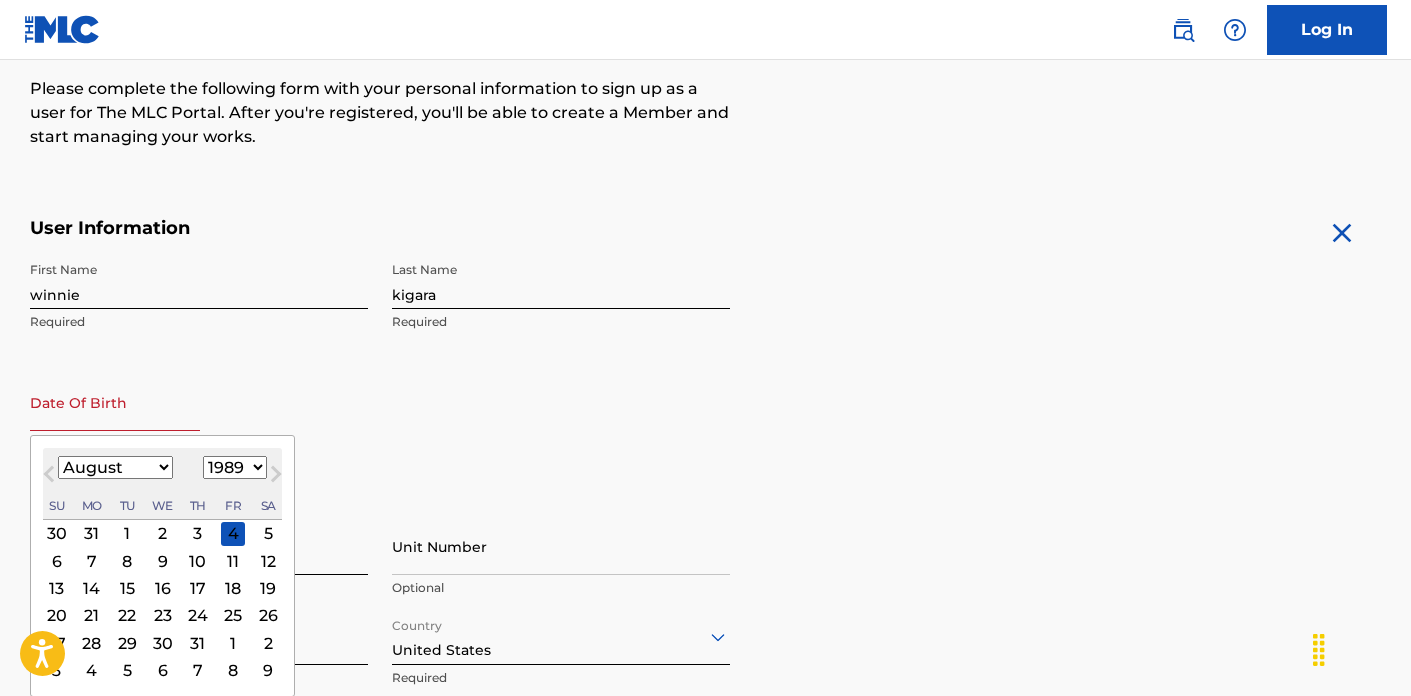 click on "January February March April May June July August September October November December" at bounding box center [115, 467] 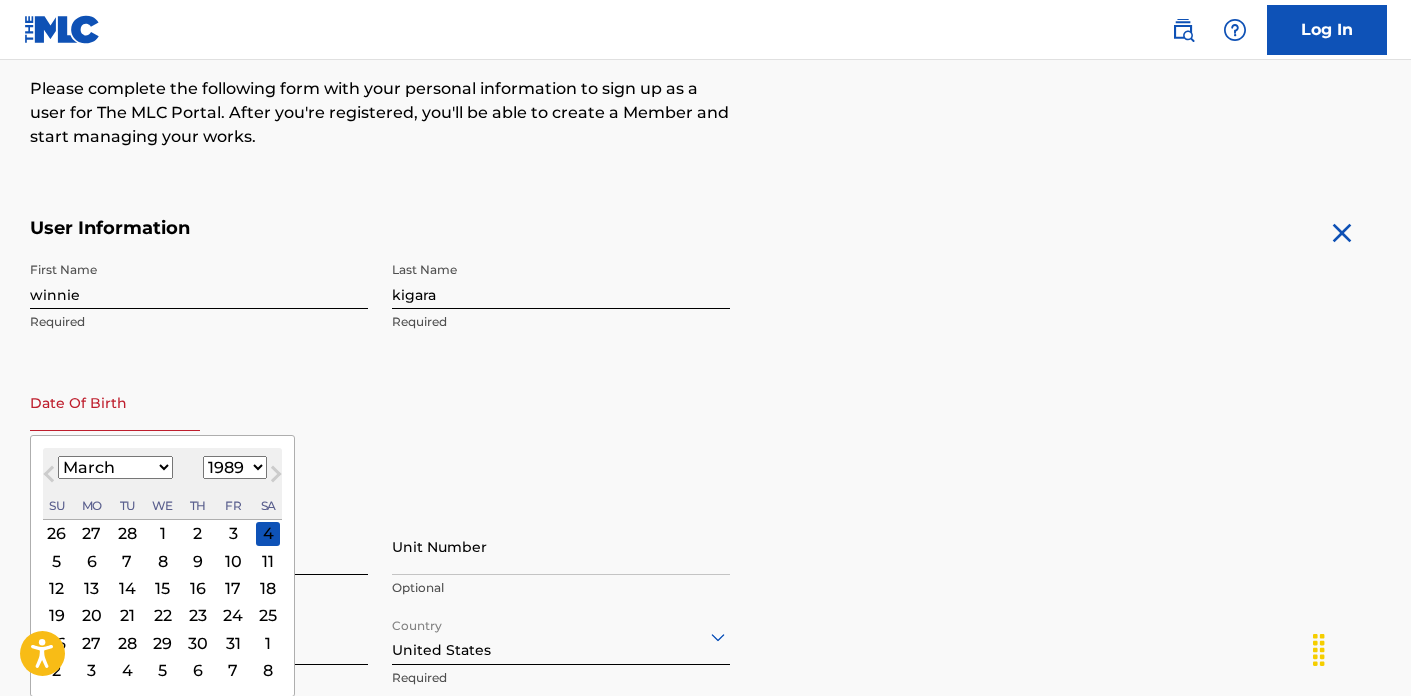click on "29" at bounding box center (162, 643) 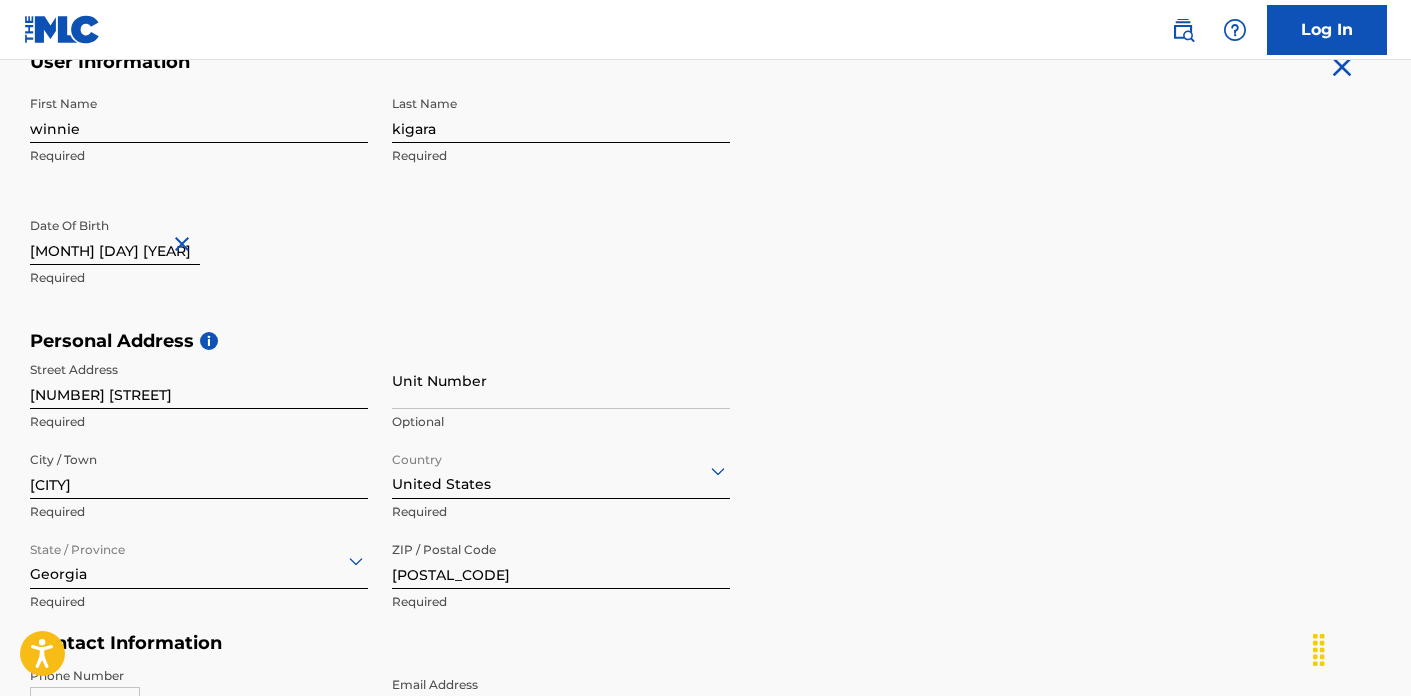 scroll, scrollTop: 867, scrollLeft: 0, axis: vertical 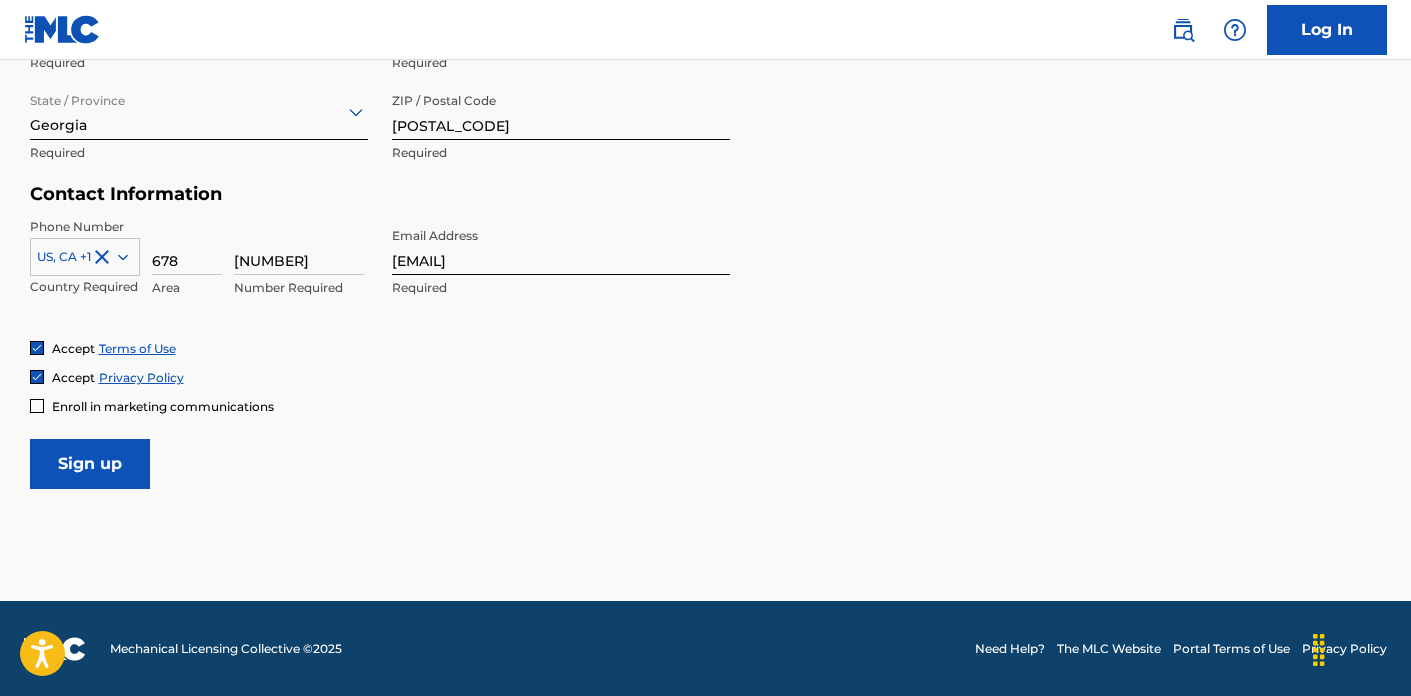 click on "Sign up" at bounding box center (90, 464) 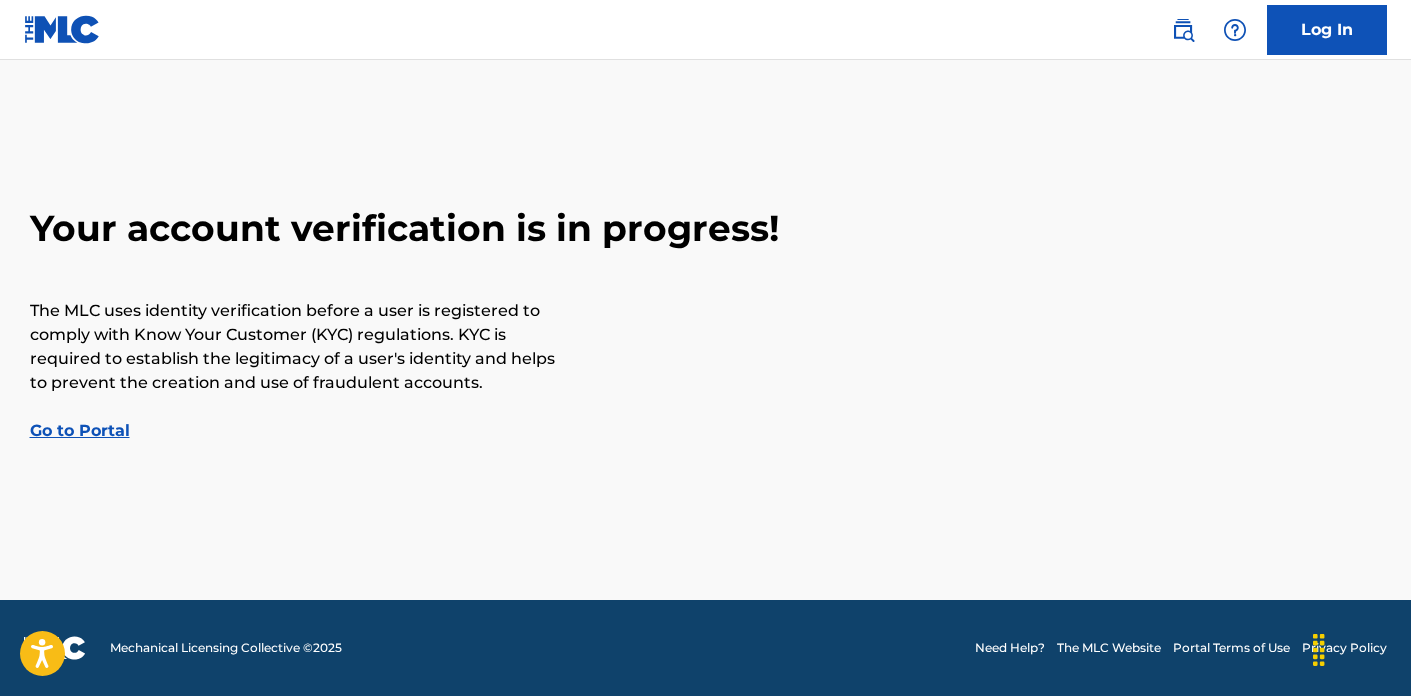 scroll, scrollTop: 0, scrollLeft: 0, axis: both 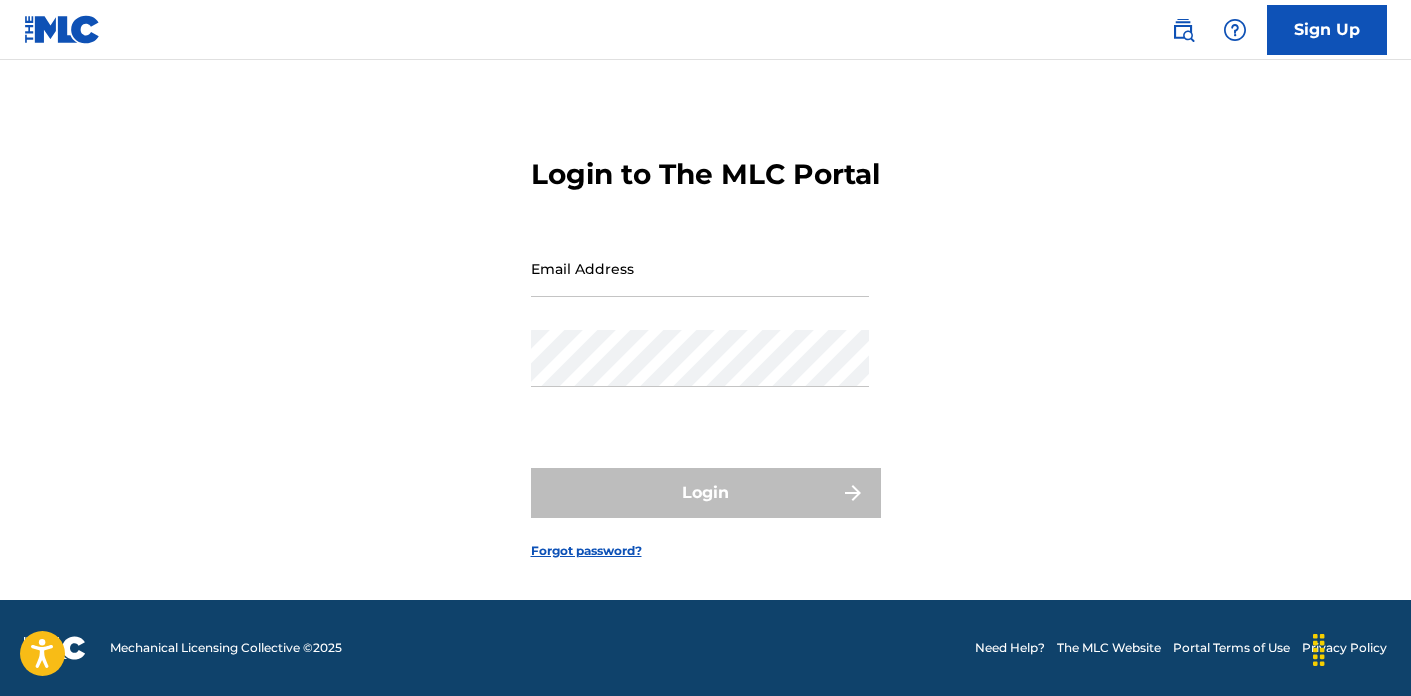 click on "The MLC Website" at bounding box center [1109, 648] 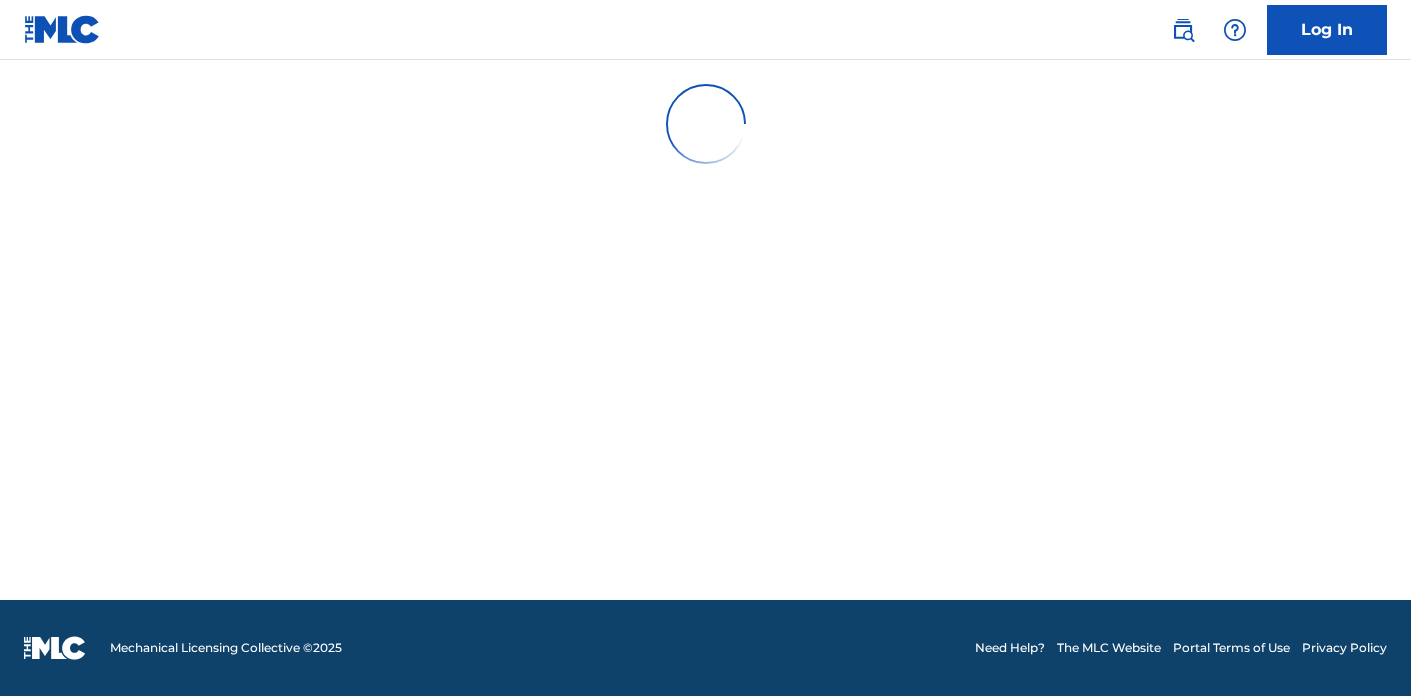 scroll, scrollTop: 0, scrollLeft: 0, axis: both 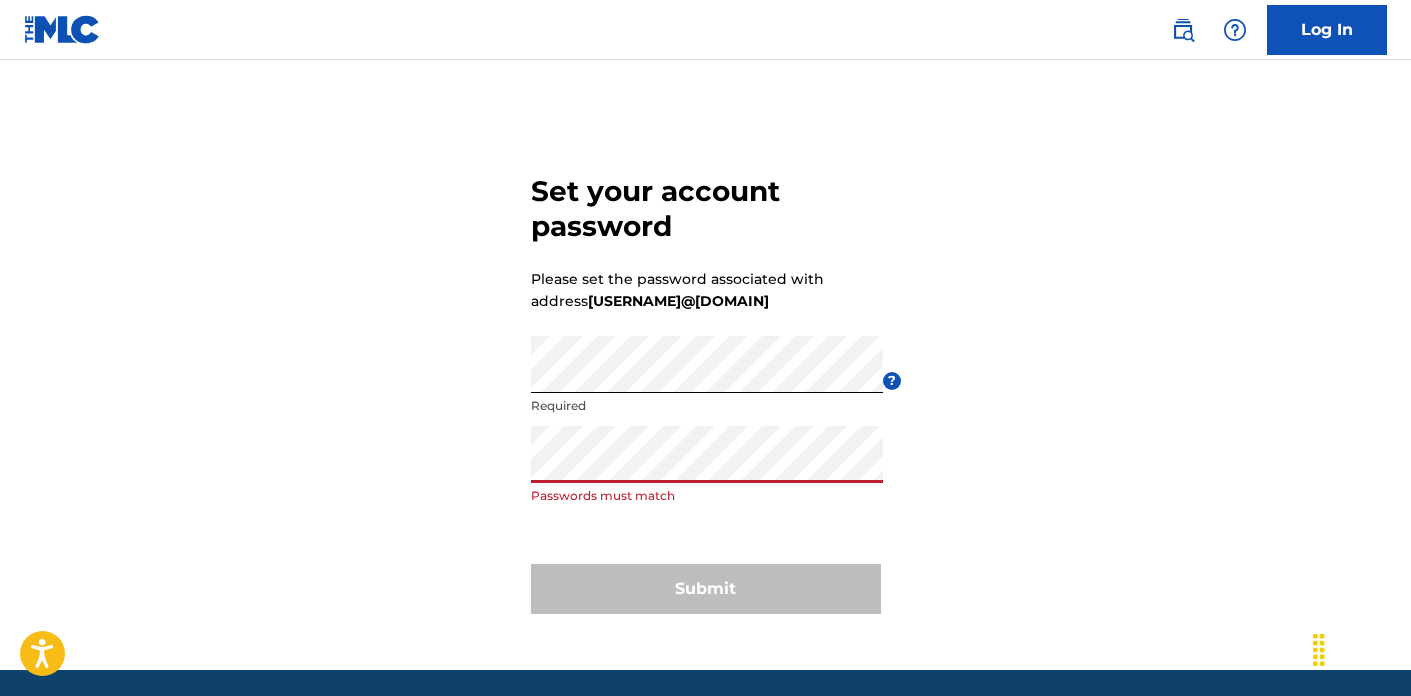 click on "Set your account password Please set the password associated with   address  wkigara1@gmail.com Password   Required ? Re enter password   Passwords must match Submit" at bounding box center [706, 390] 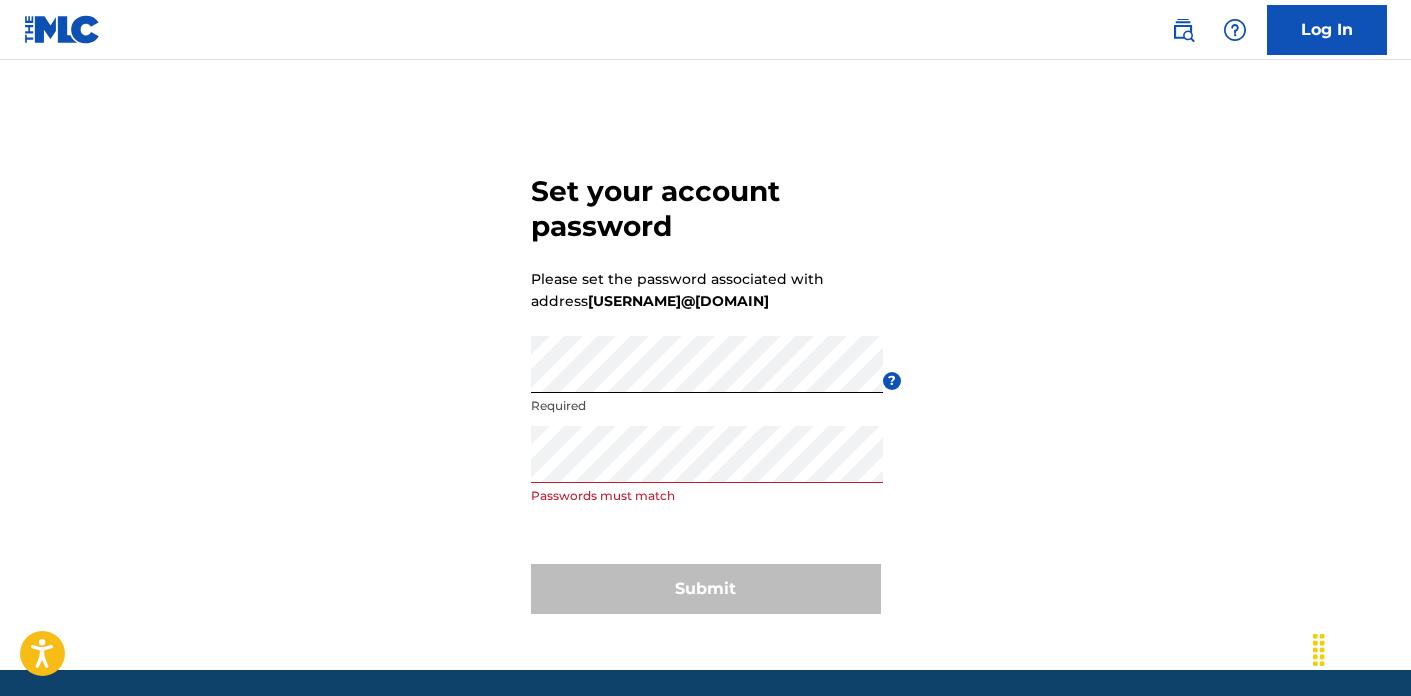 click on "Submit" at bounding box center [706, 589] 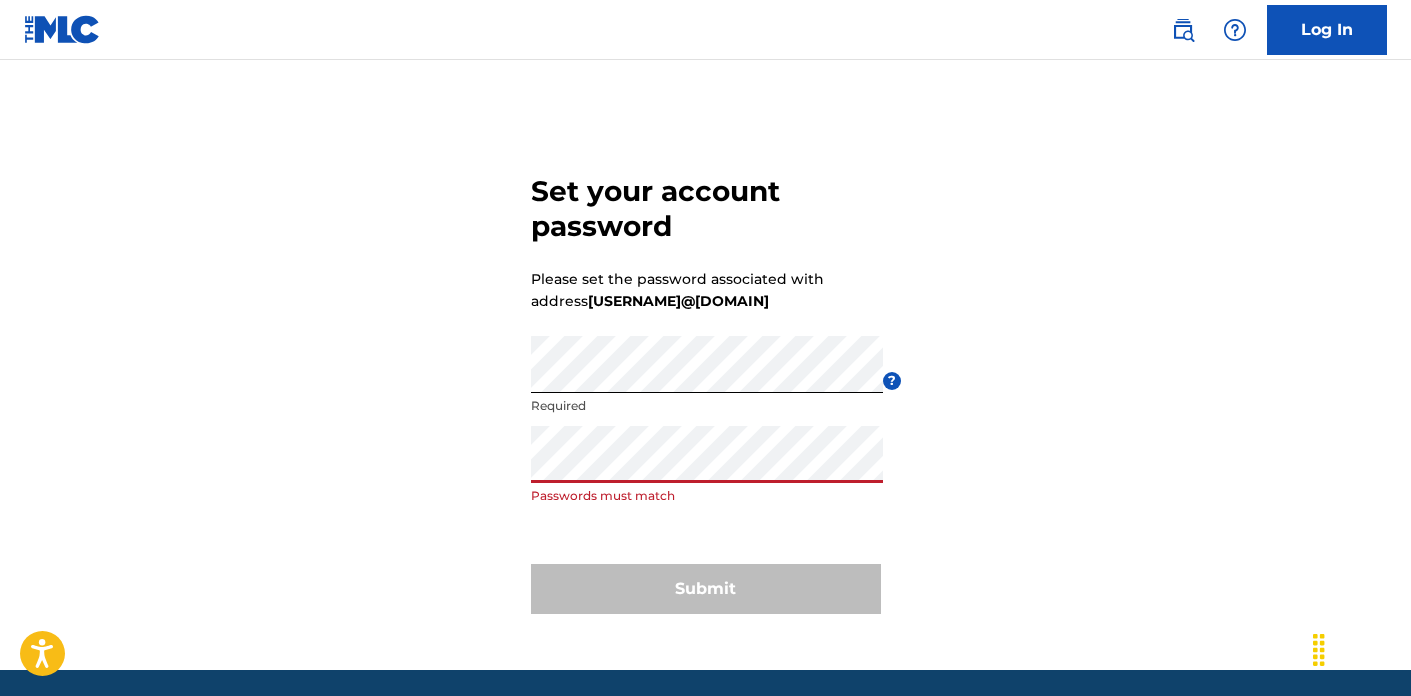 click on "Set your account password Please set the password associated with   address  wkigara1@gmail.com Password   Required ? Re enter password   Passwords must match Submit" at bounding box center (706, 390) 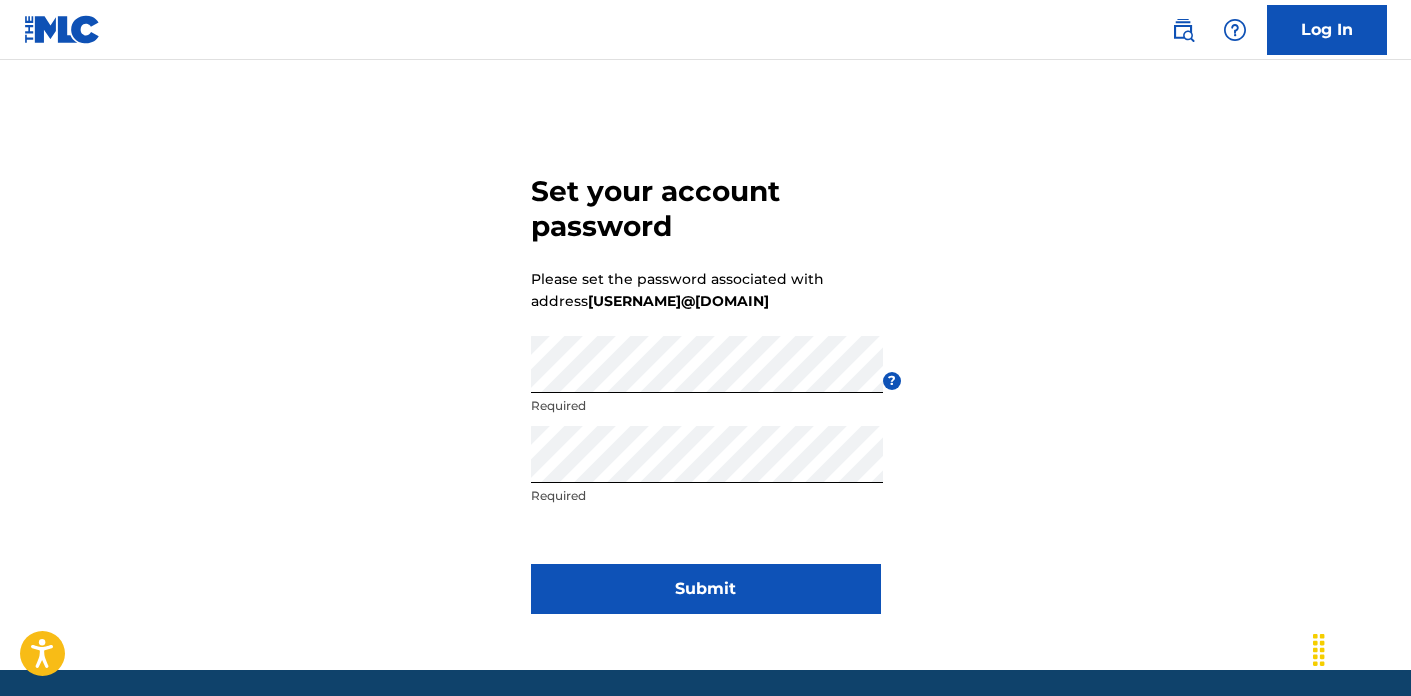 click on "Submit" at bounding box center [706, 589] 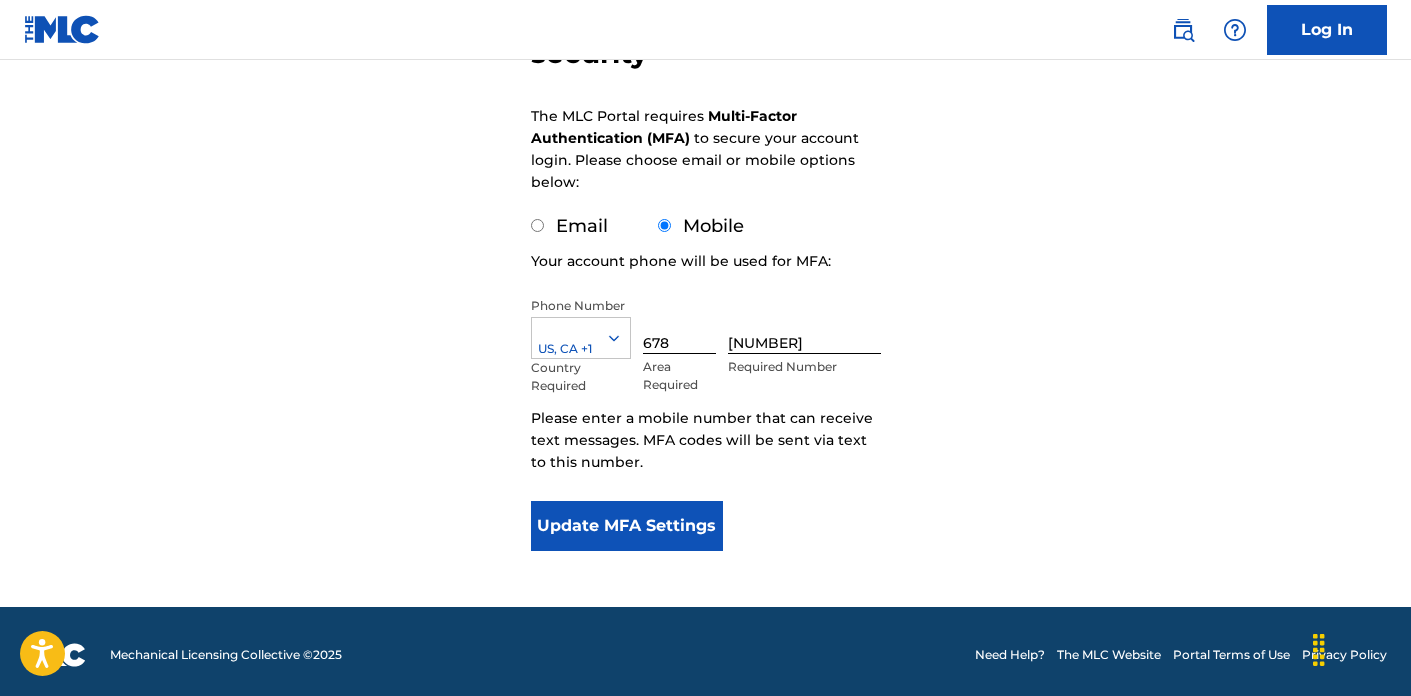 scroll, scrollTop: 266, scrollLeft: 0, axis: vertical 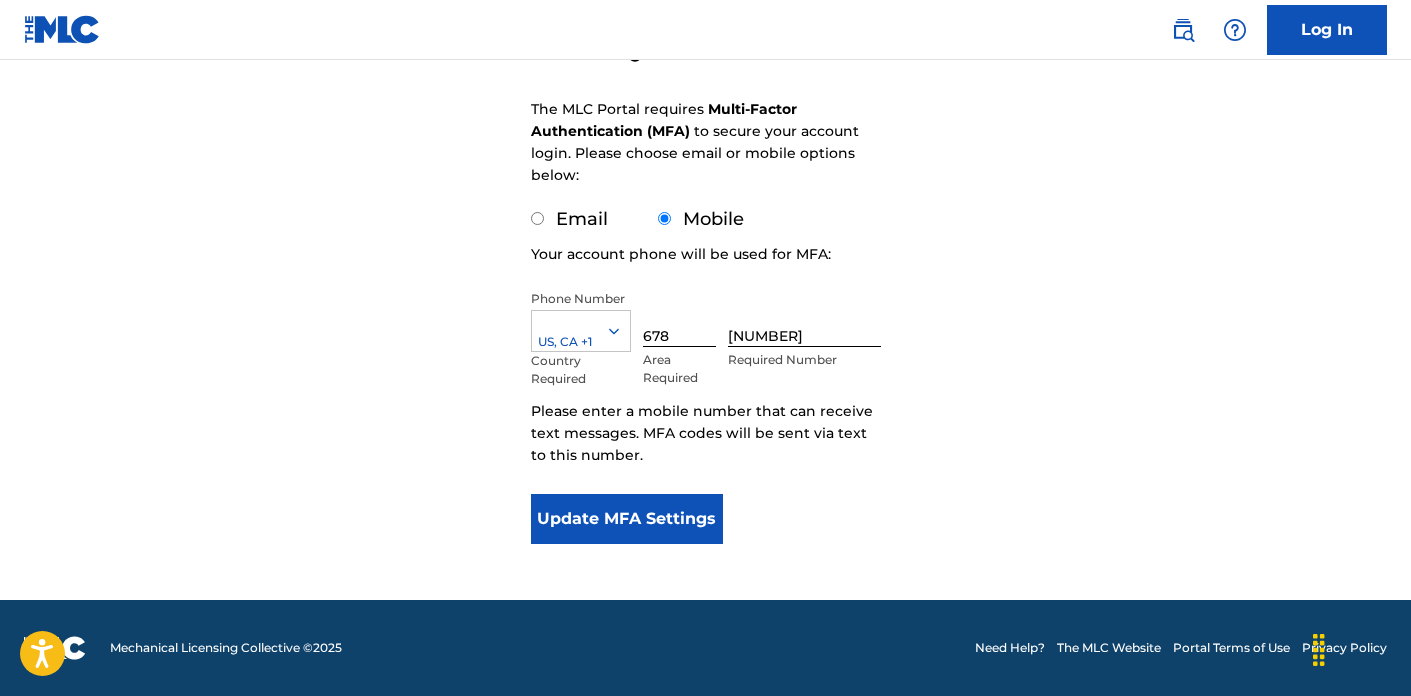 click on "Email" at bounding box center [537, 218] 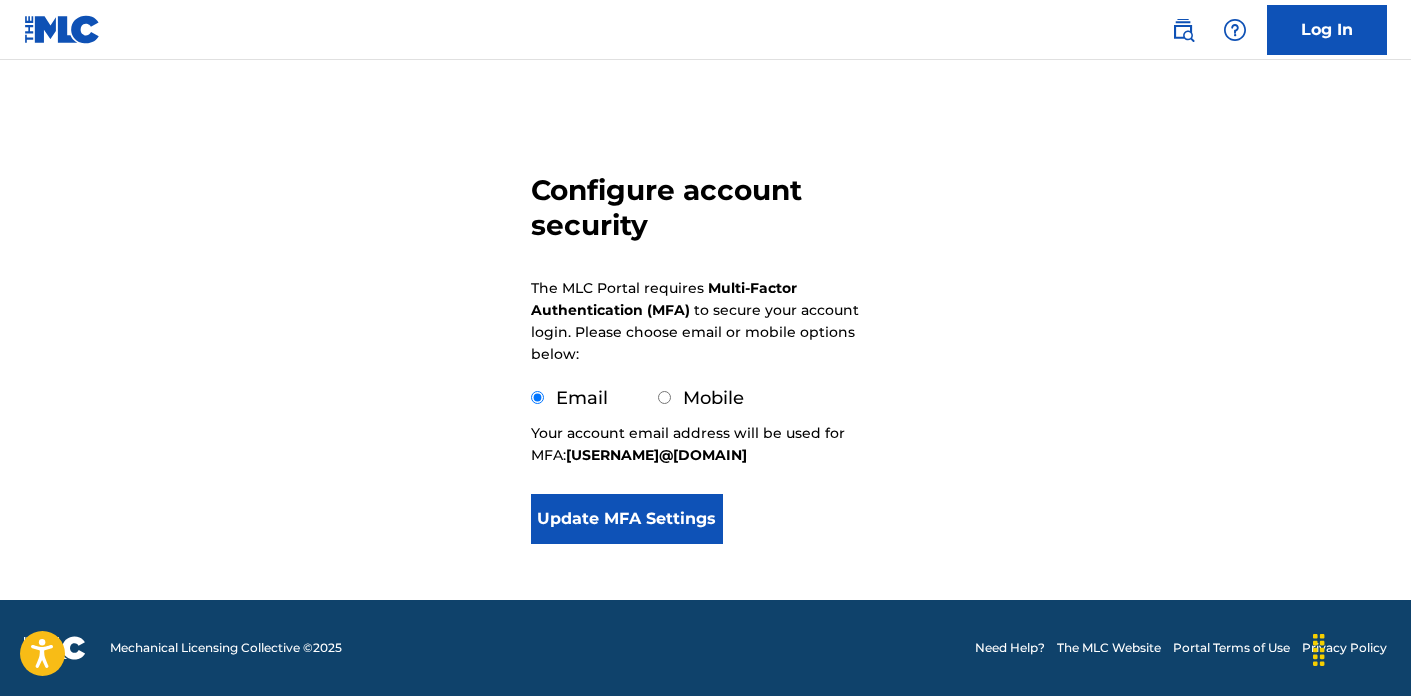 scroll, scrollTop: 87, scrollLeft: 0, axis: vertical 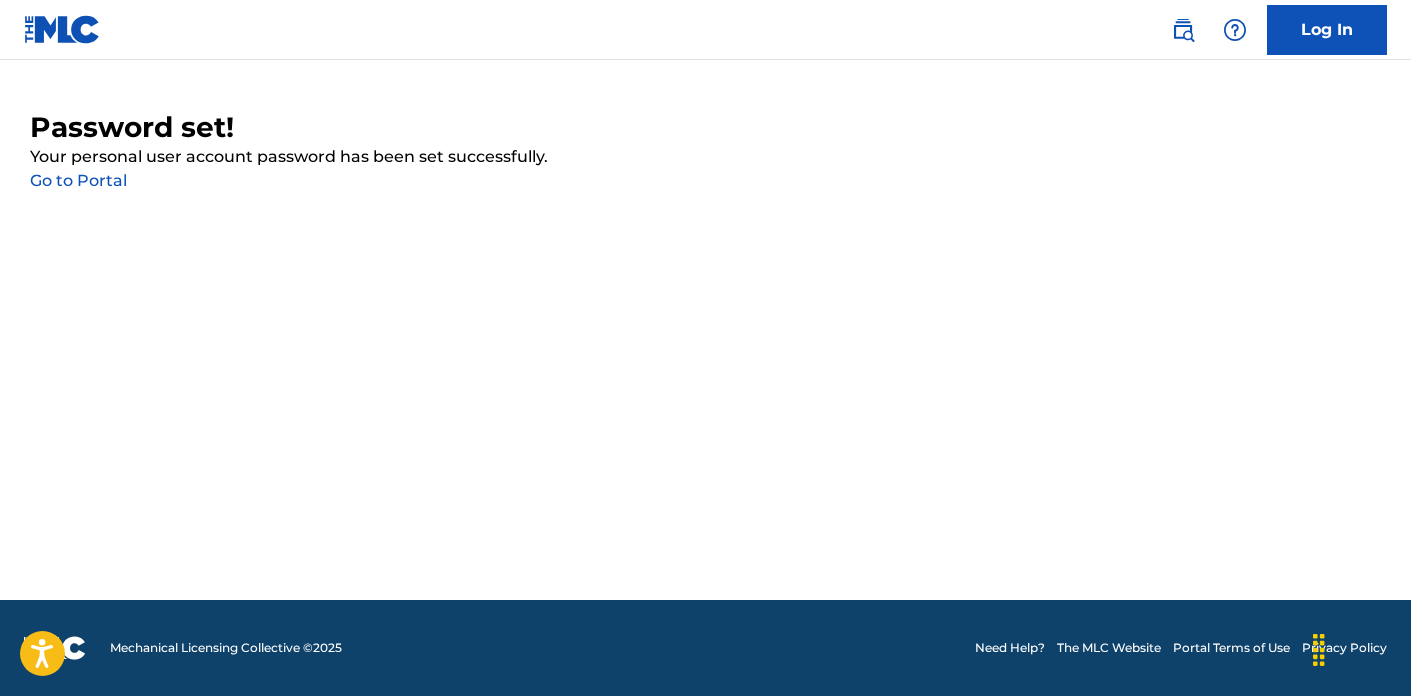 click on "Go to Portal" at bounding box center [78, 180] 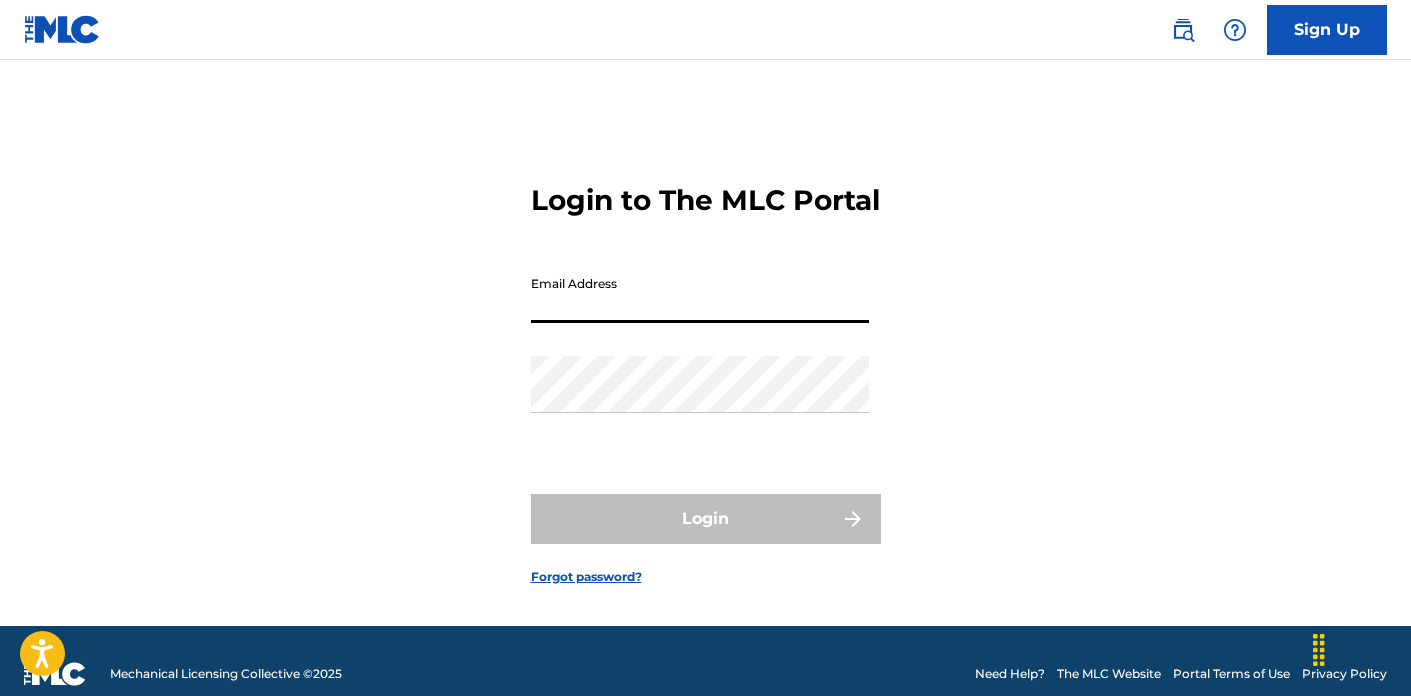 click on "Email Address" at bounding box center [700, 294] 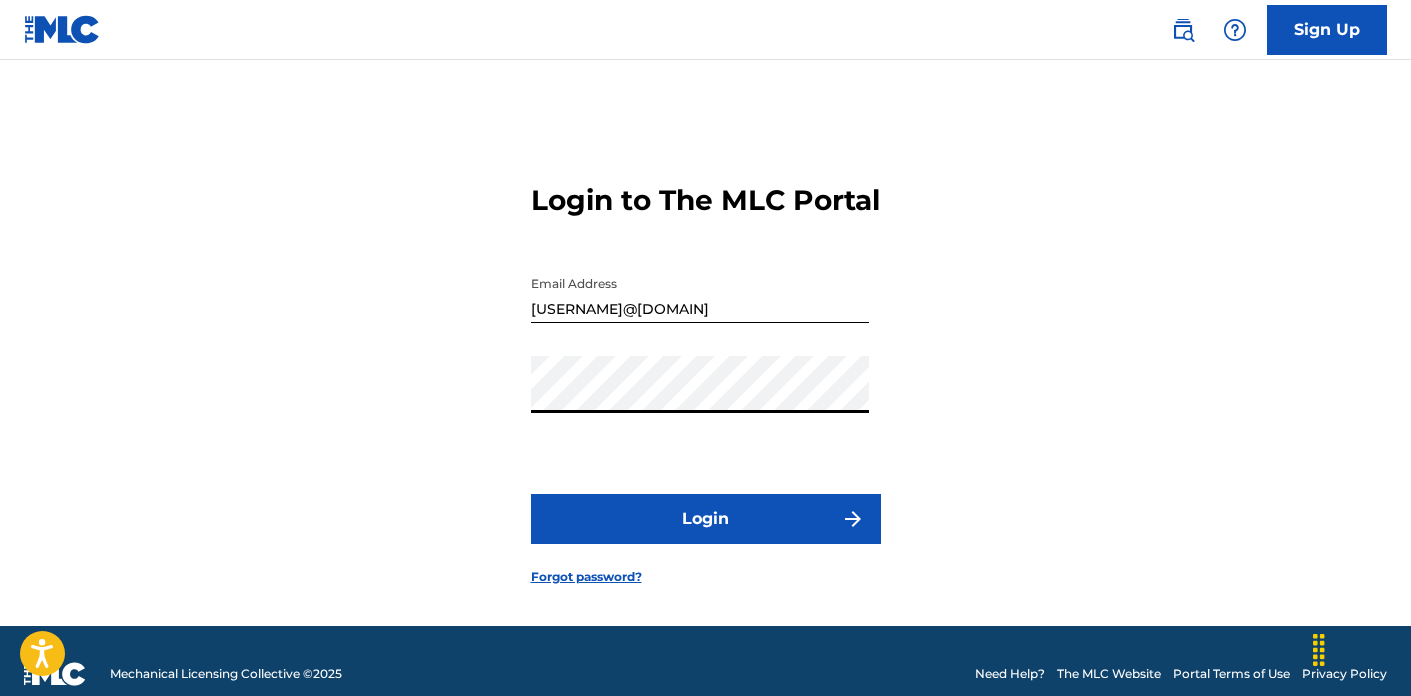 click on "Login" at bounding box center (706, 519) 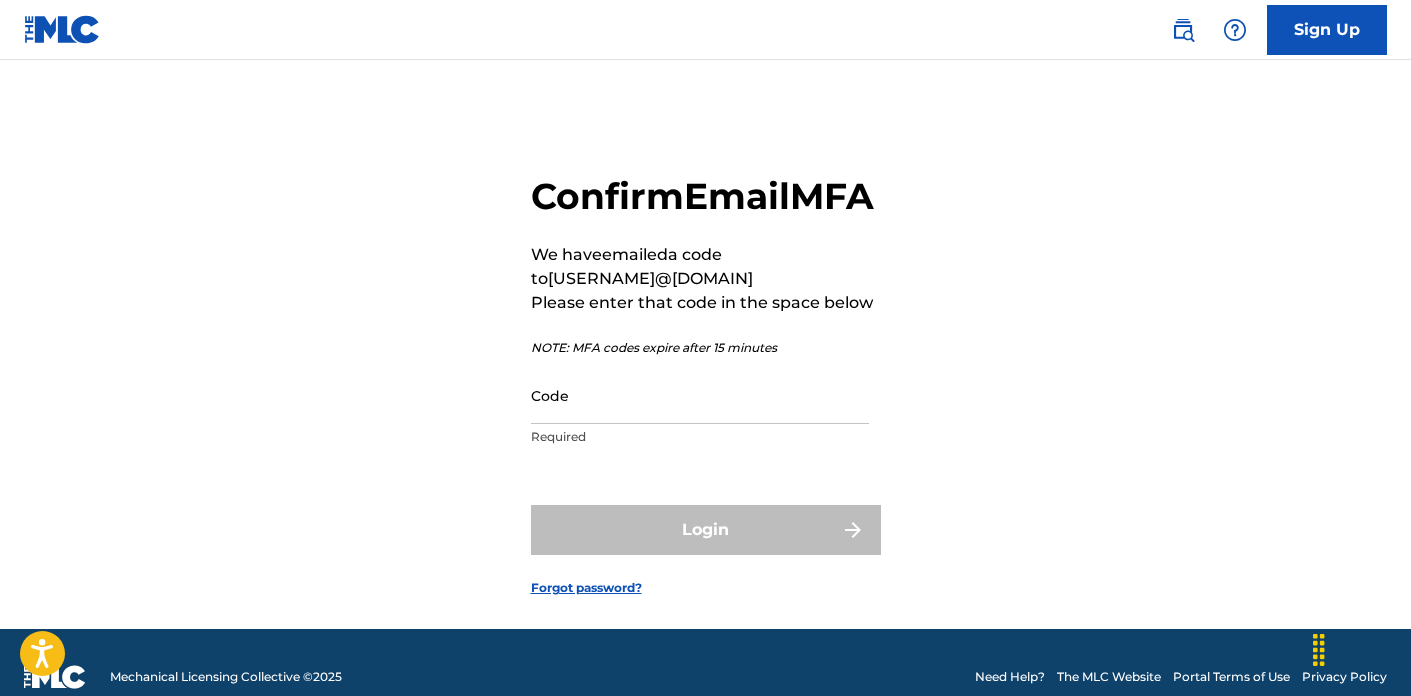 click on "Code" at bounding box center (700, 395) 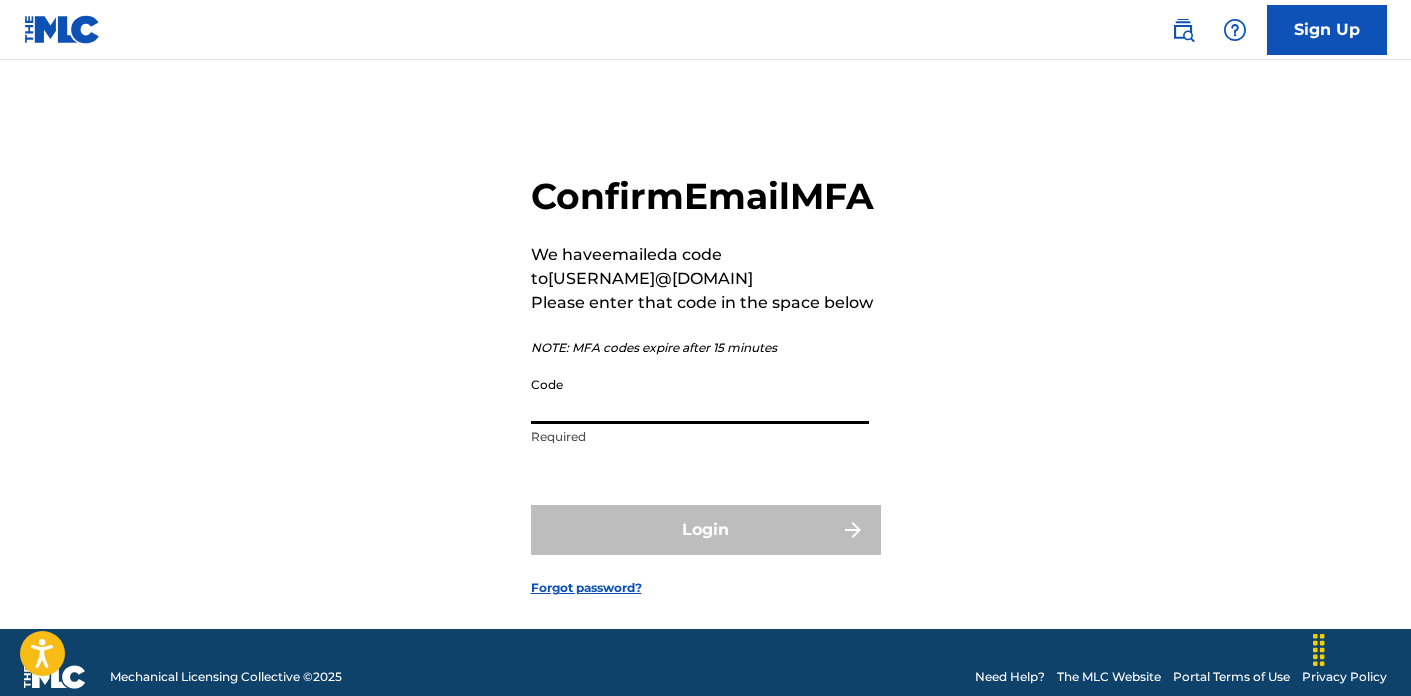 paste on "193325" 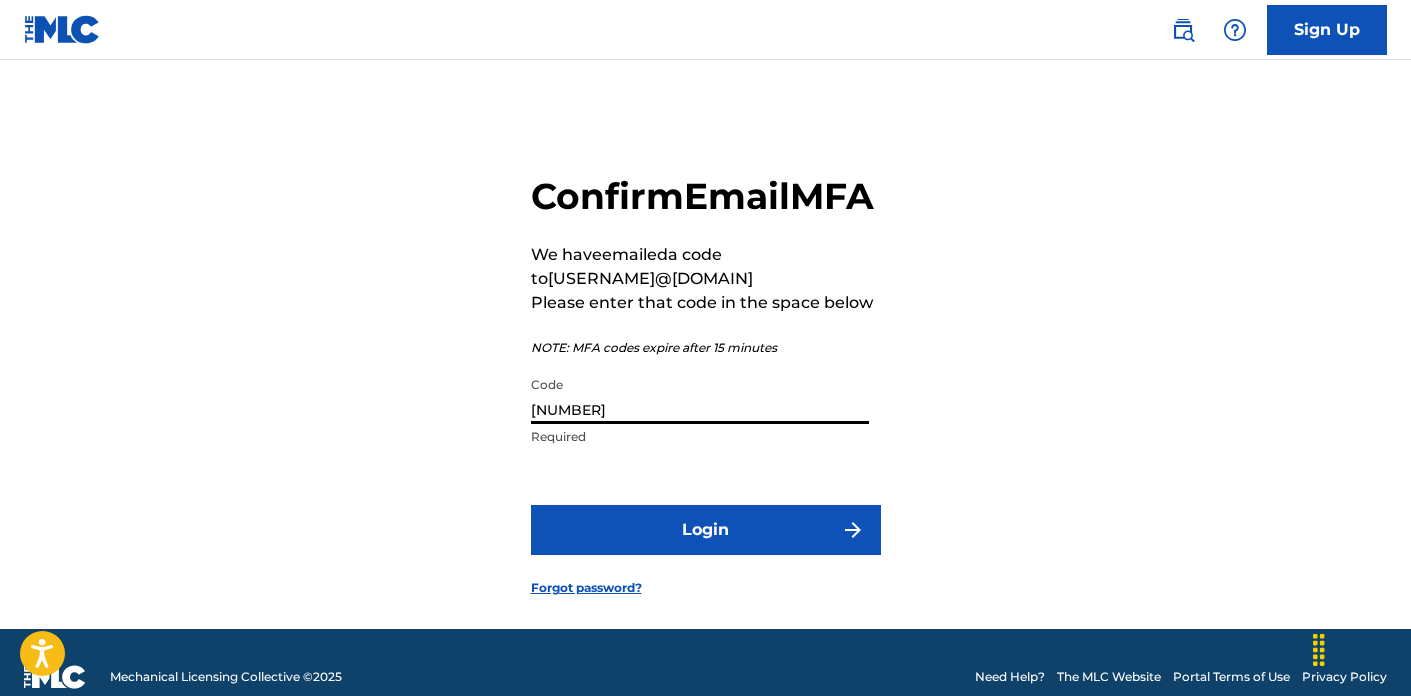 type on "193325" 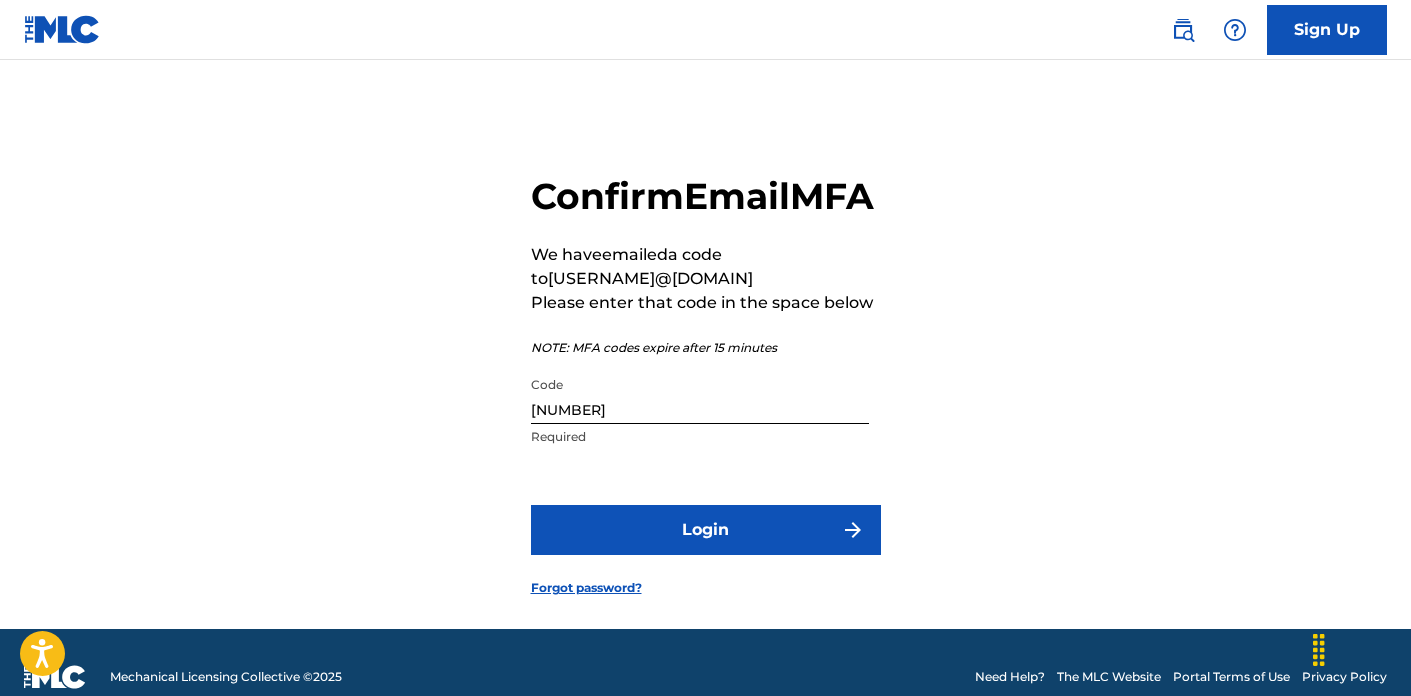 click on "Login" at bounding box center [706, 530] 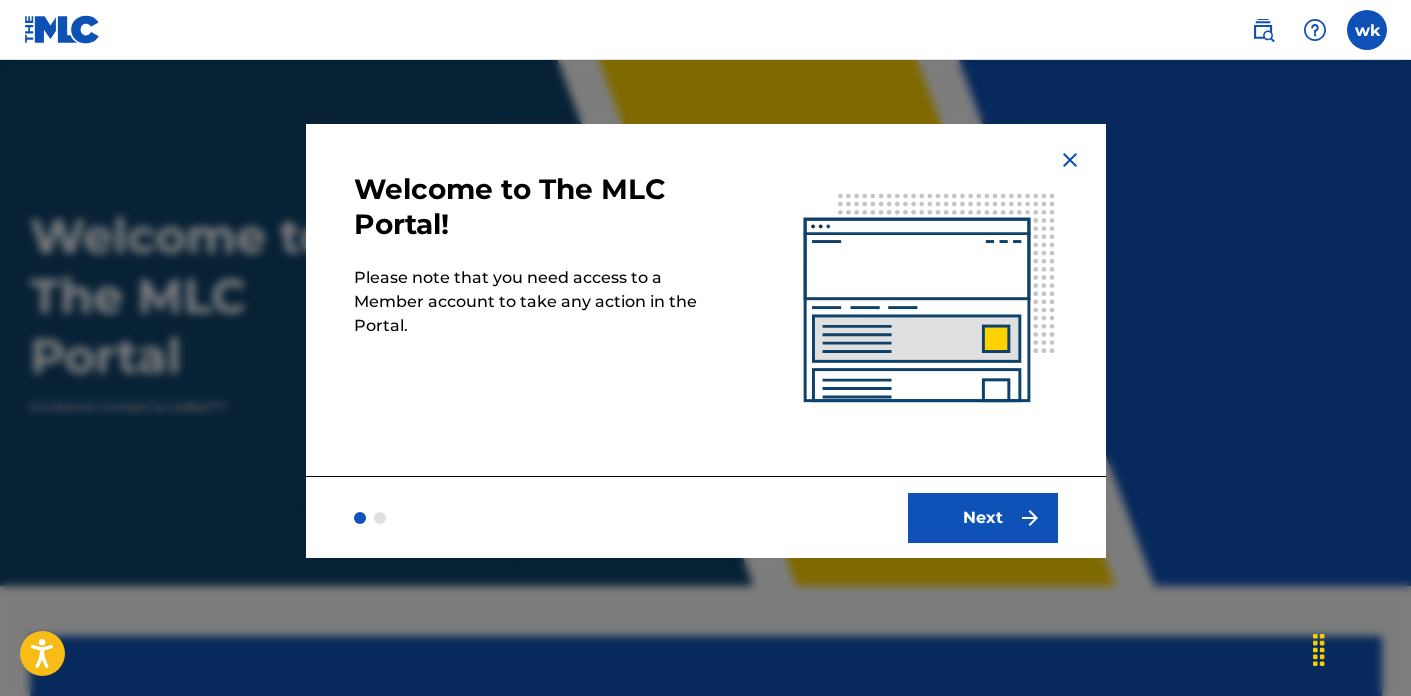 scroll, scrollTop: 0, scrollLeft: 0, axis: both 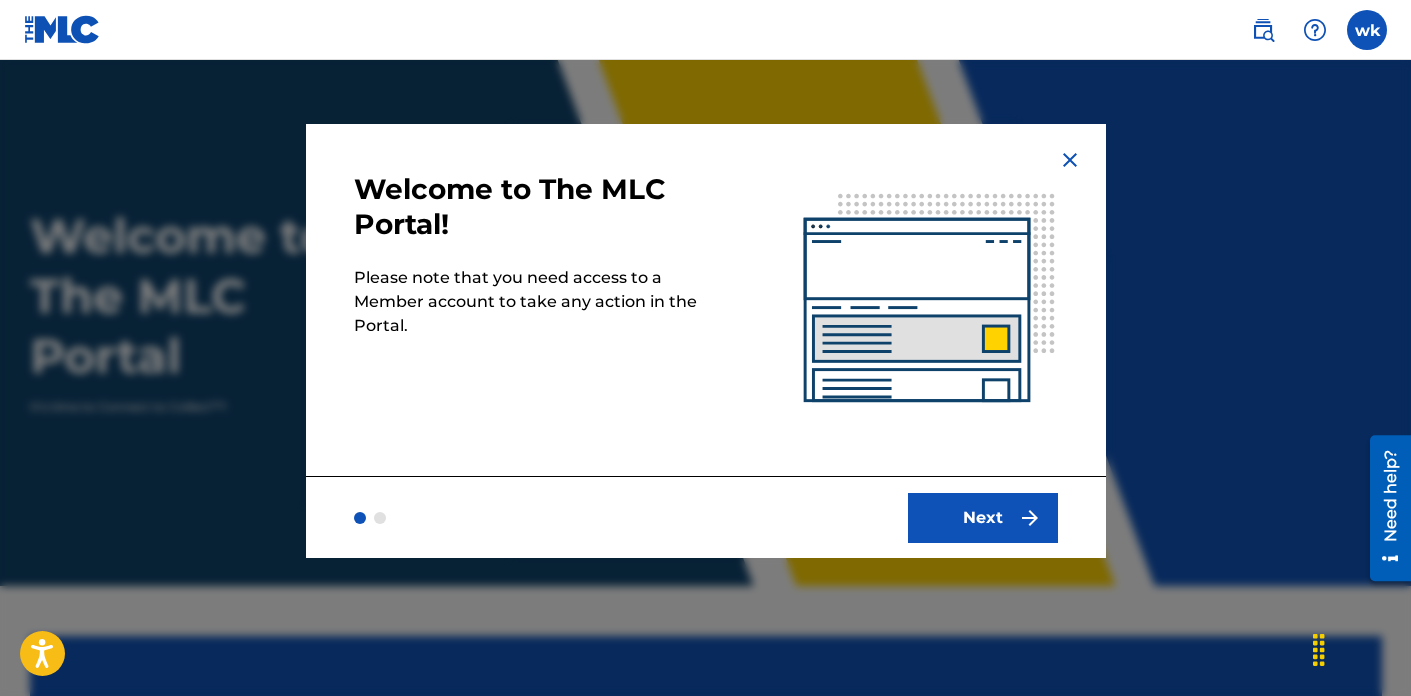 click at bounding box center [1030, 518] 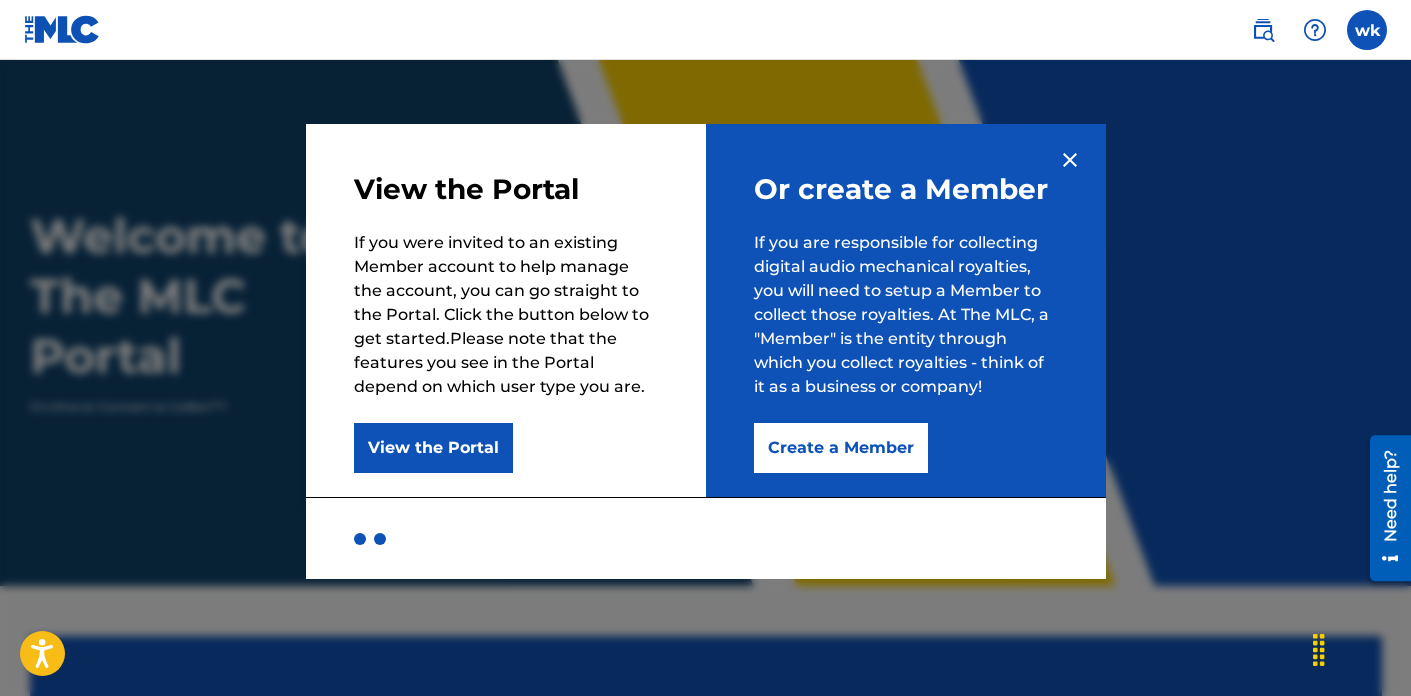 click on "View the Portal" at bounding box center [433, 448] 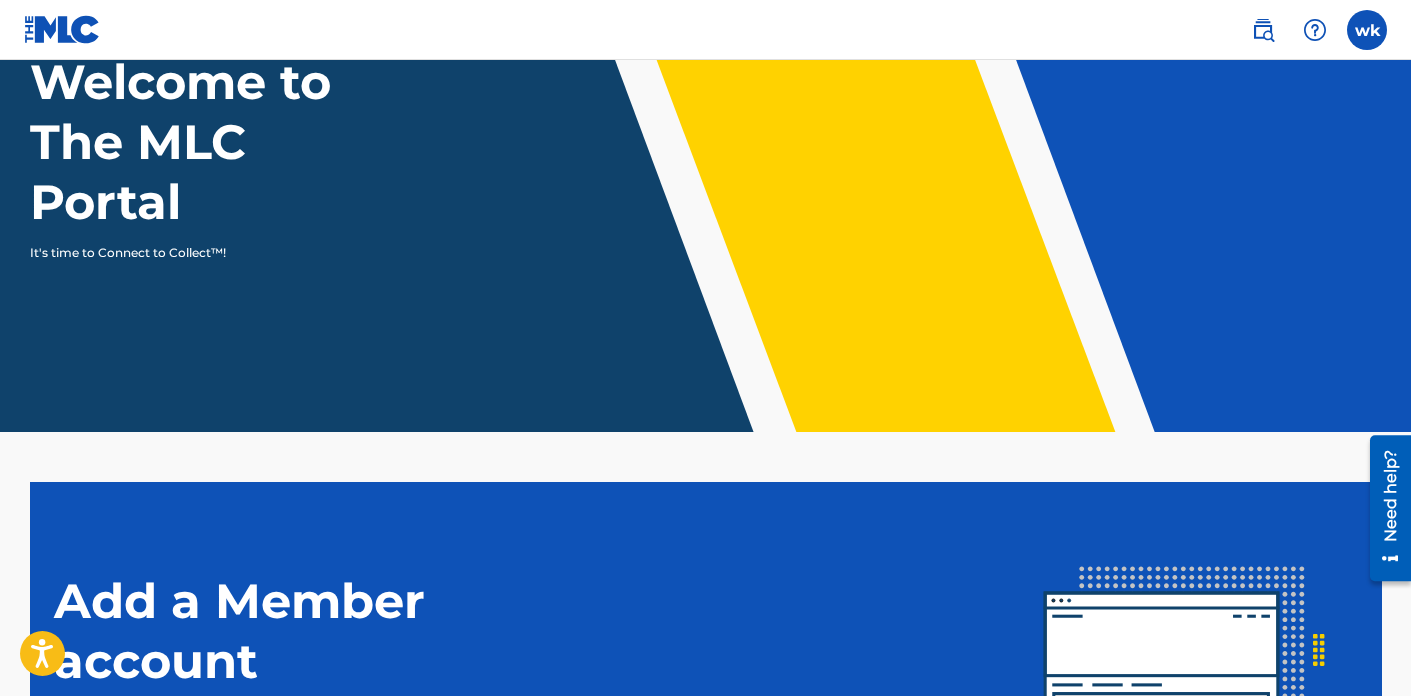 scroll, scrollTop: 450, scrollLeft: 0, axis: vertical 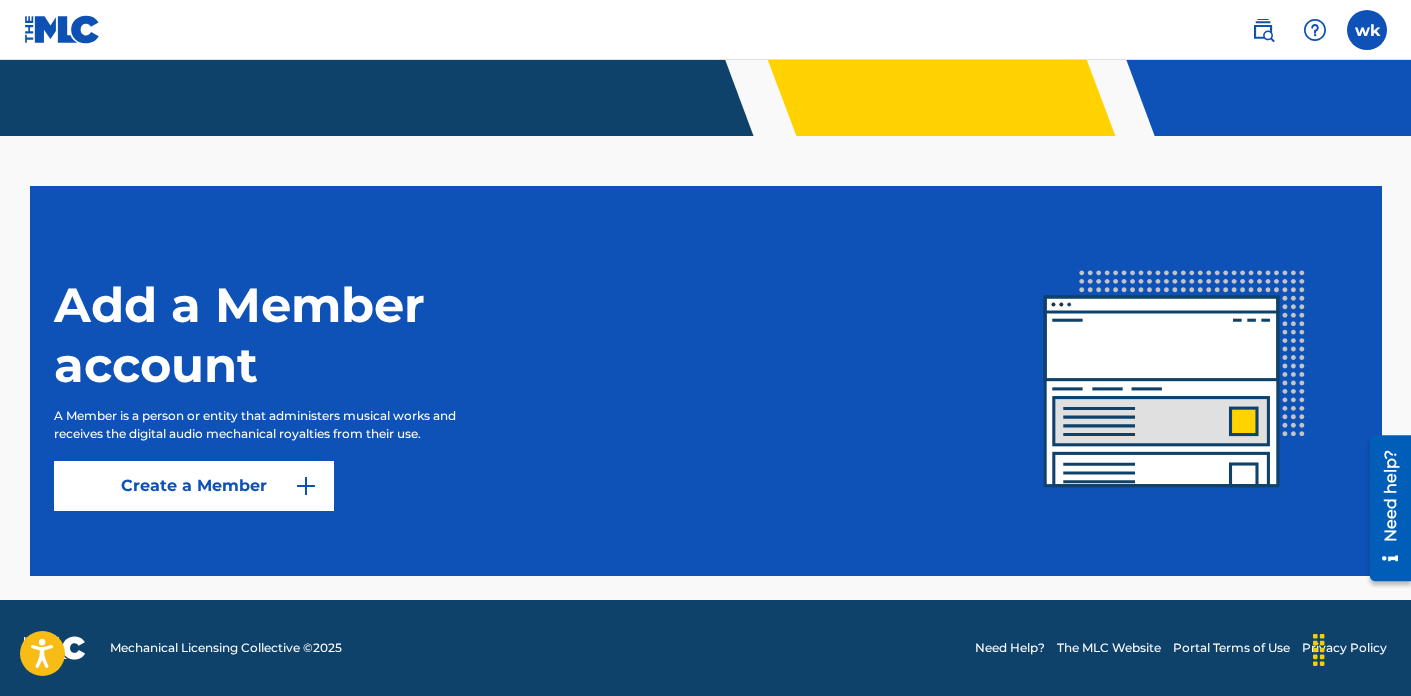 click on "Create a Member" at bounding box center (194, 486) 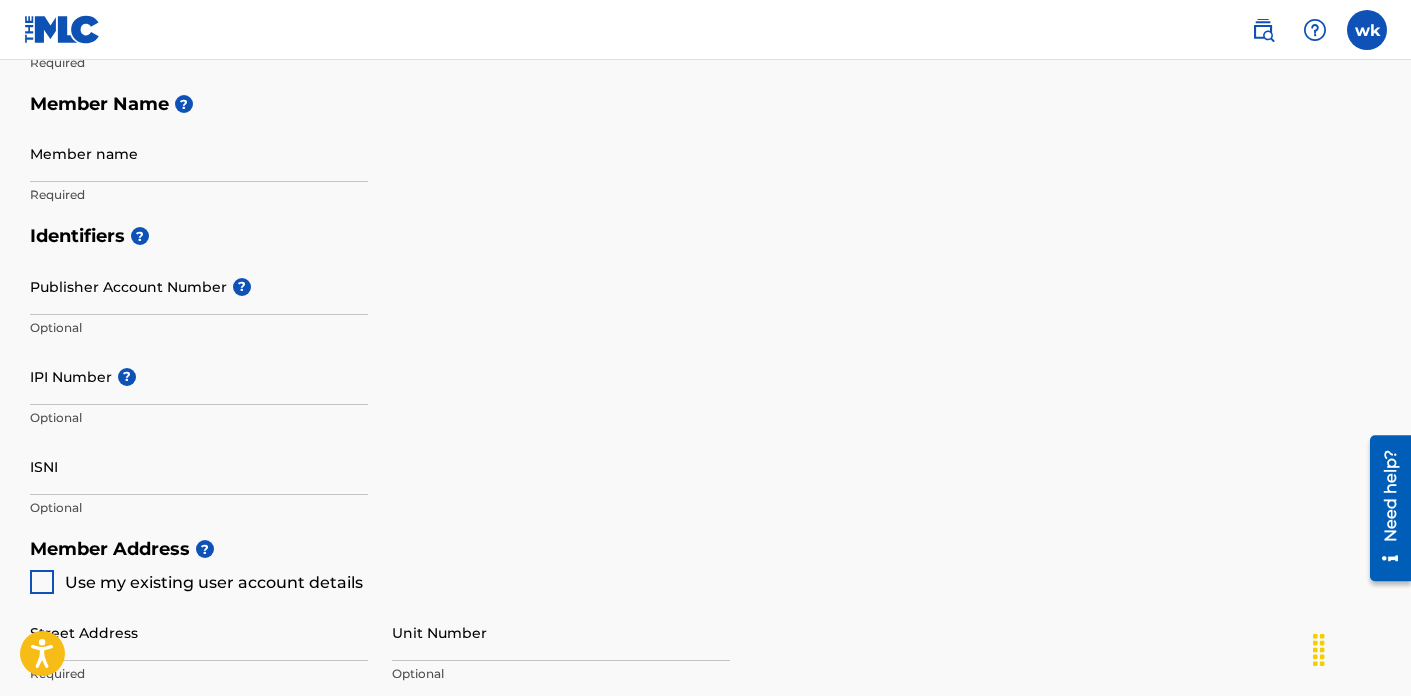 scroll, scrollTop: 0, scrollLeft: 0, axis: both 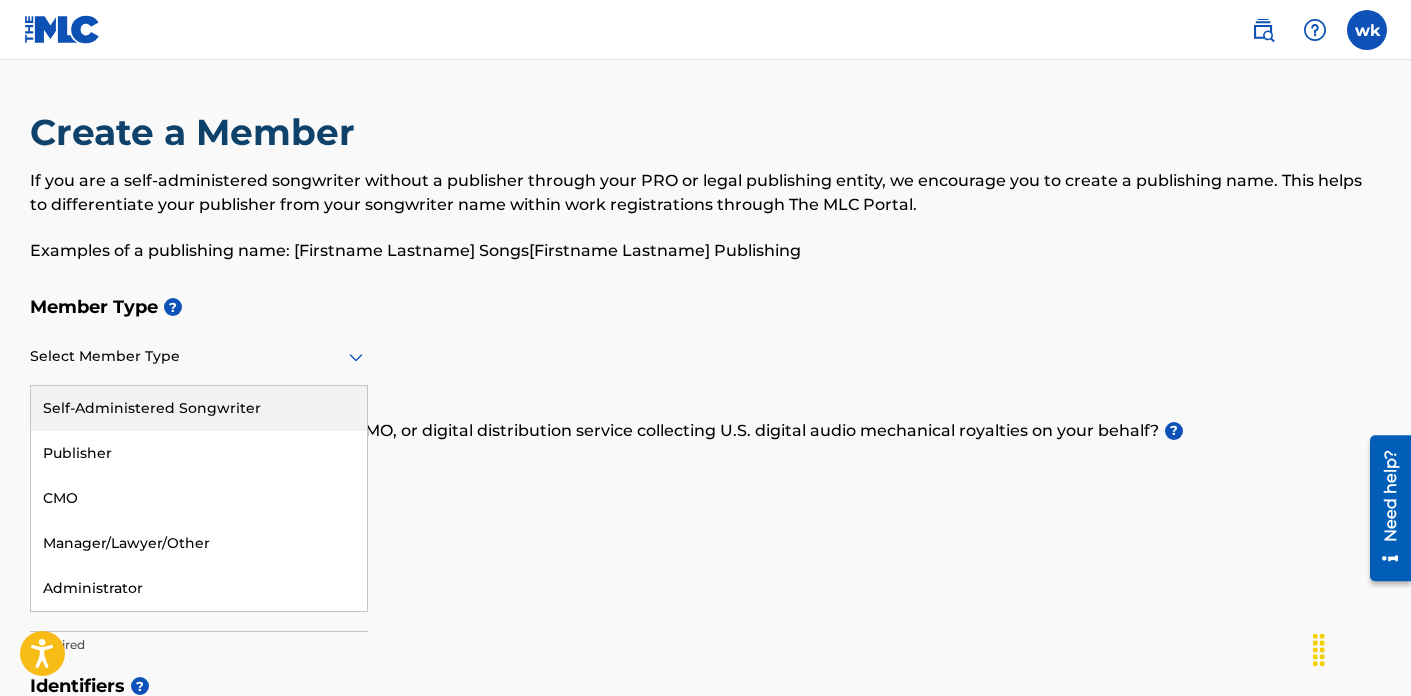 click 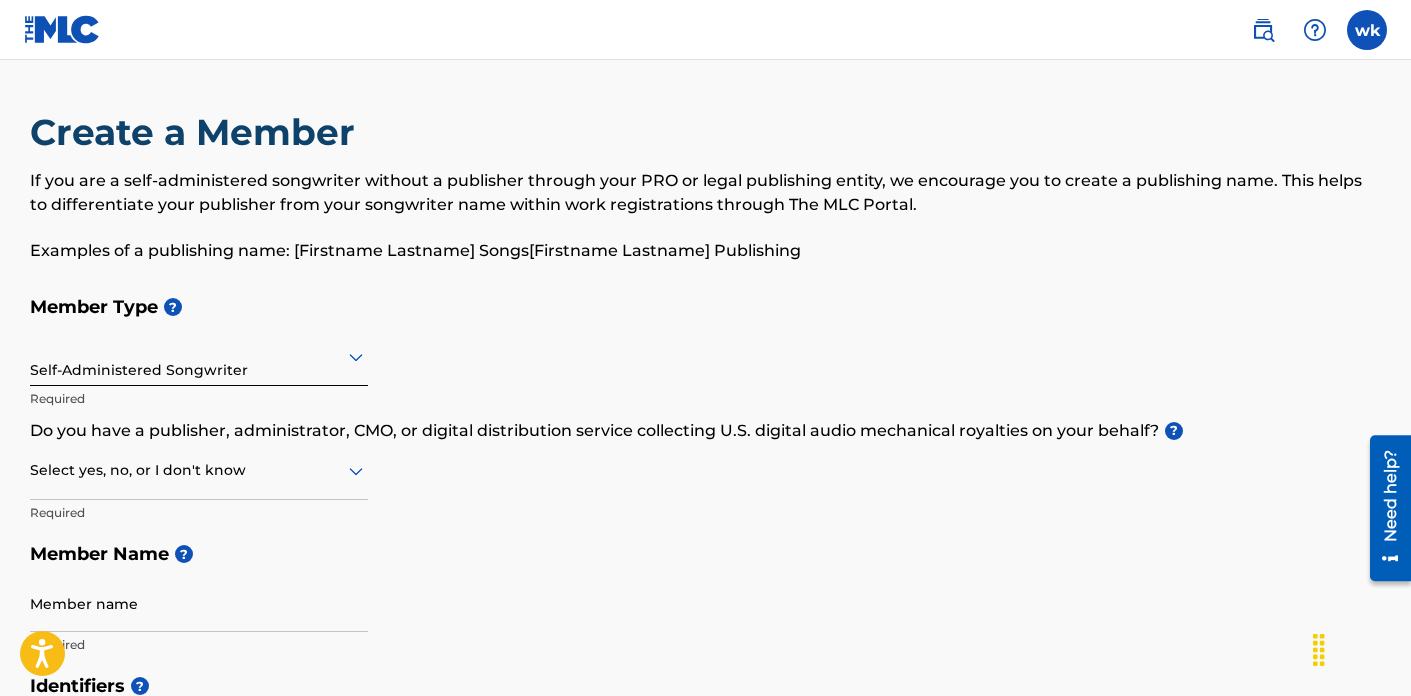 click 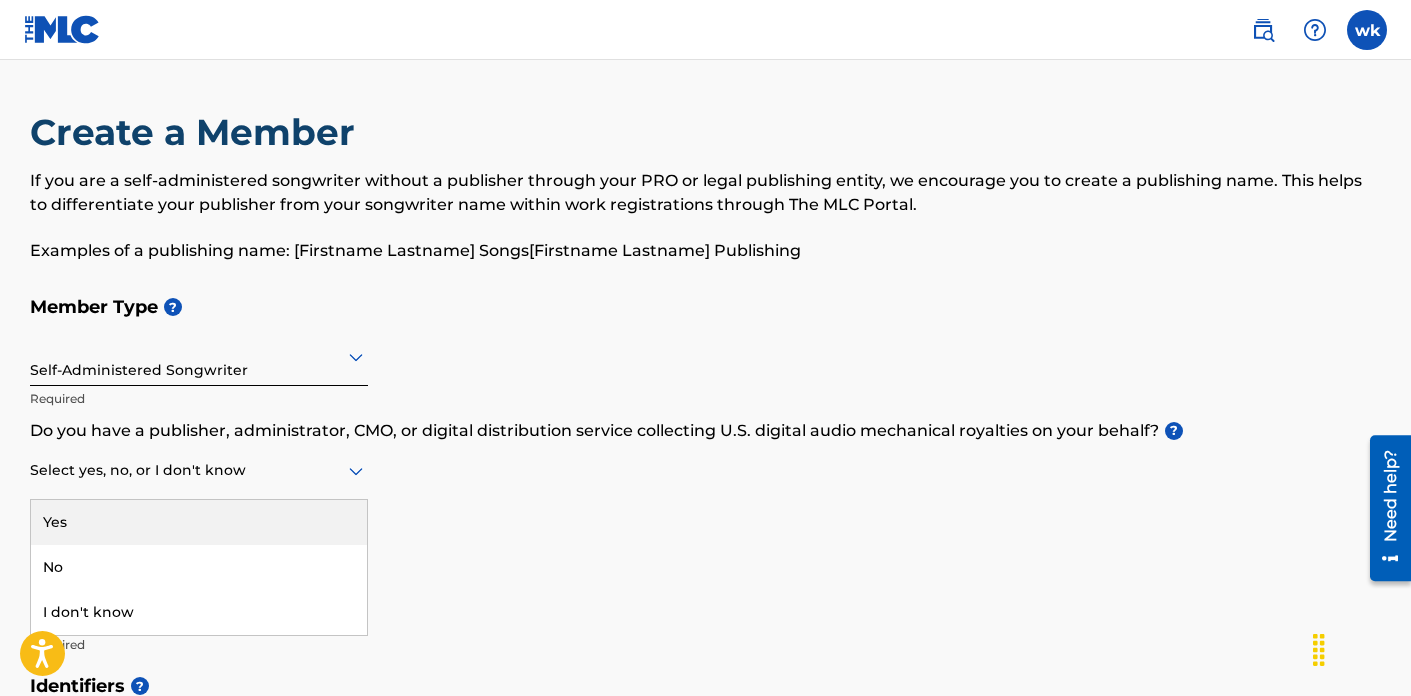 click on "Yes" at bounding box center (199, 522) 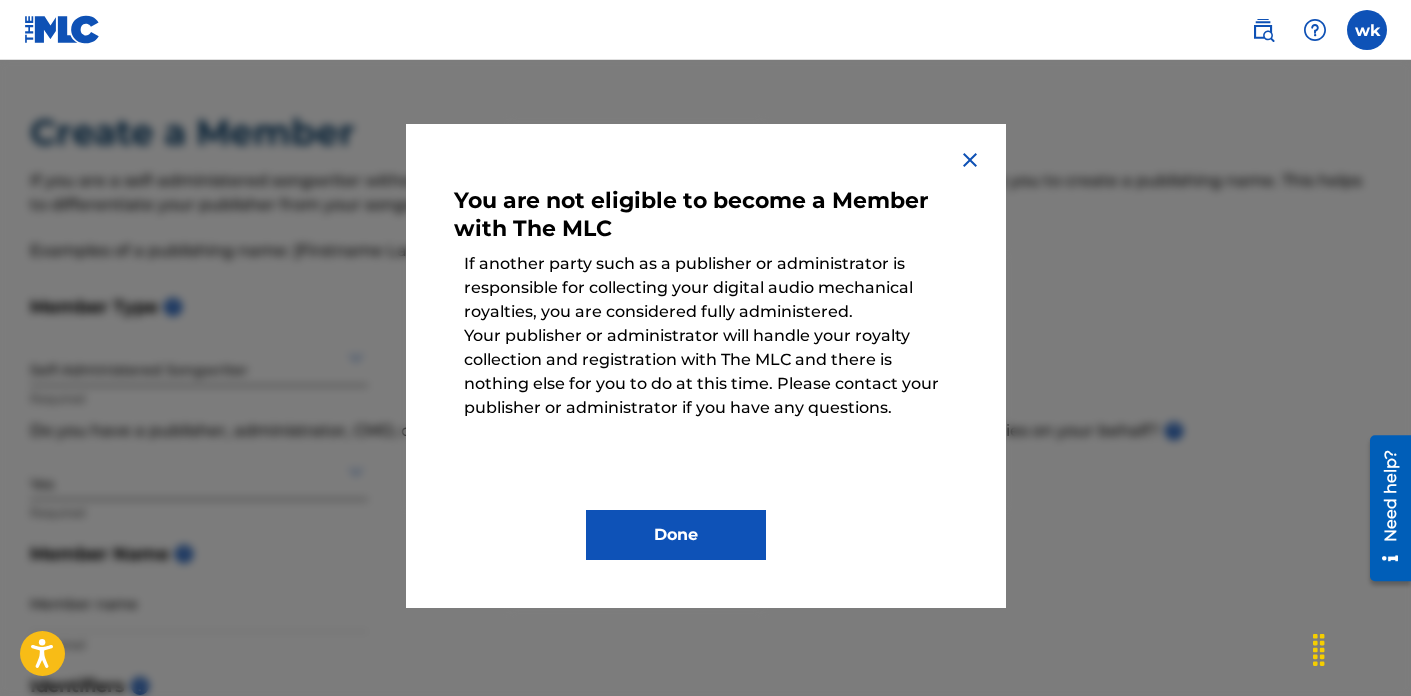 click on "Done" at bounding box center [676, 535] 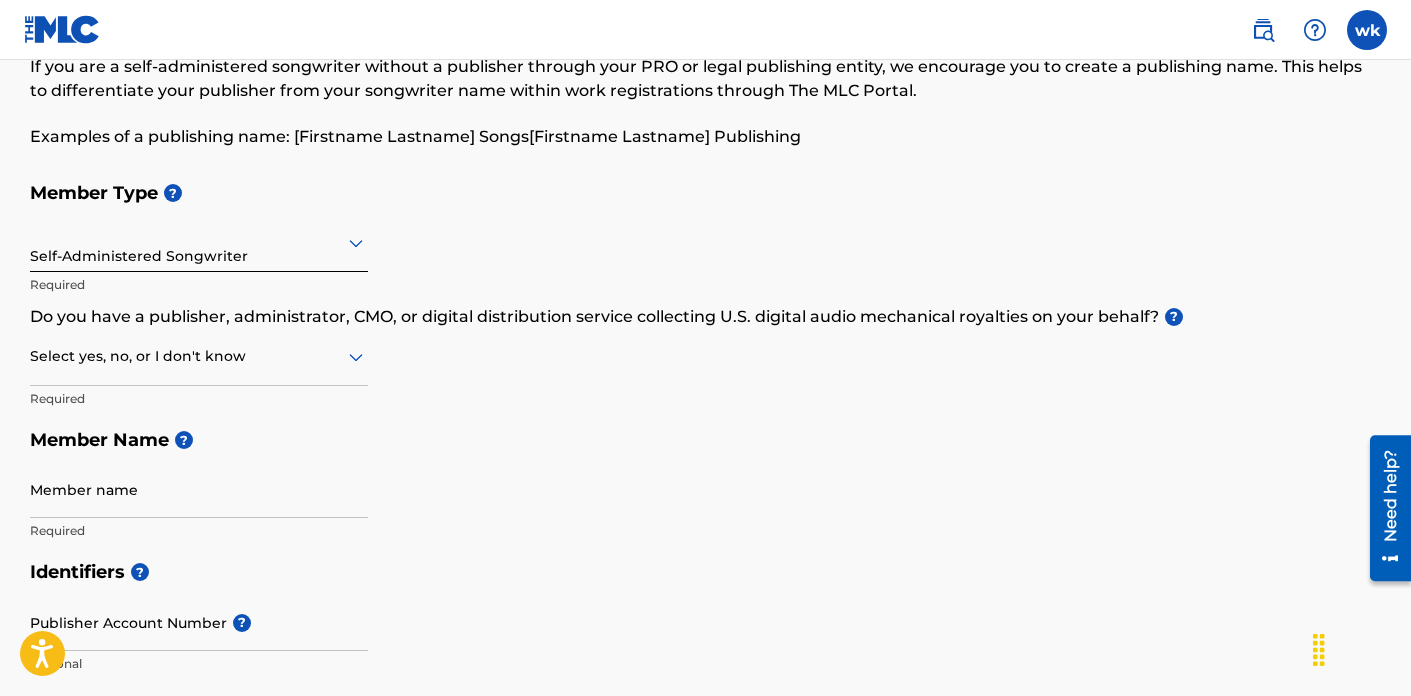 scroll, scrollTop: 267, scrollLeft: 0, axis: vertical 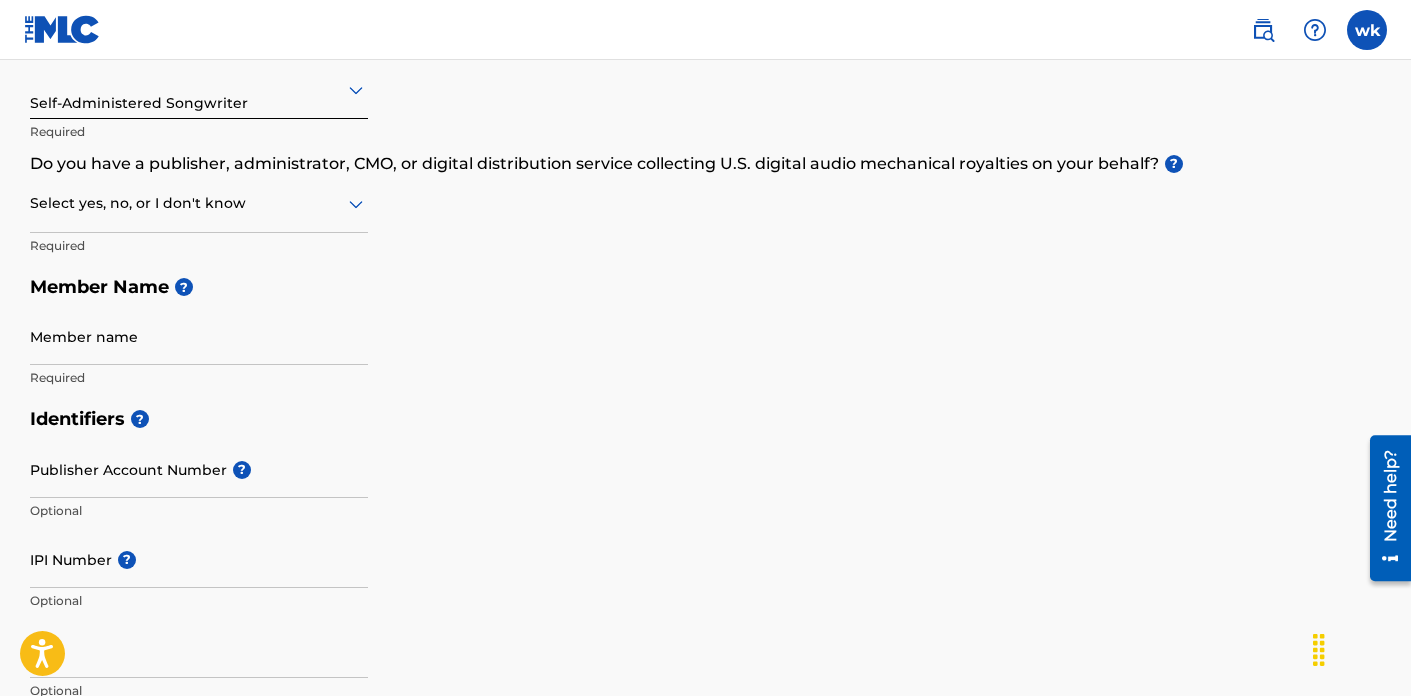 click on "Member name" at bounding box center (199, 336) 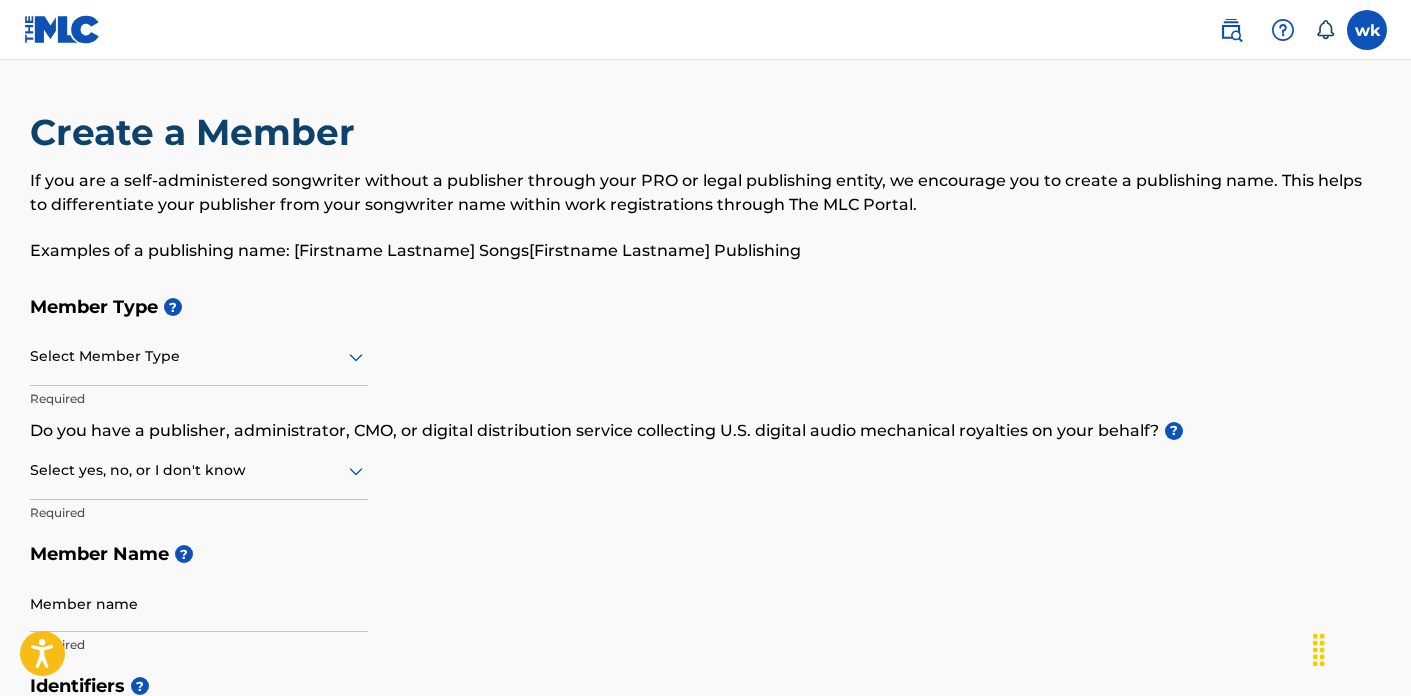 scroll, scrollTop: 0, scrollLeft: 0, axis: both 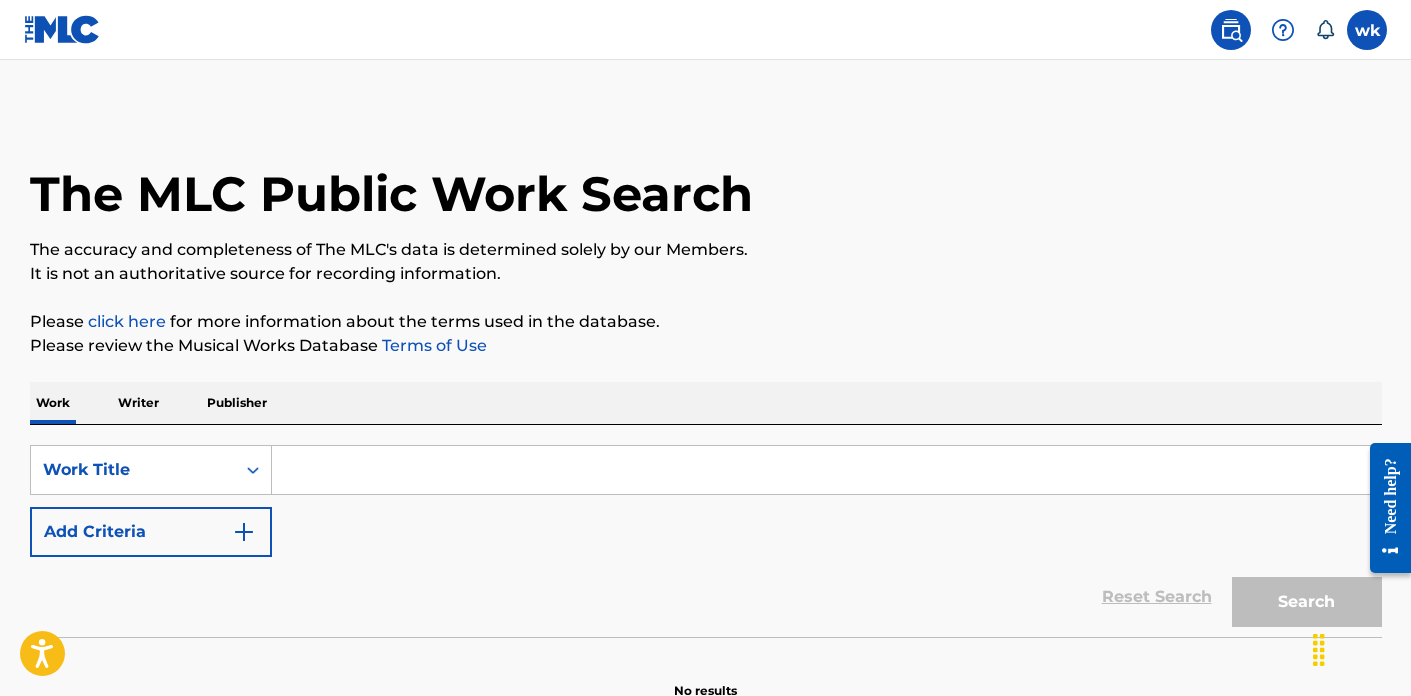 click on "Writer" at bounding box center (138, 403) 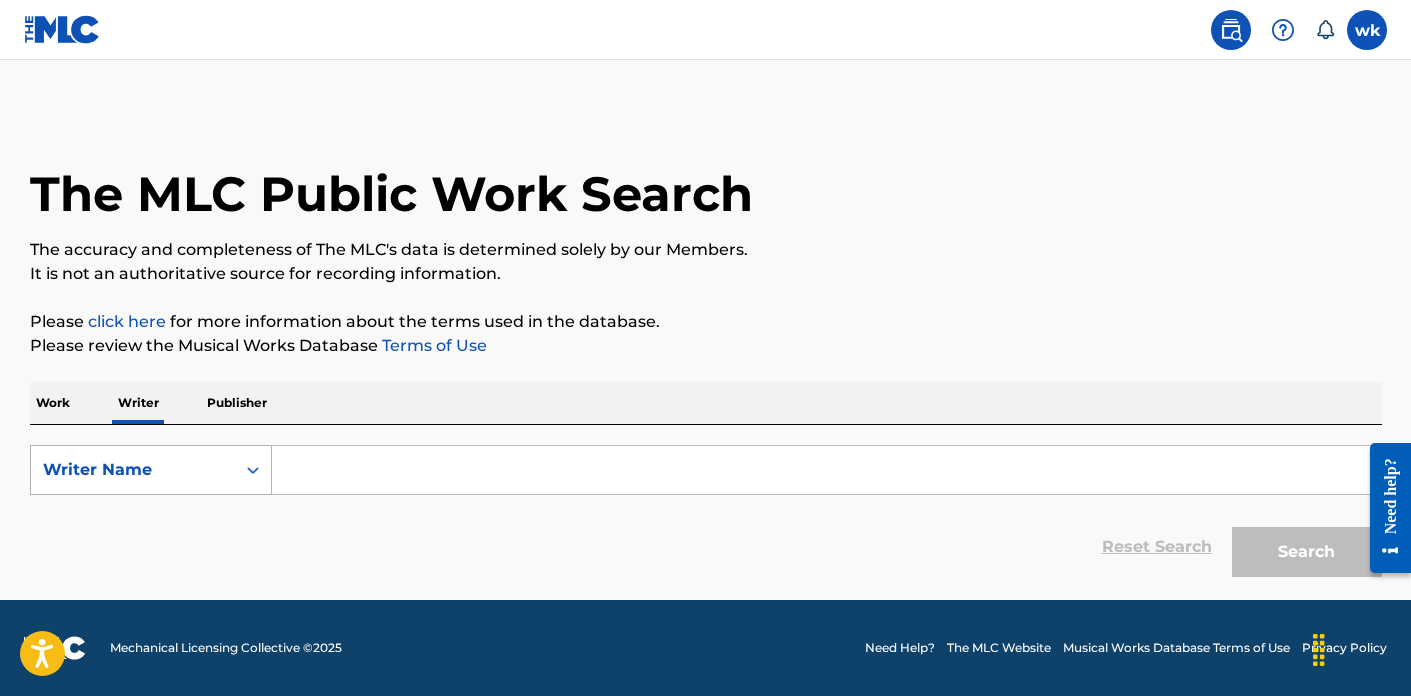 click 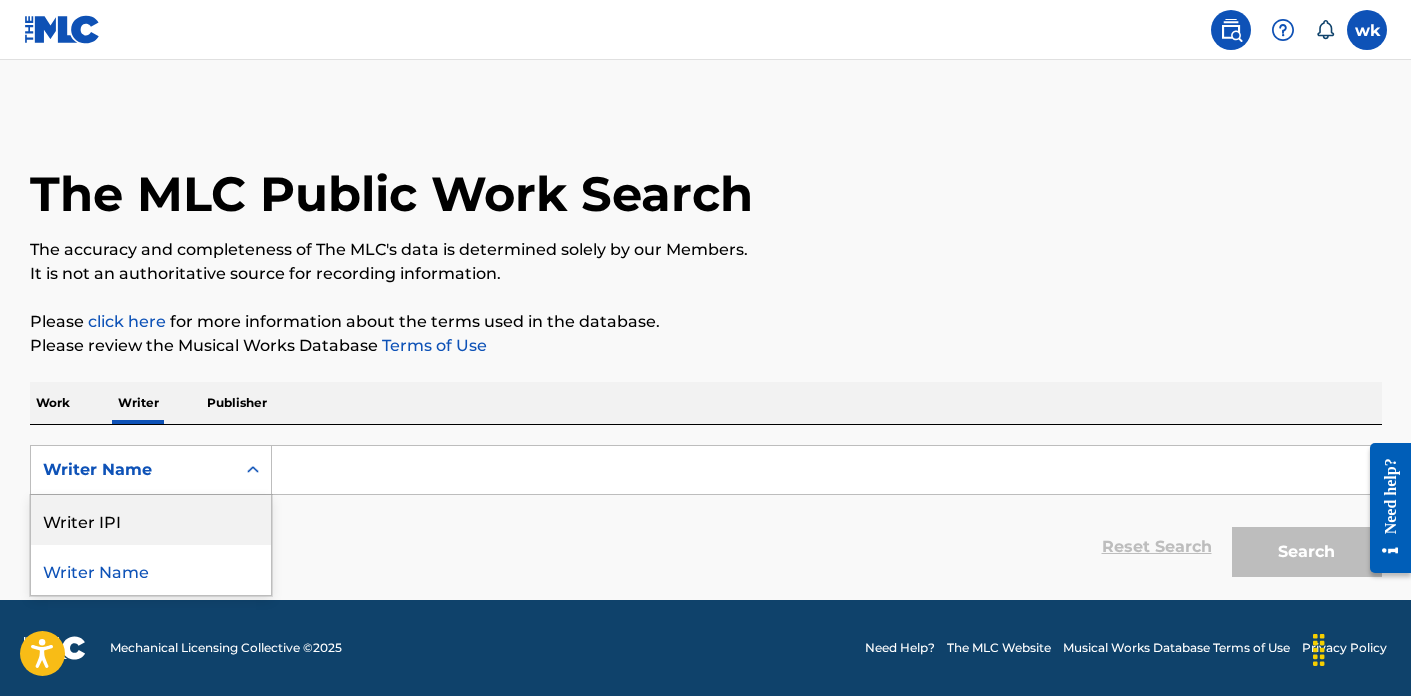 click on "Writer IPI" at bounding box center (151, 520) 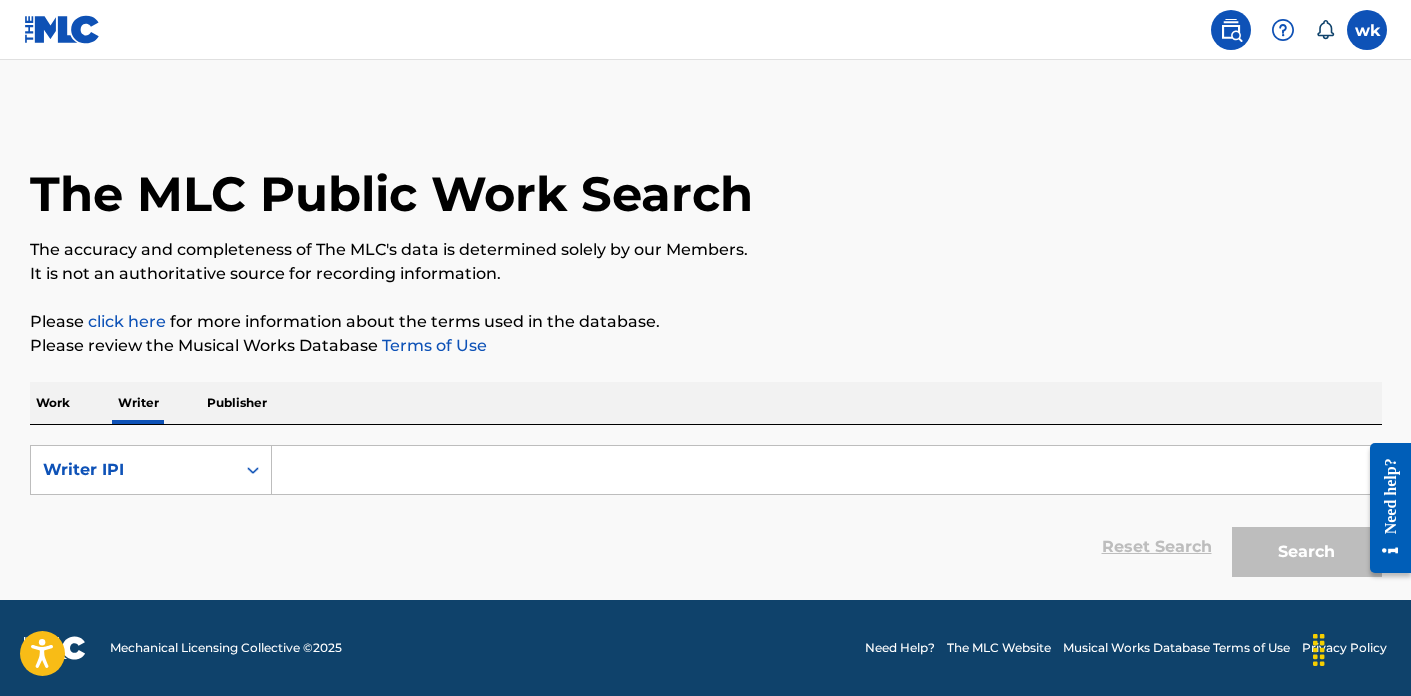 click at bounding box center (826, 470) 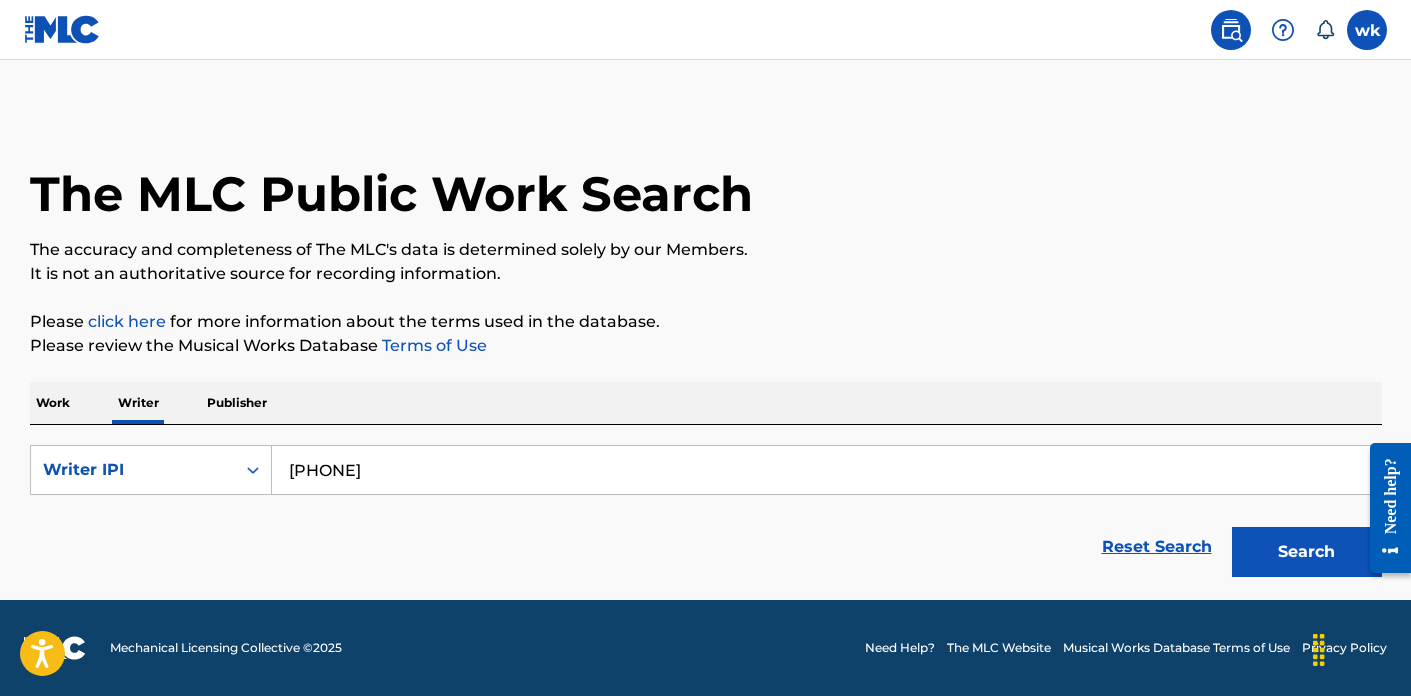 click on "Search" at bounding box center [1307, 552] 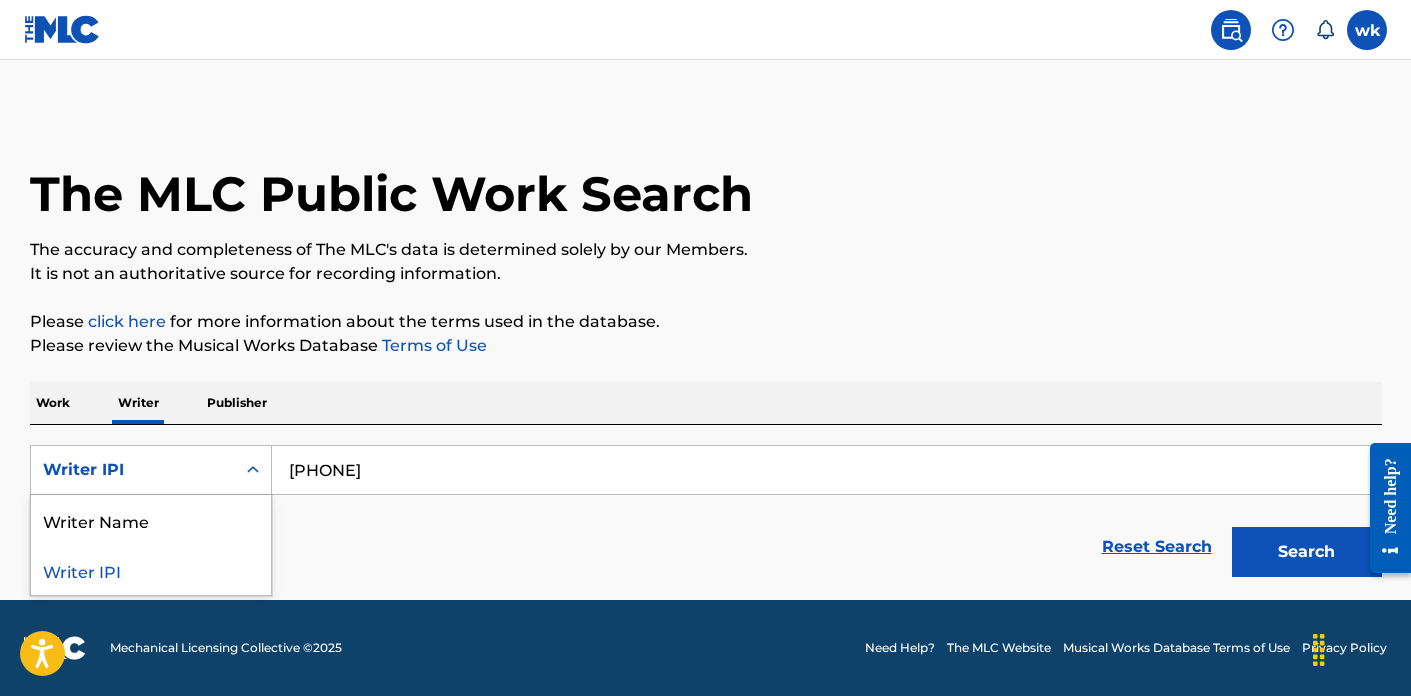 click 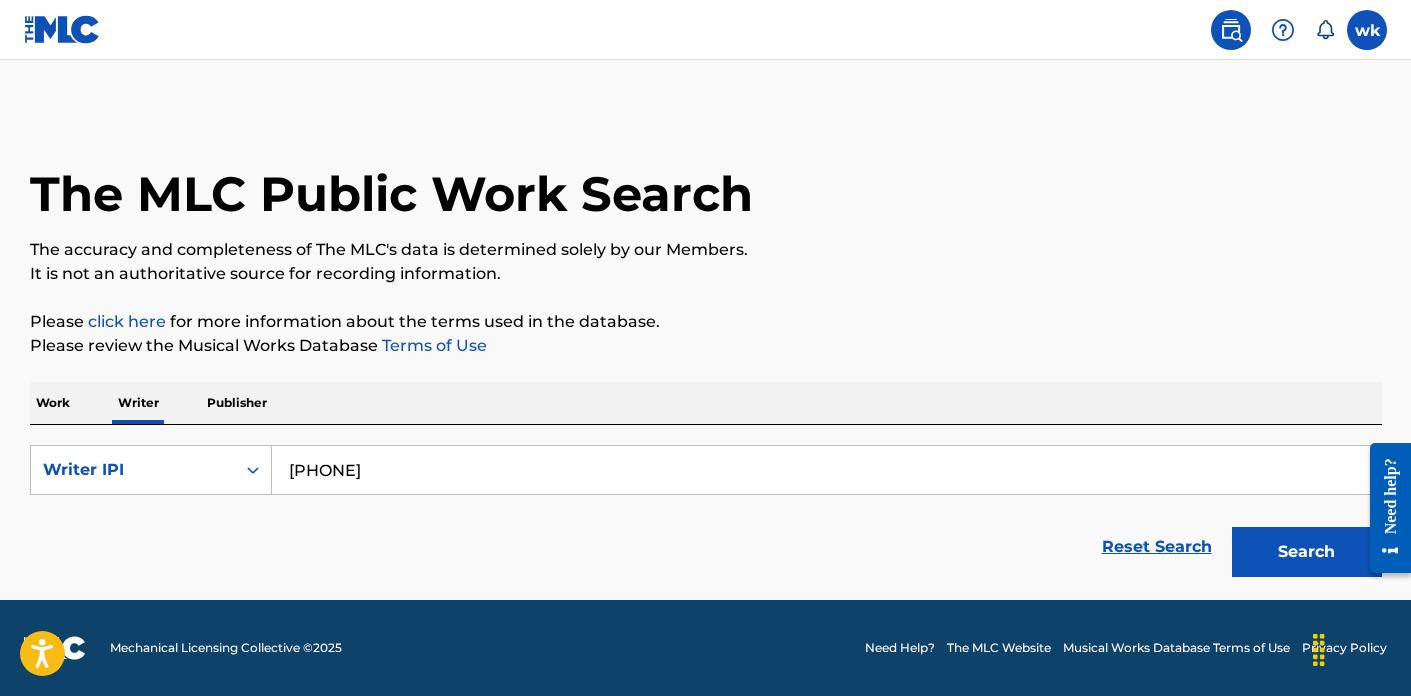 click on "Search" at bounding box center [1307, 552] 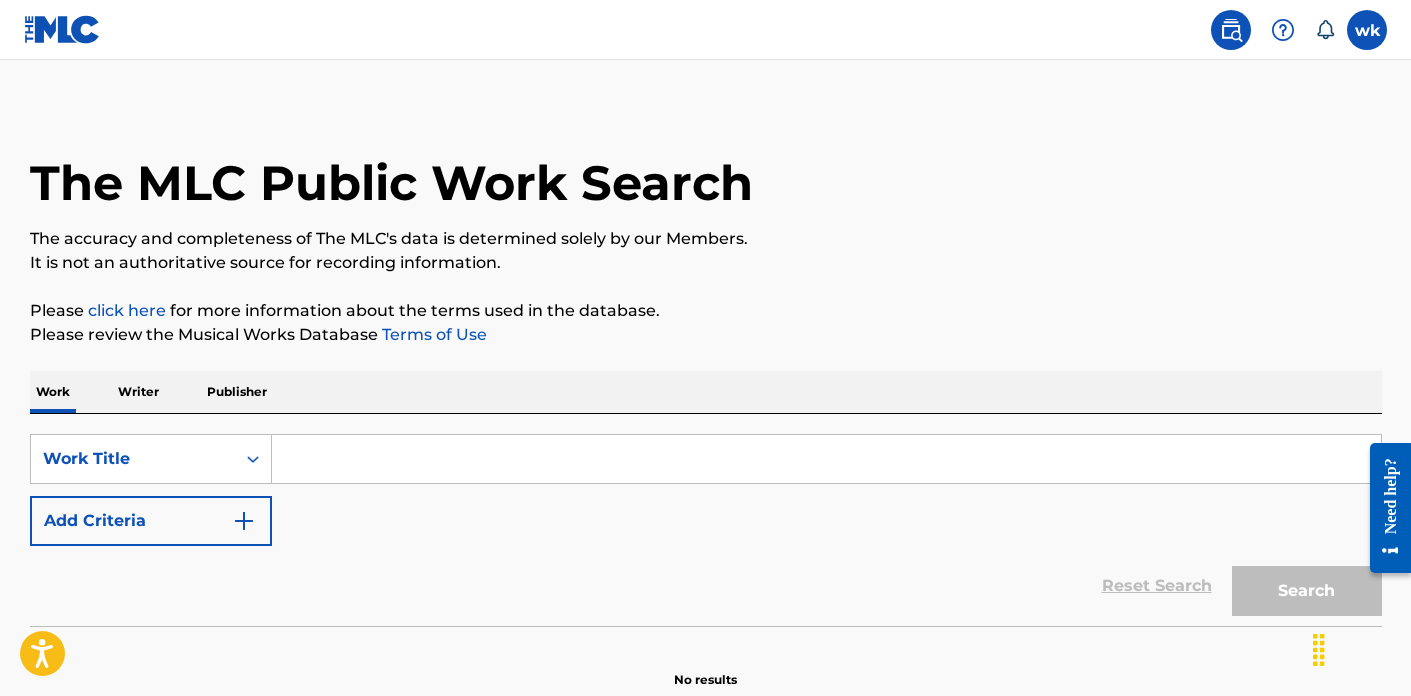 scroll, scrollTop: 0, scrollLeft: 0, axis: both 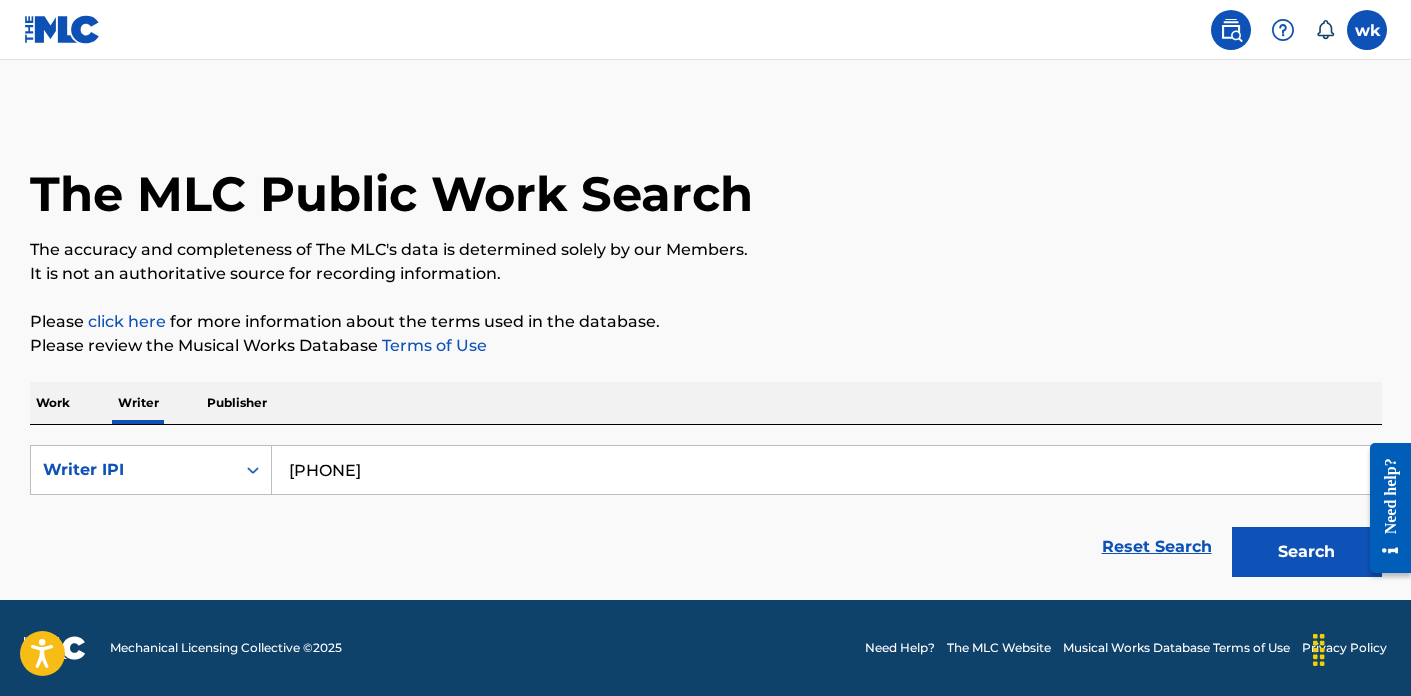 click at bounding box center [62, 29] 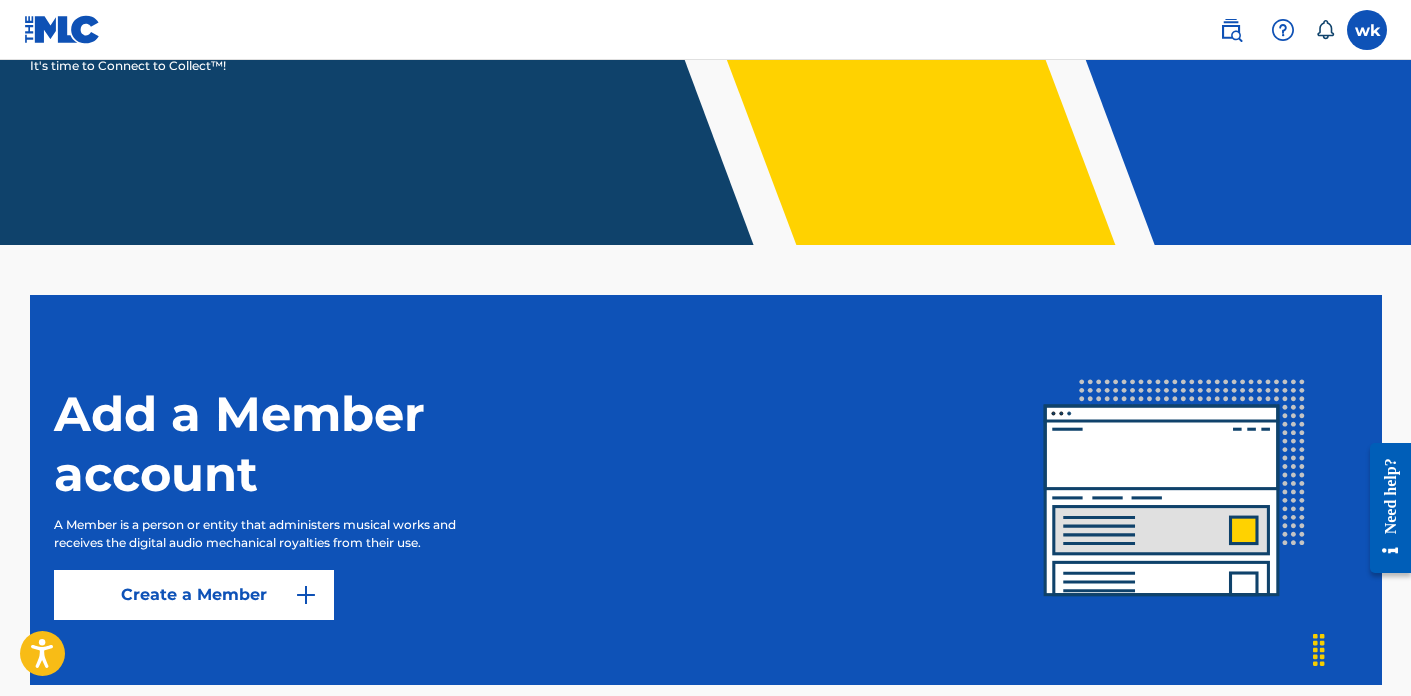scroll, scrollTop: 450, scrollLeft: 0, axis: vertical 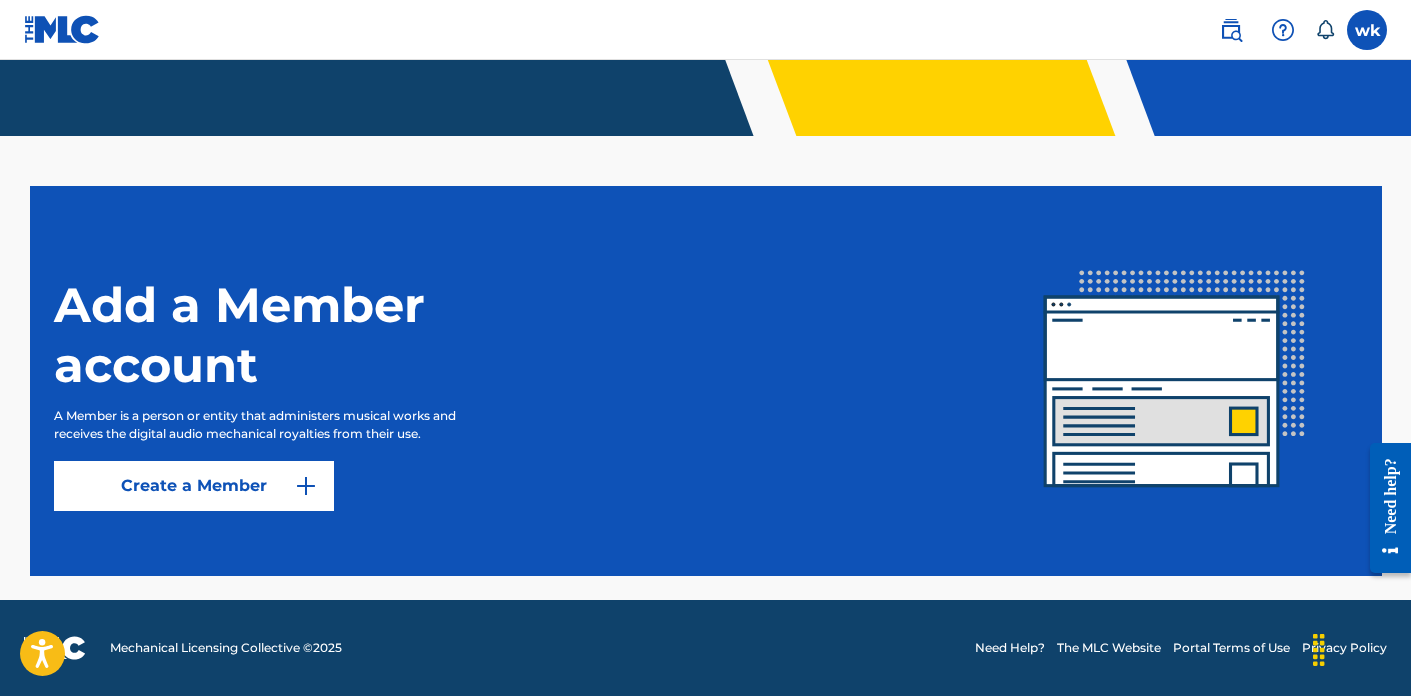 click at bounding box center (306, 486) 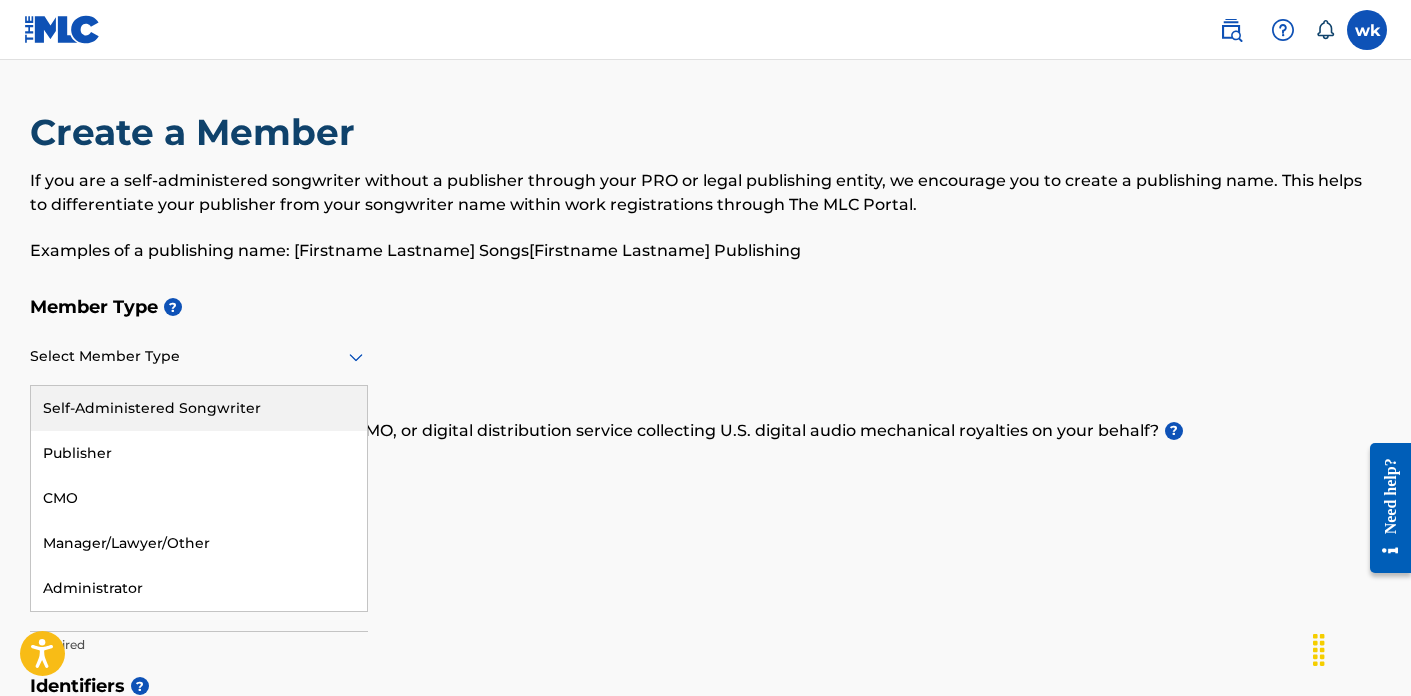 click 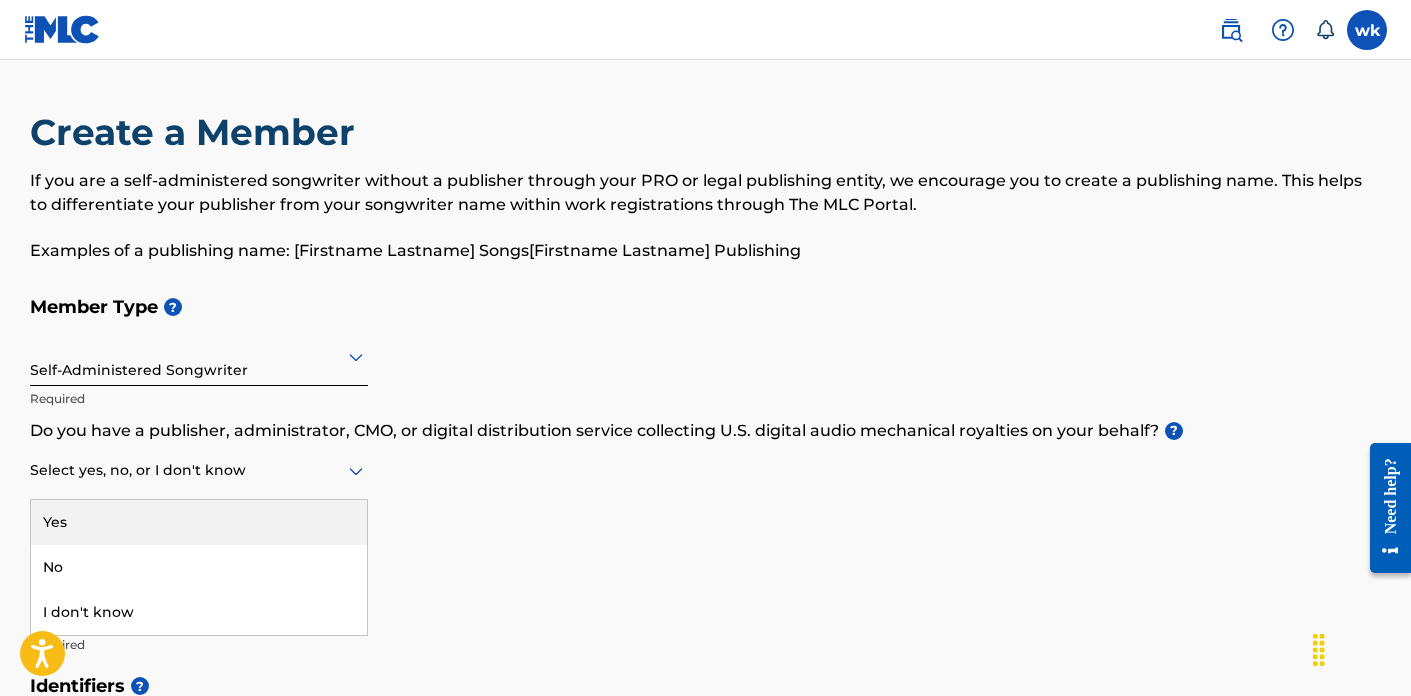 click at bounding box center [199, 470] 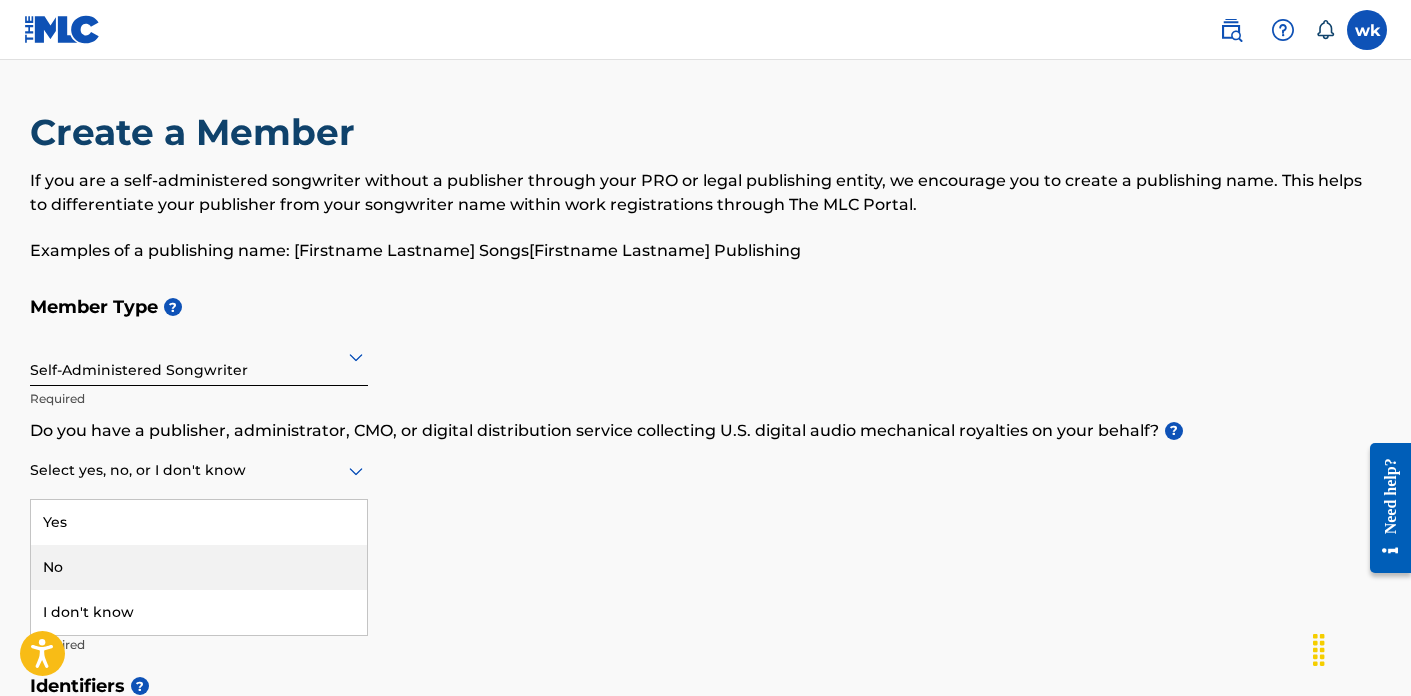 click on "No" at bounding box center (199, 567) 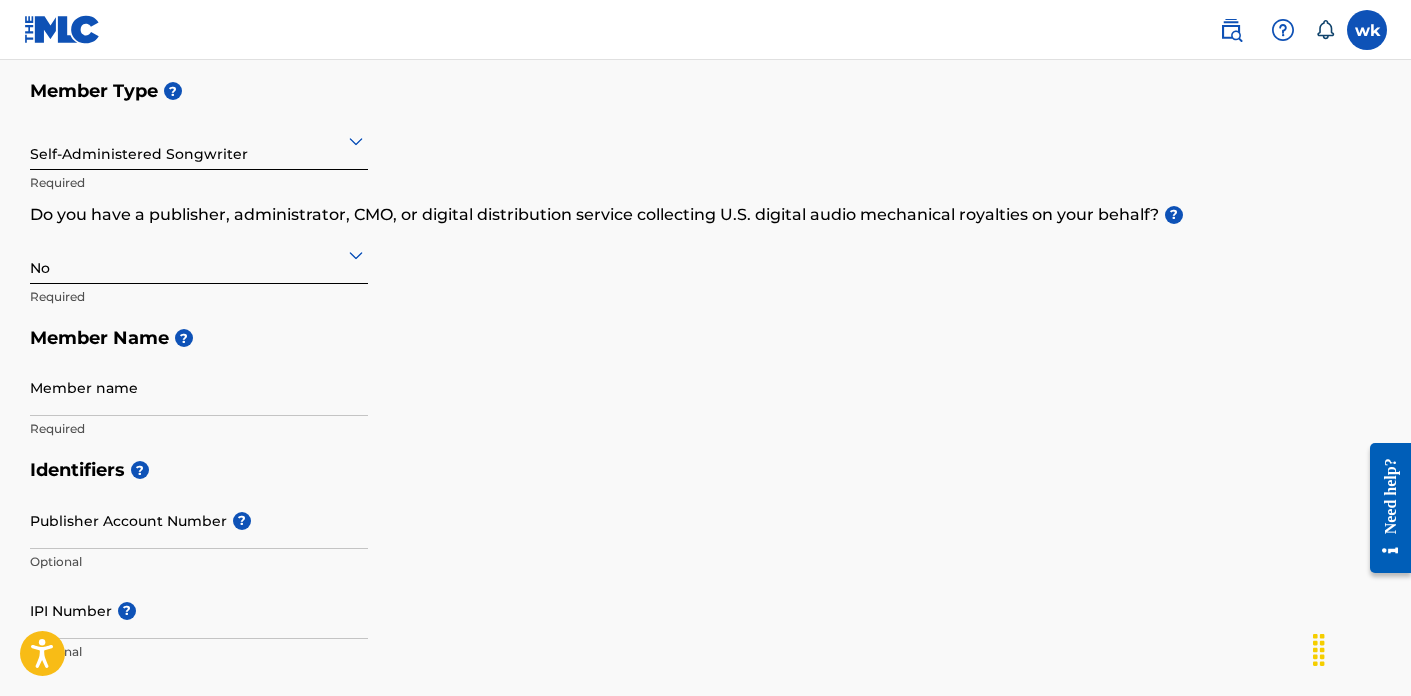scroll, scrollTop: 293, scrollLeft: 0, axis: vertical 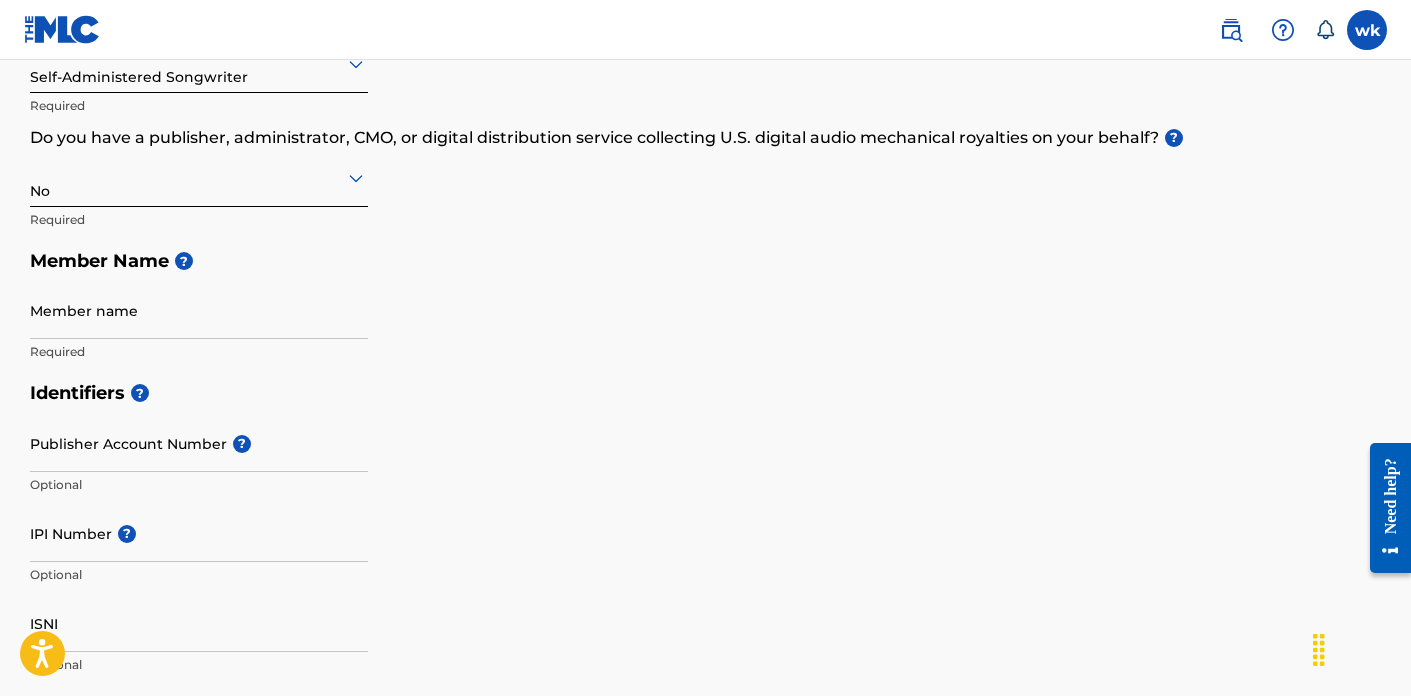 click on "Member name" at bounding box center [199, 310] 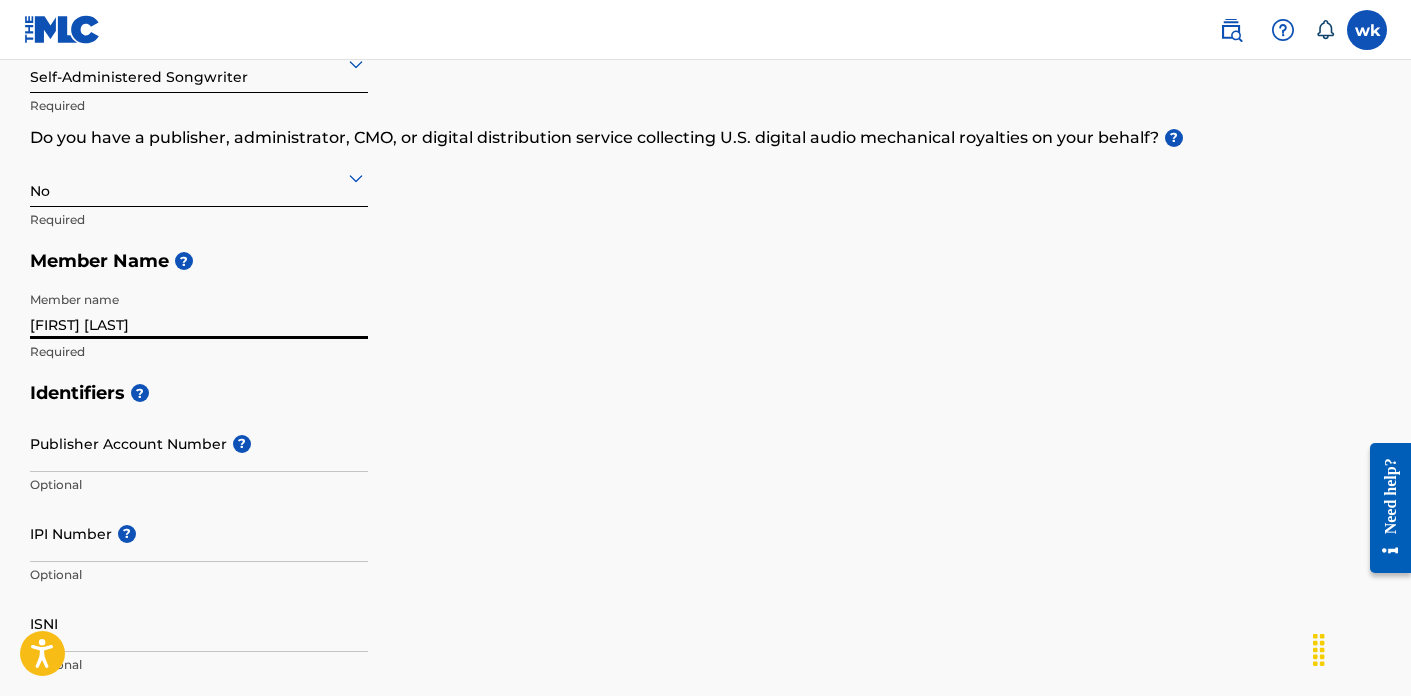 type on "winnie kigara" 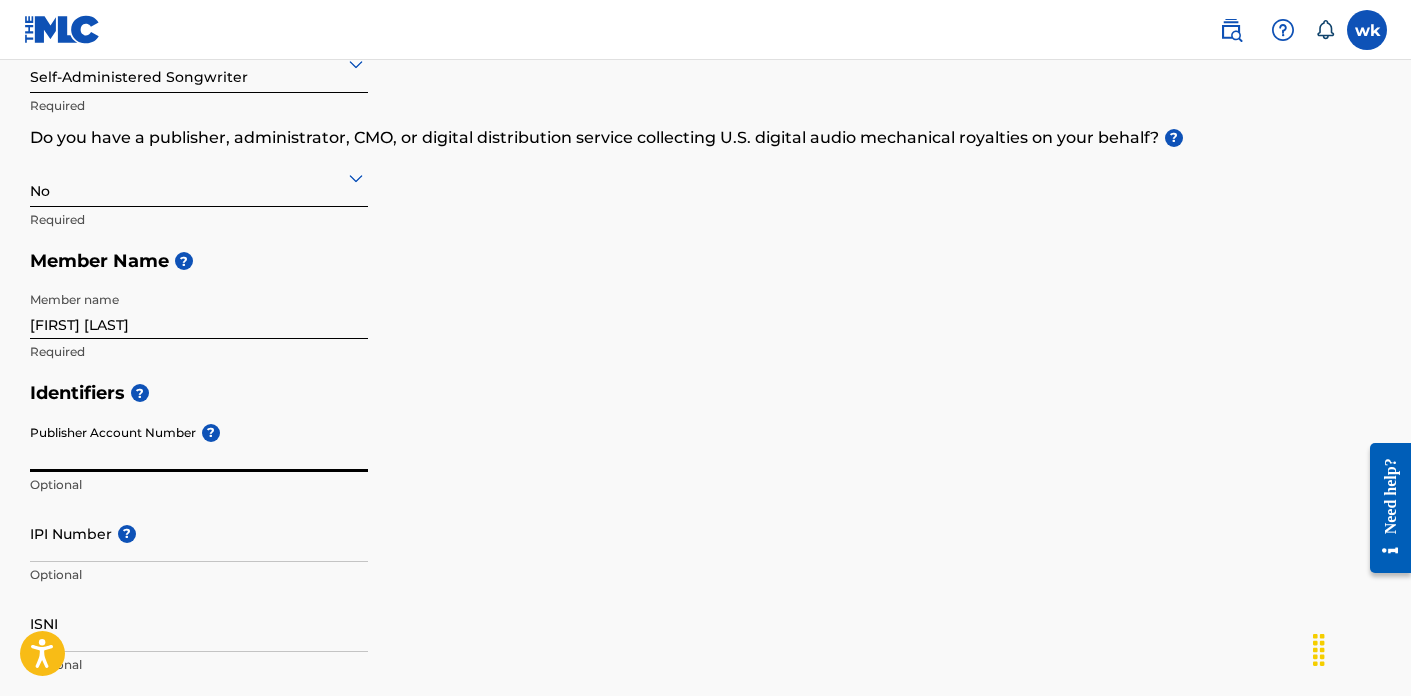 click on "Publisher Account Number ?" at bounding box center [199, 443] 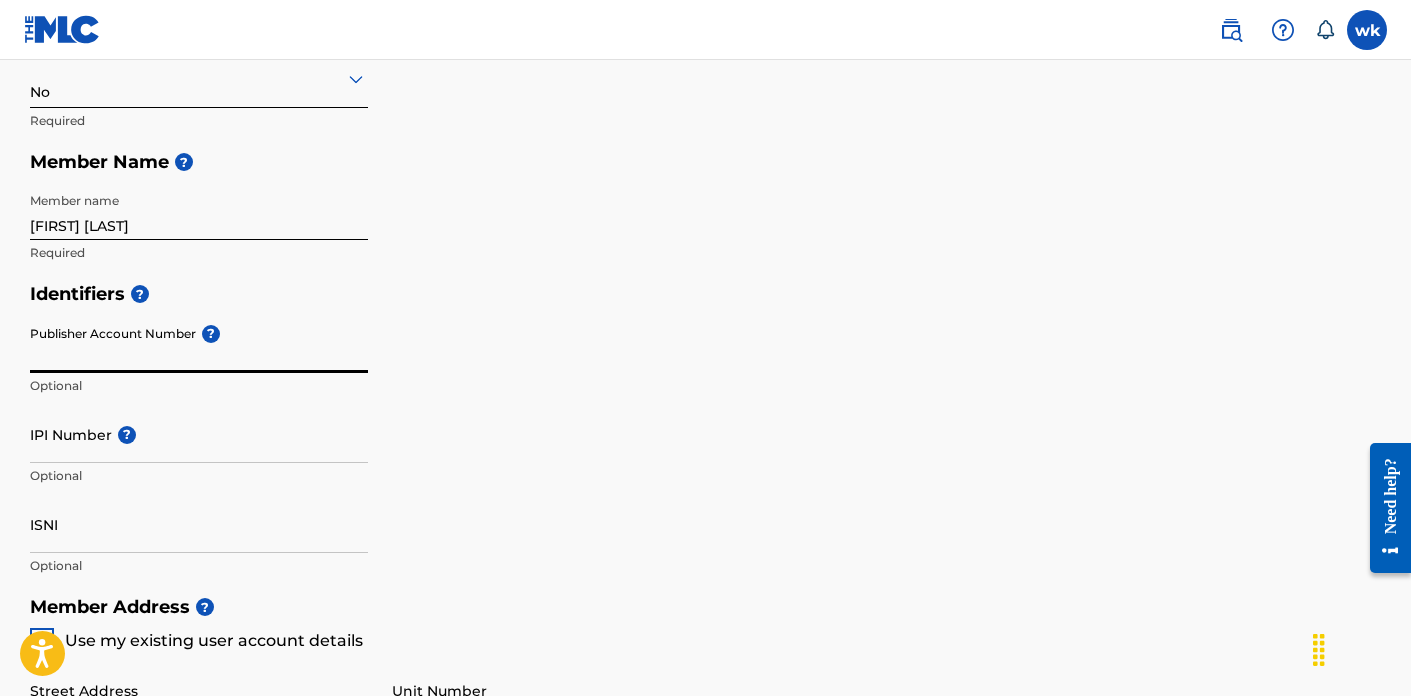 scroll, scrollTop: 441, scrollLeft: 0, axis: vertical 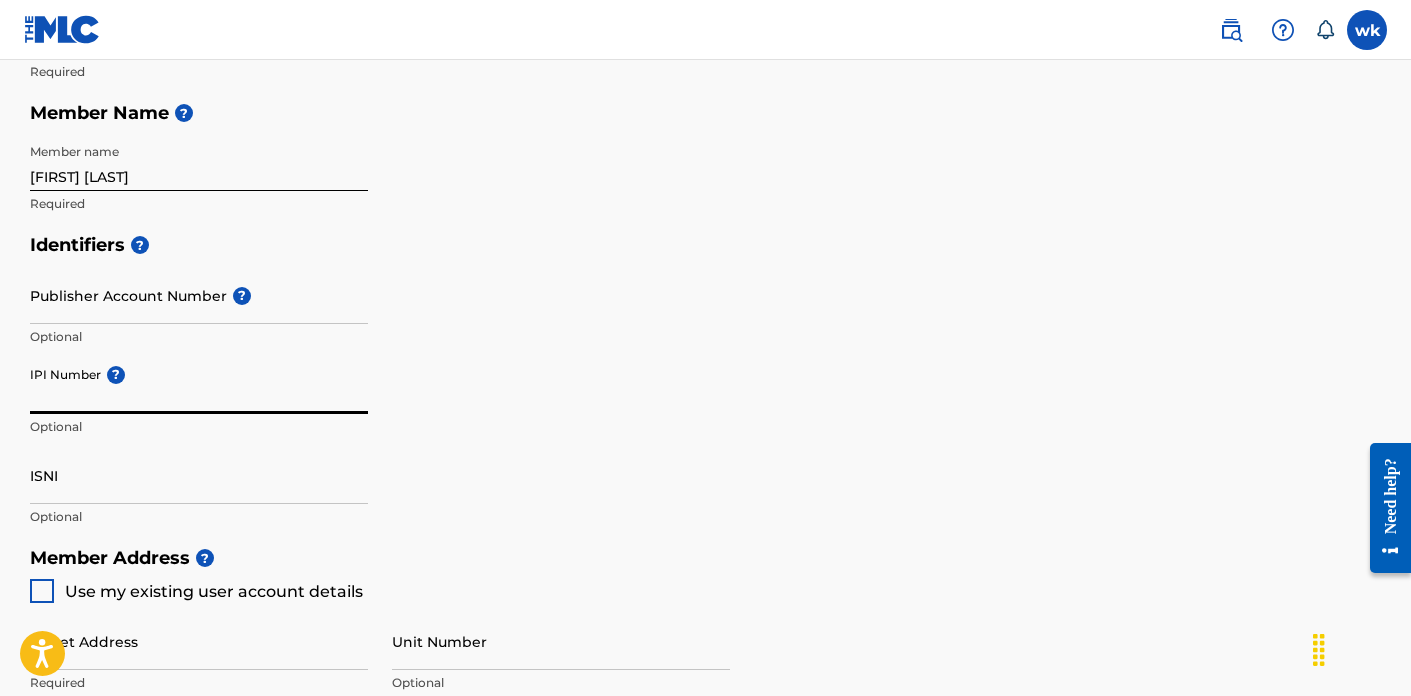 click on "IPI Number ?" at bounding box center (199, 385) 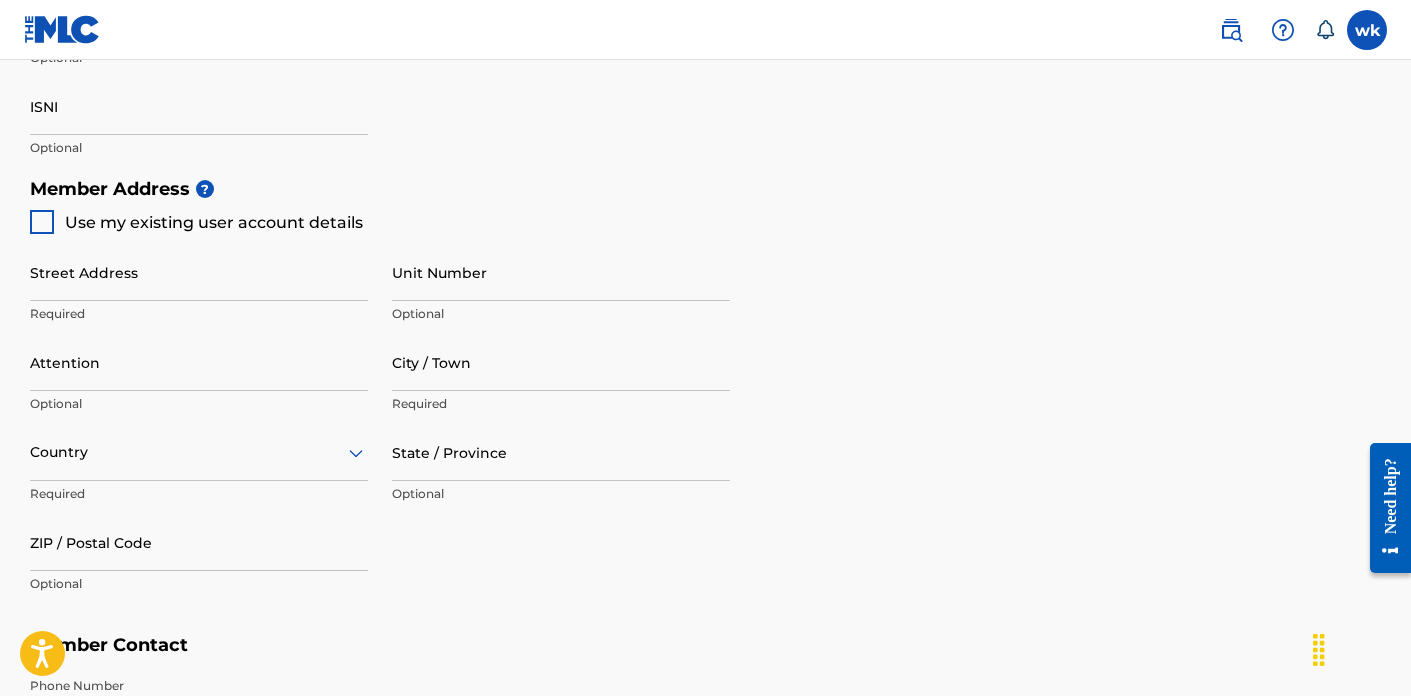 scroll, scrollTop: 814, scrollLeft: 0, axis: vertical 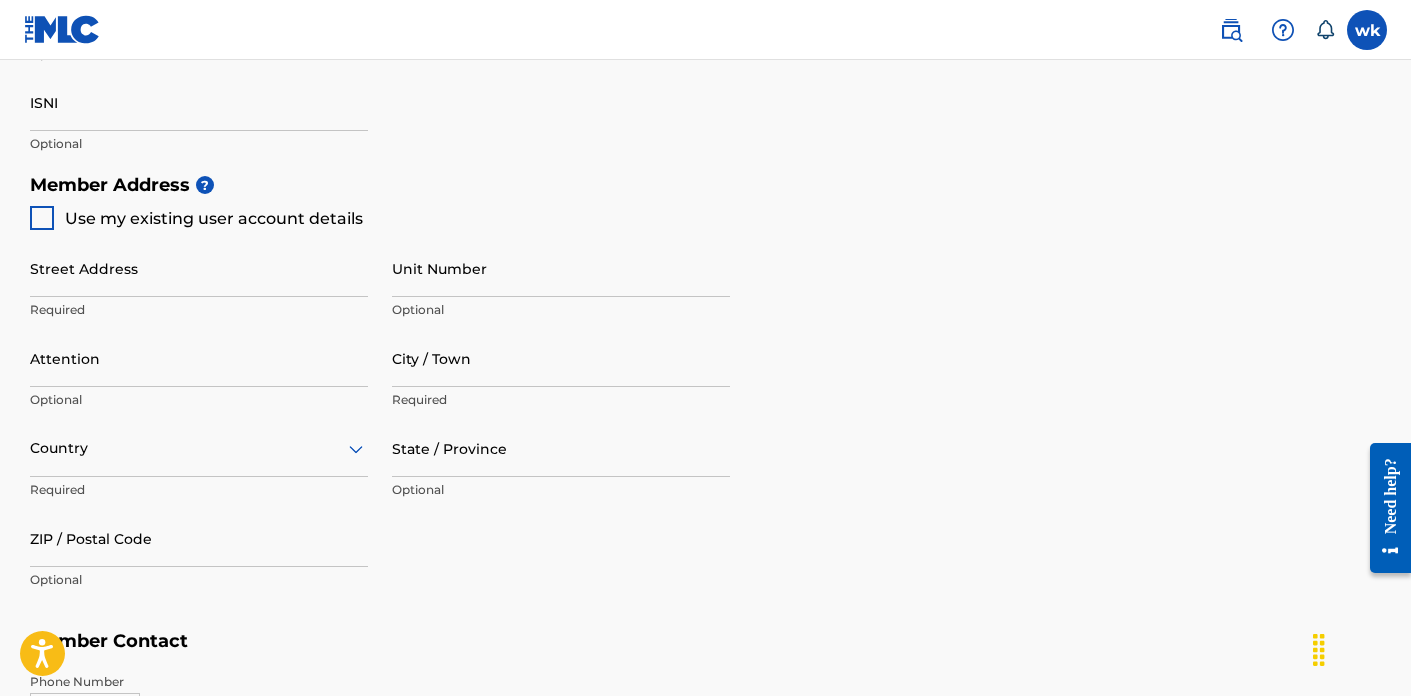 type on "735274535" 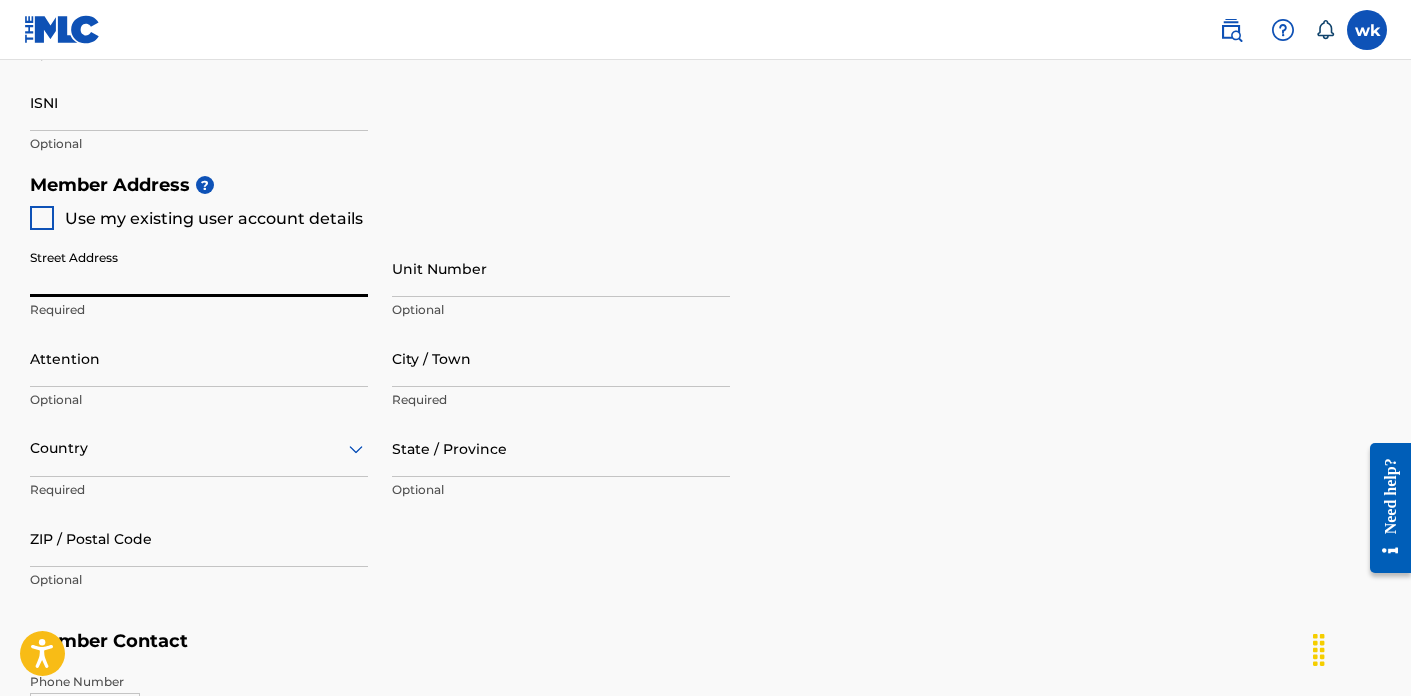 type on "2930 Old Norcross Road" 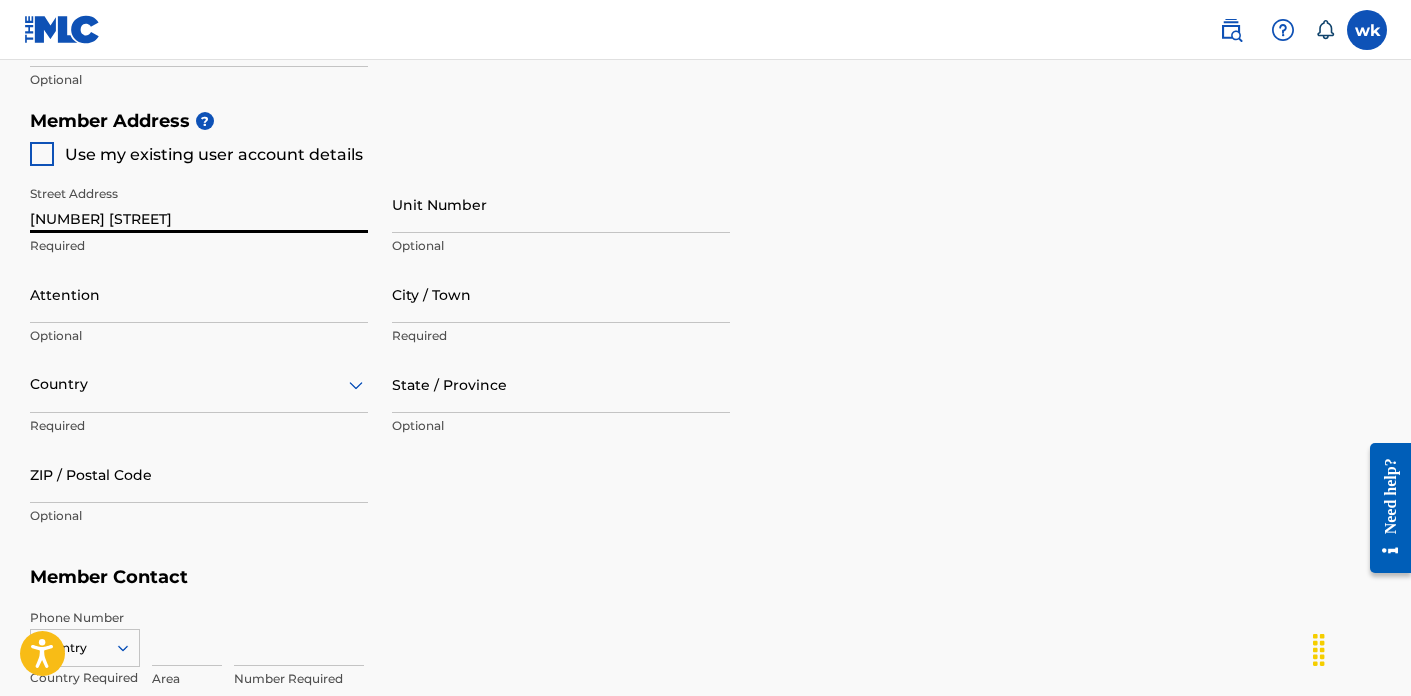 scroll, scrollTop: 847, scrollLeft: 0, axis: vertical 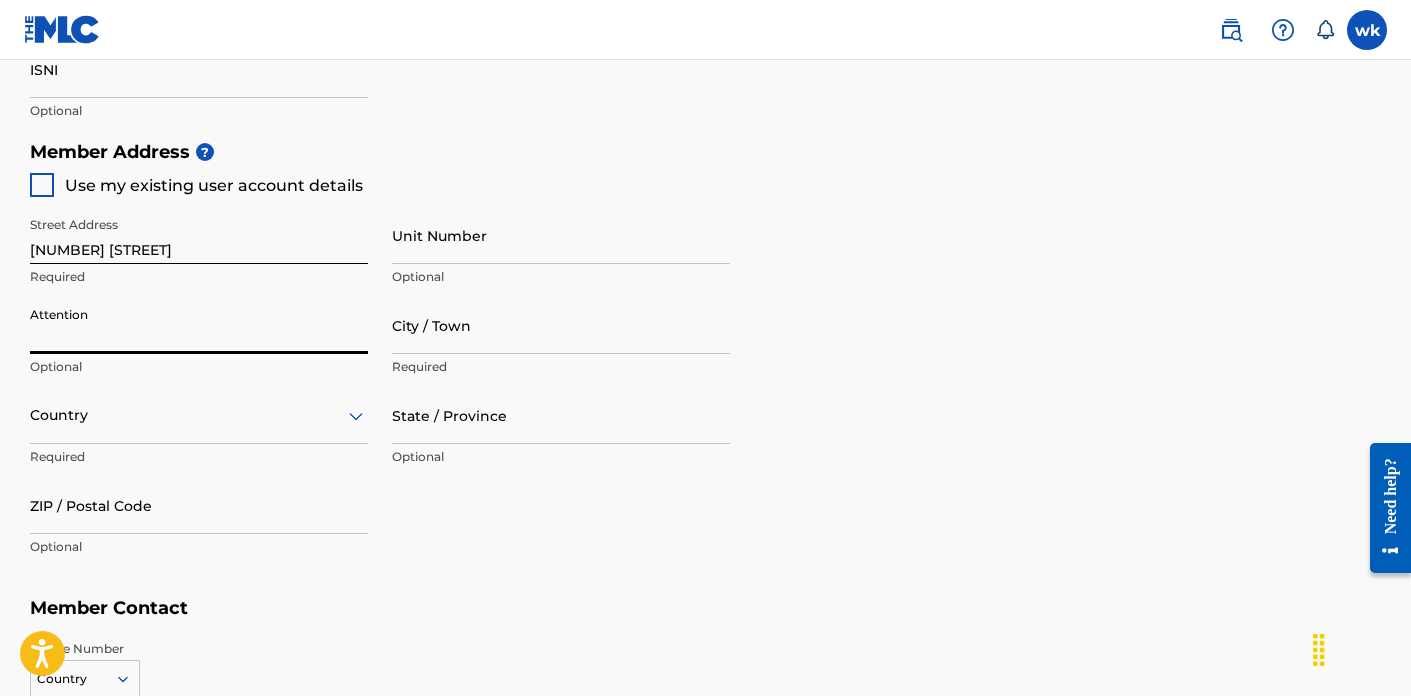 click on "Attention" at bounding box center (199, 325) 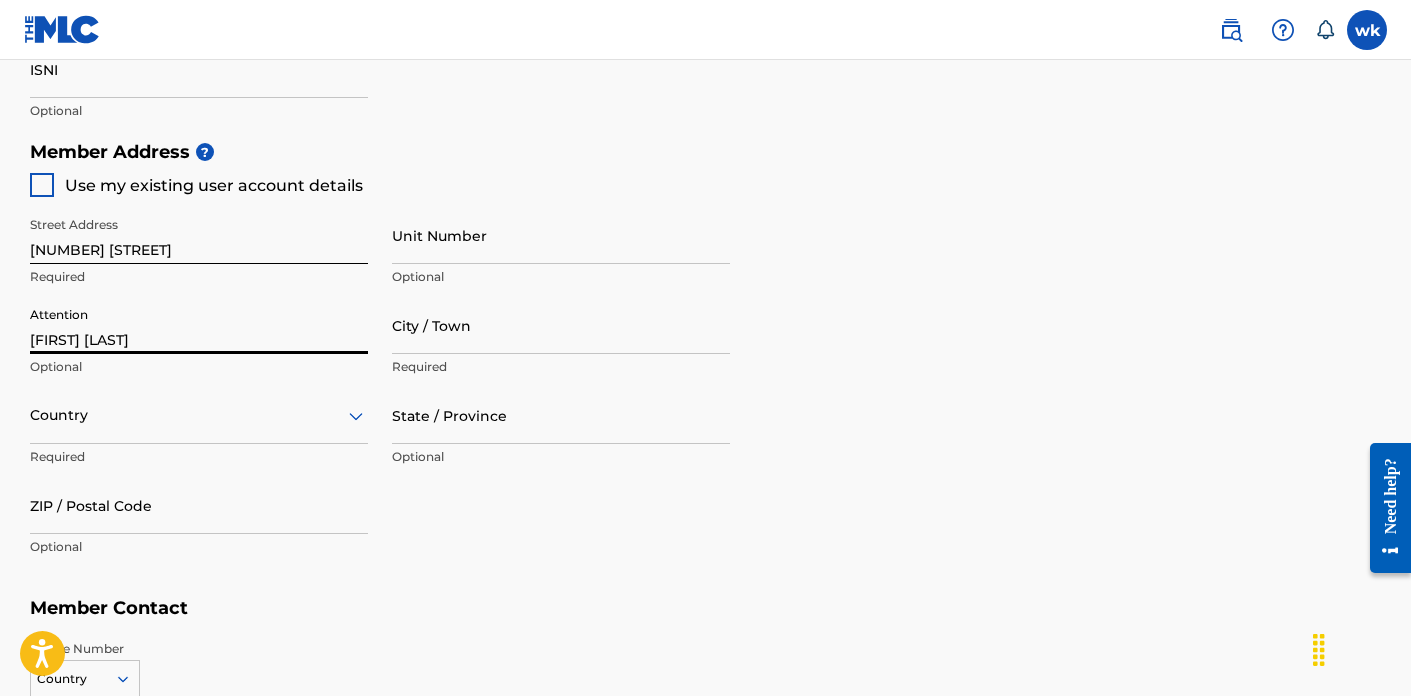 type on "Duluth" 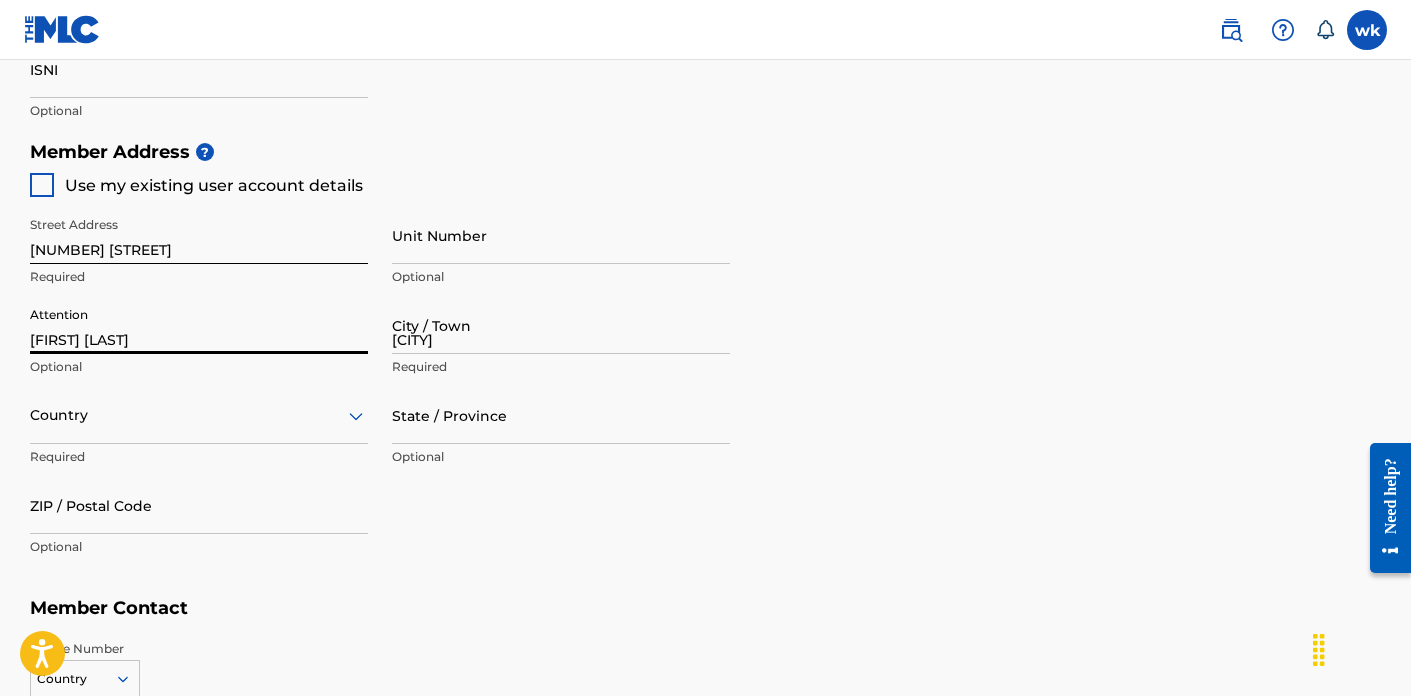 type on "United States" 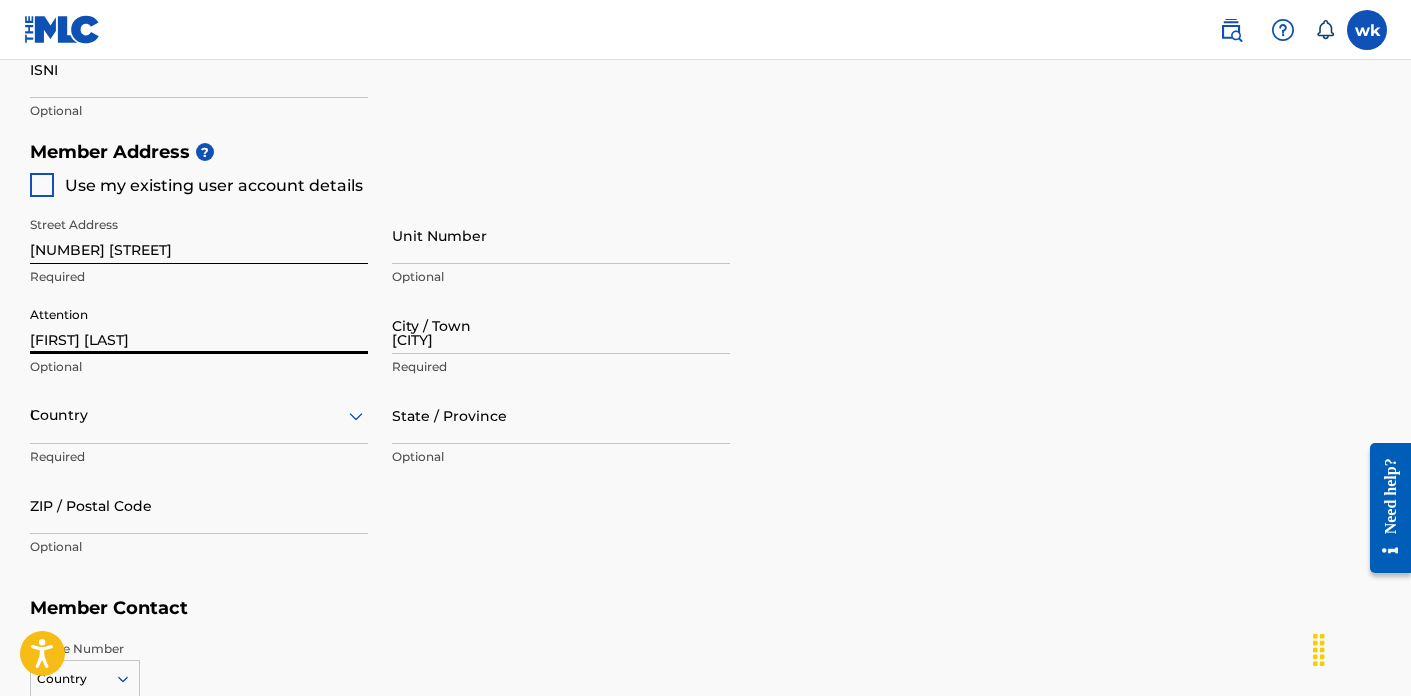 type on "GA" 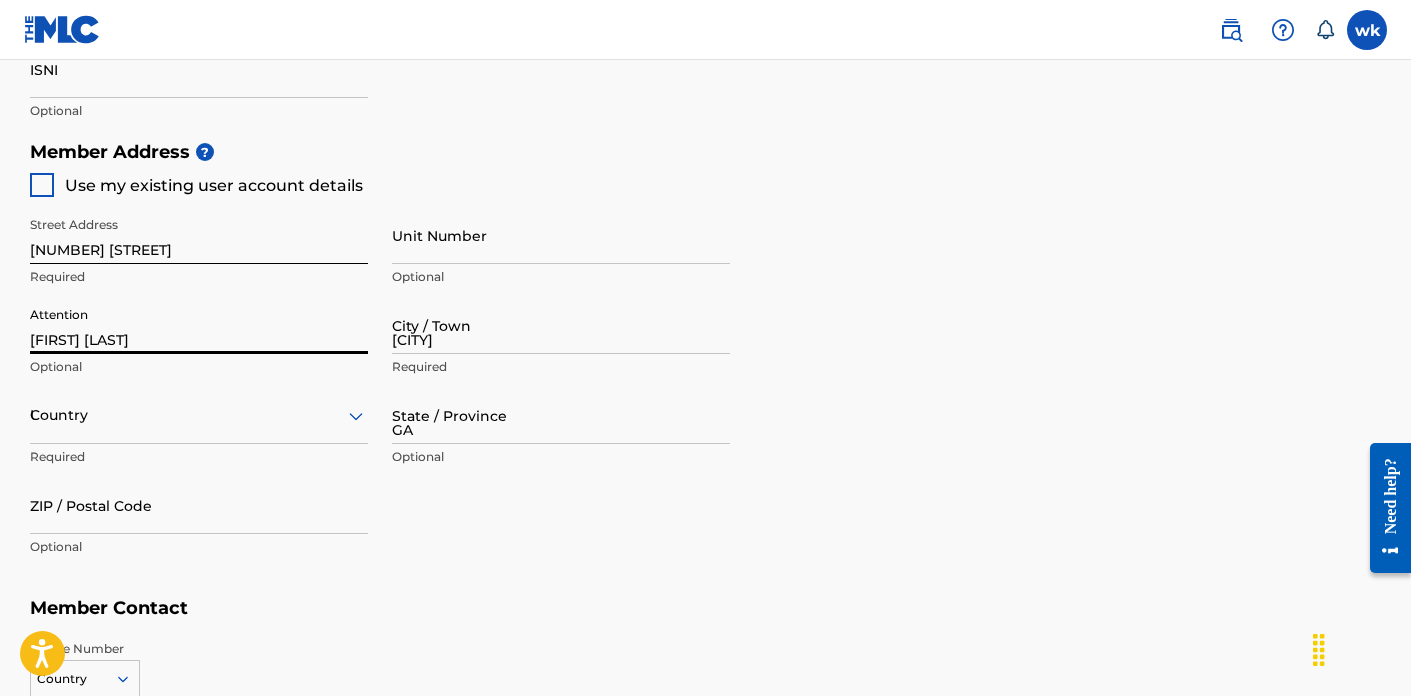 type on "30096" 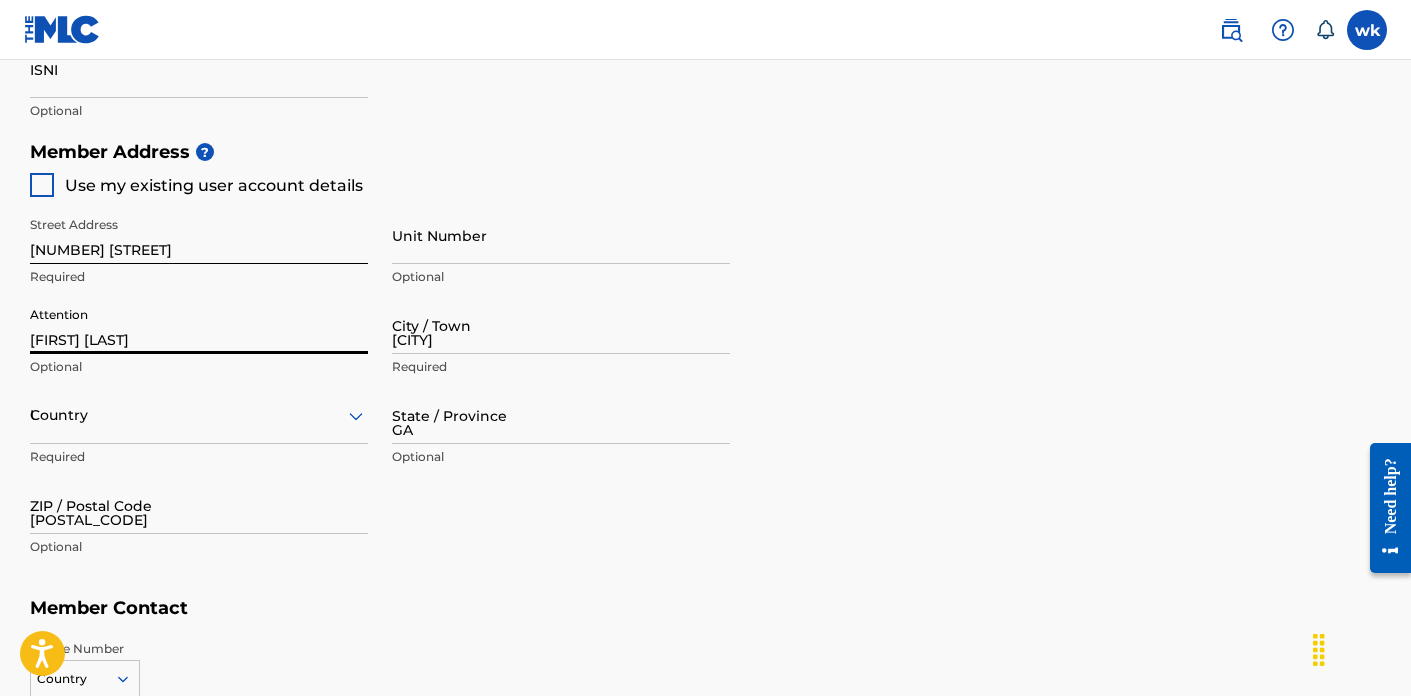 type on "1" 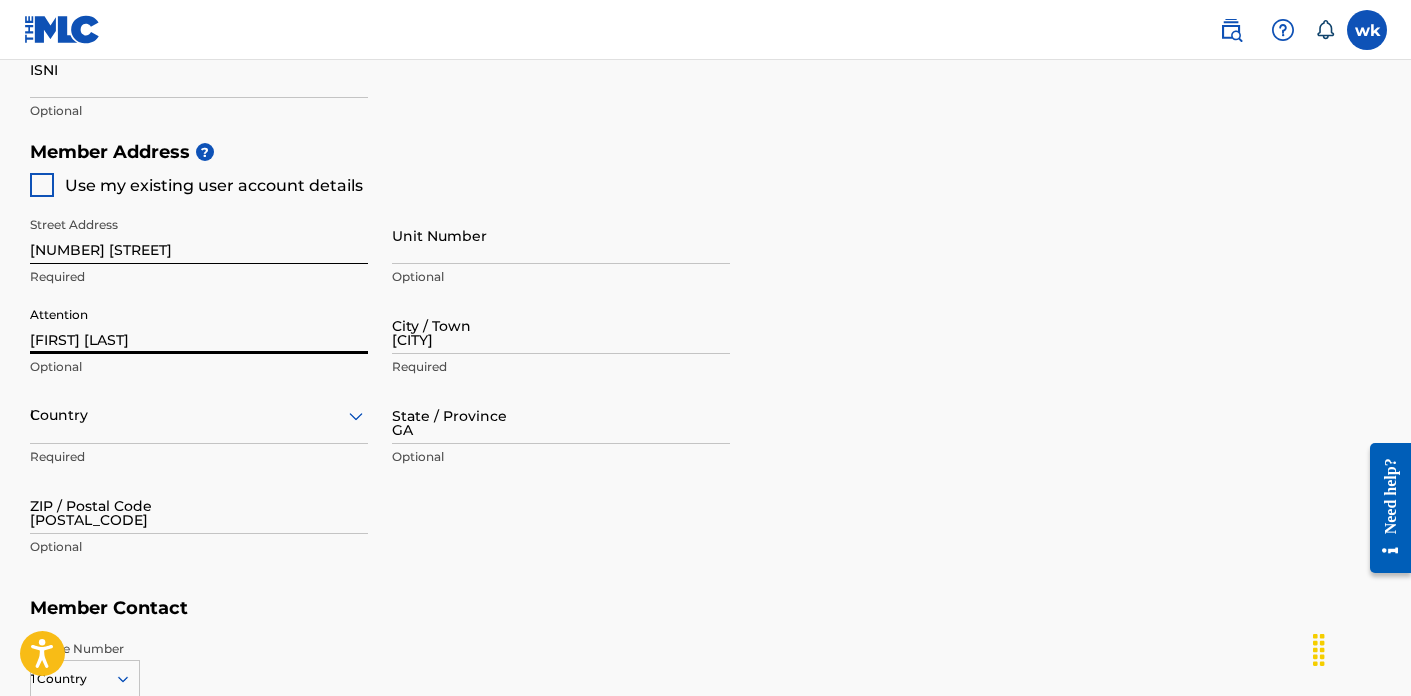type on "678" 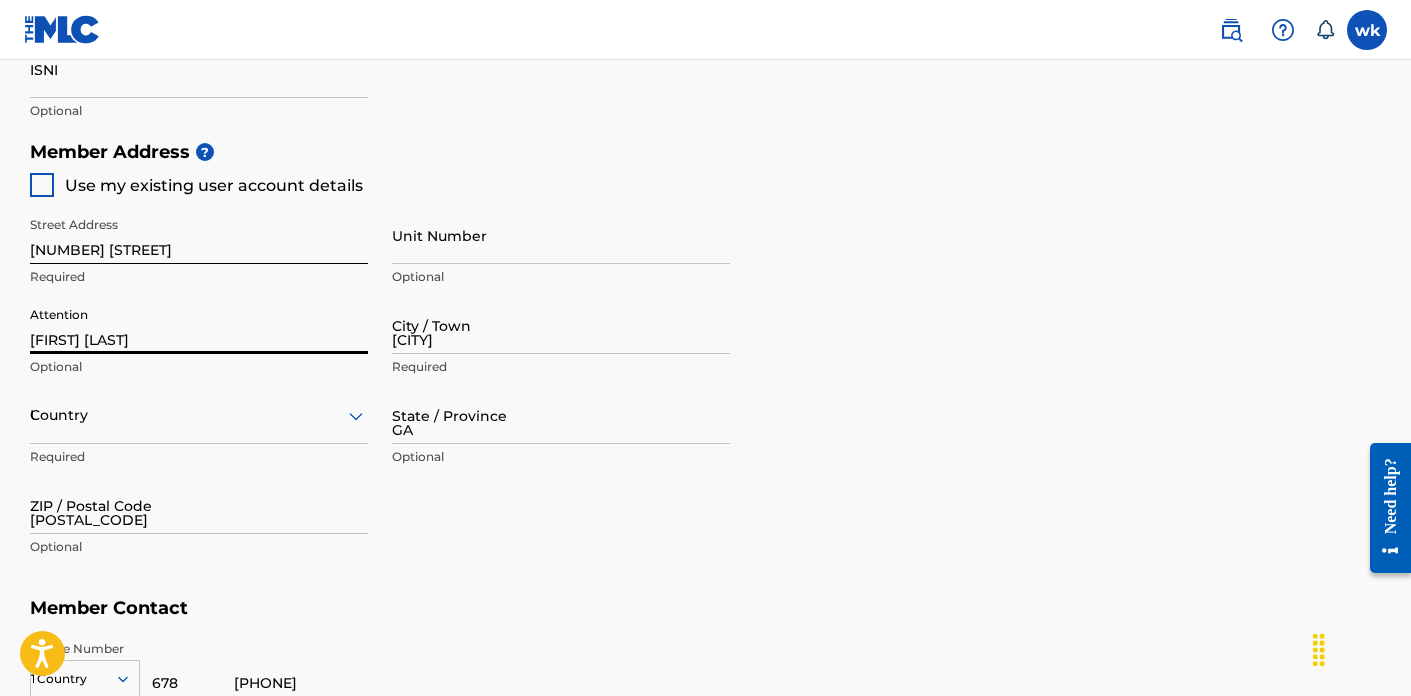 type on "[EMAIL]" 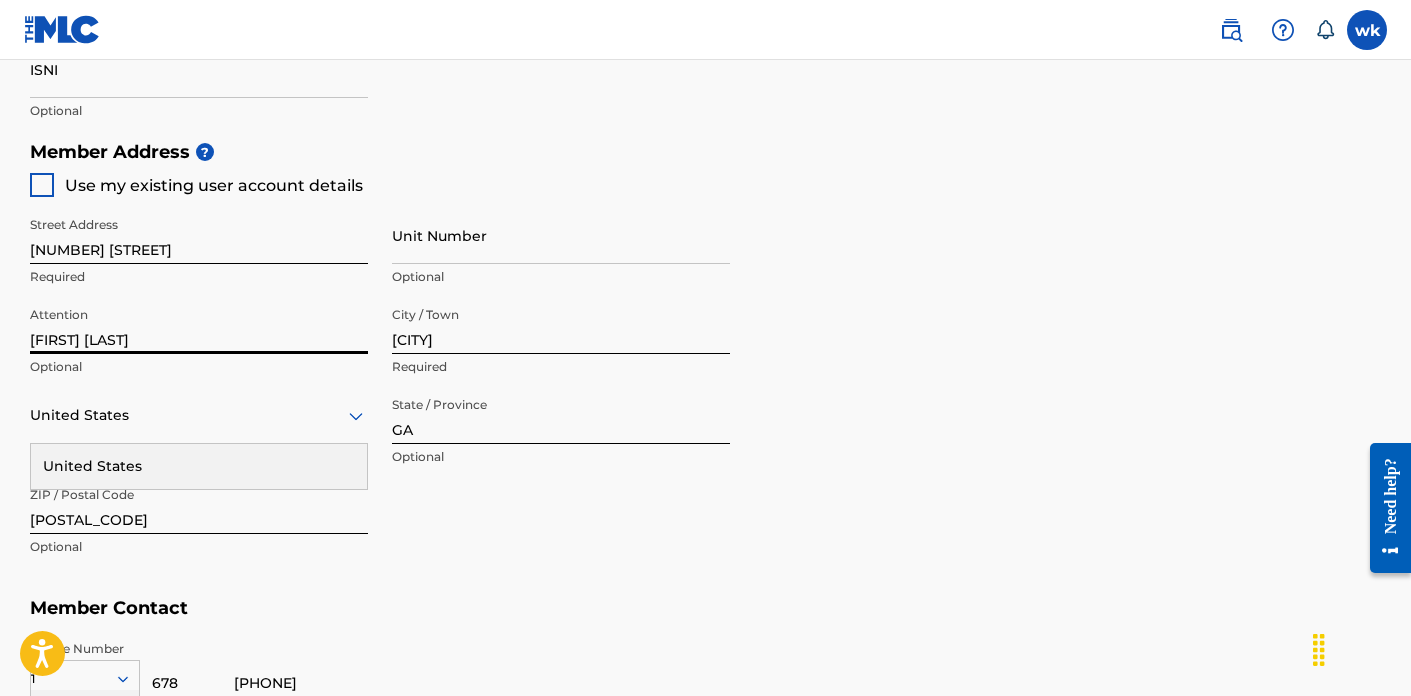 scroll, scrollTop: 1141, scrollLeft: 0, axis: vertical 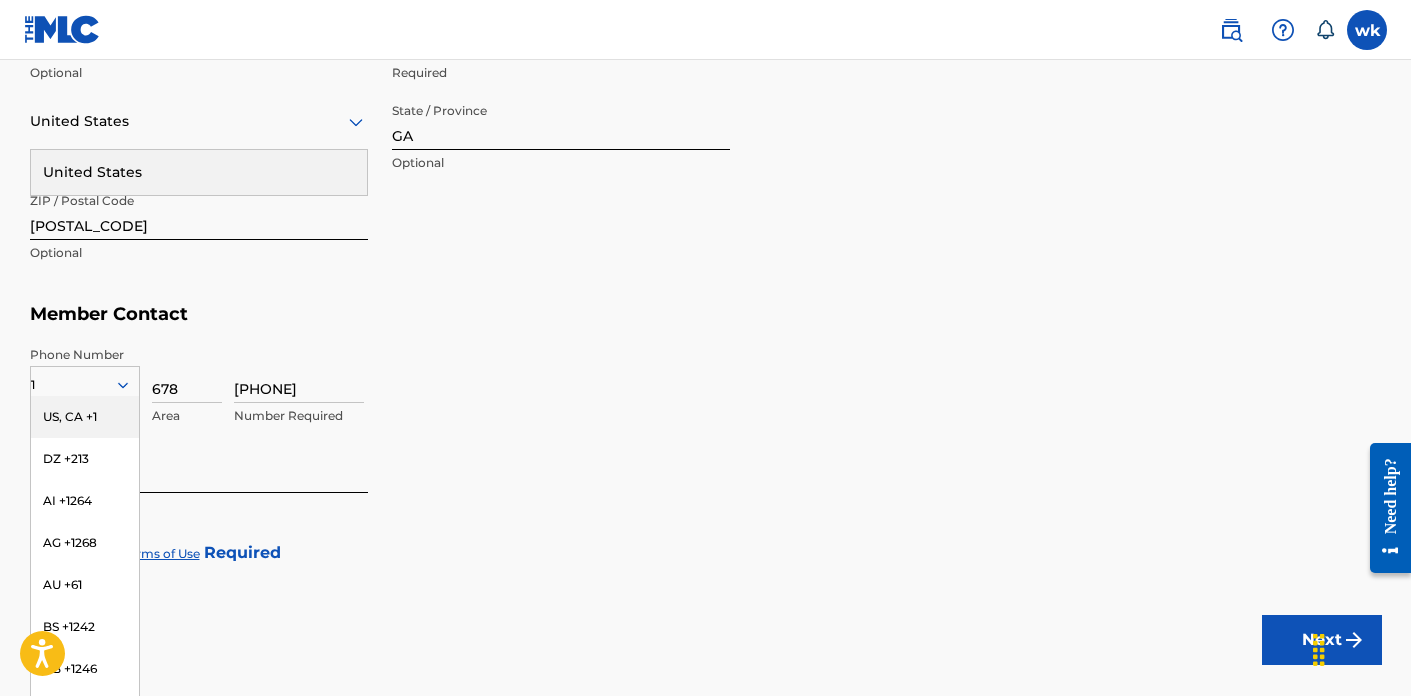 click on "US, CA +1" at bounding box center (85, 417) 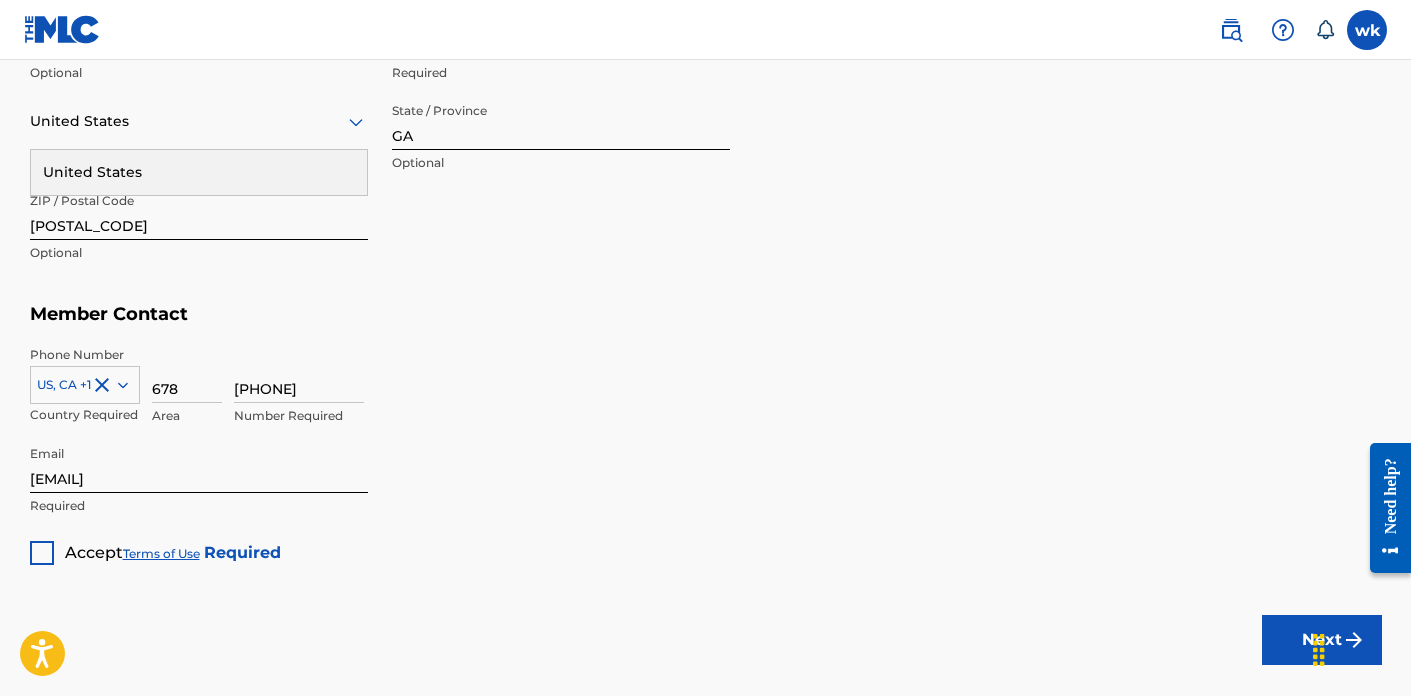 click at bounding box center [42, 553] 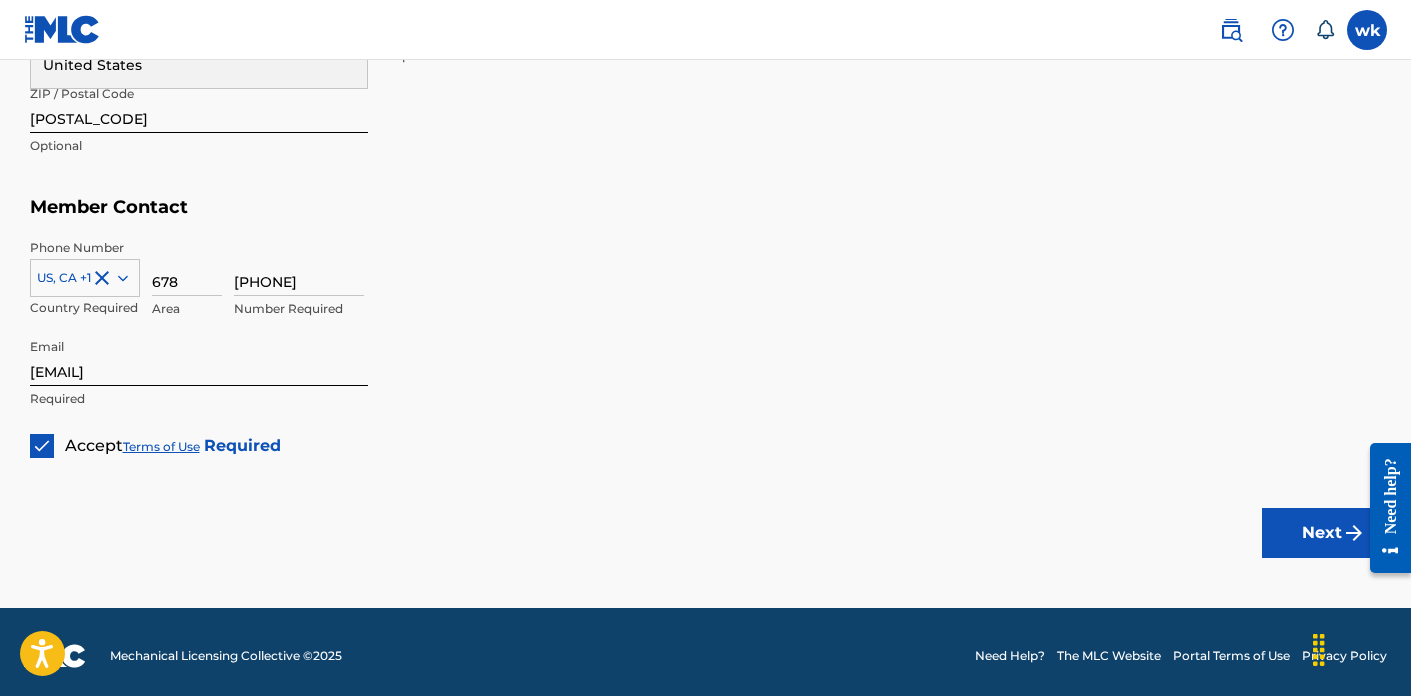 scroll, scrollTop: 1255, scrollLeft: 0, axis: vertical 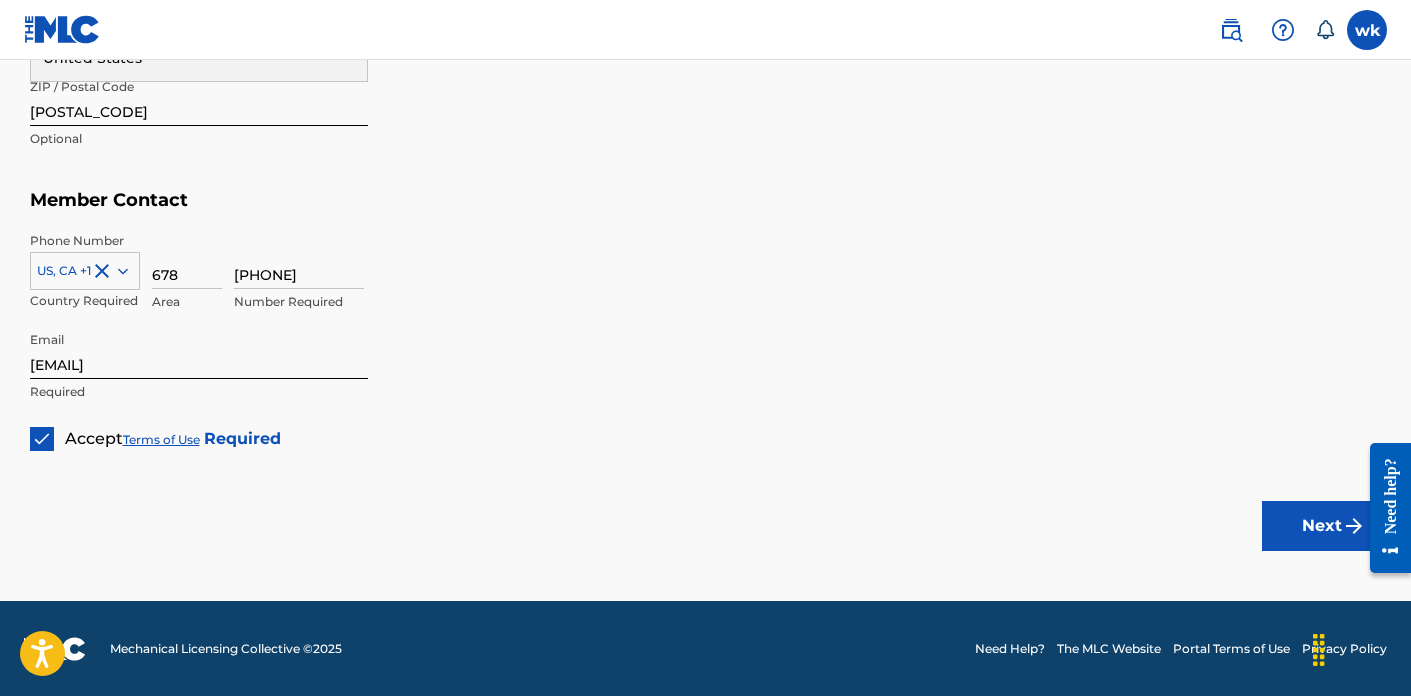 click on "Next" at bounding box center (1322, 526) 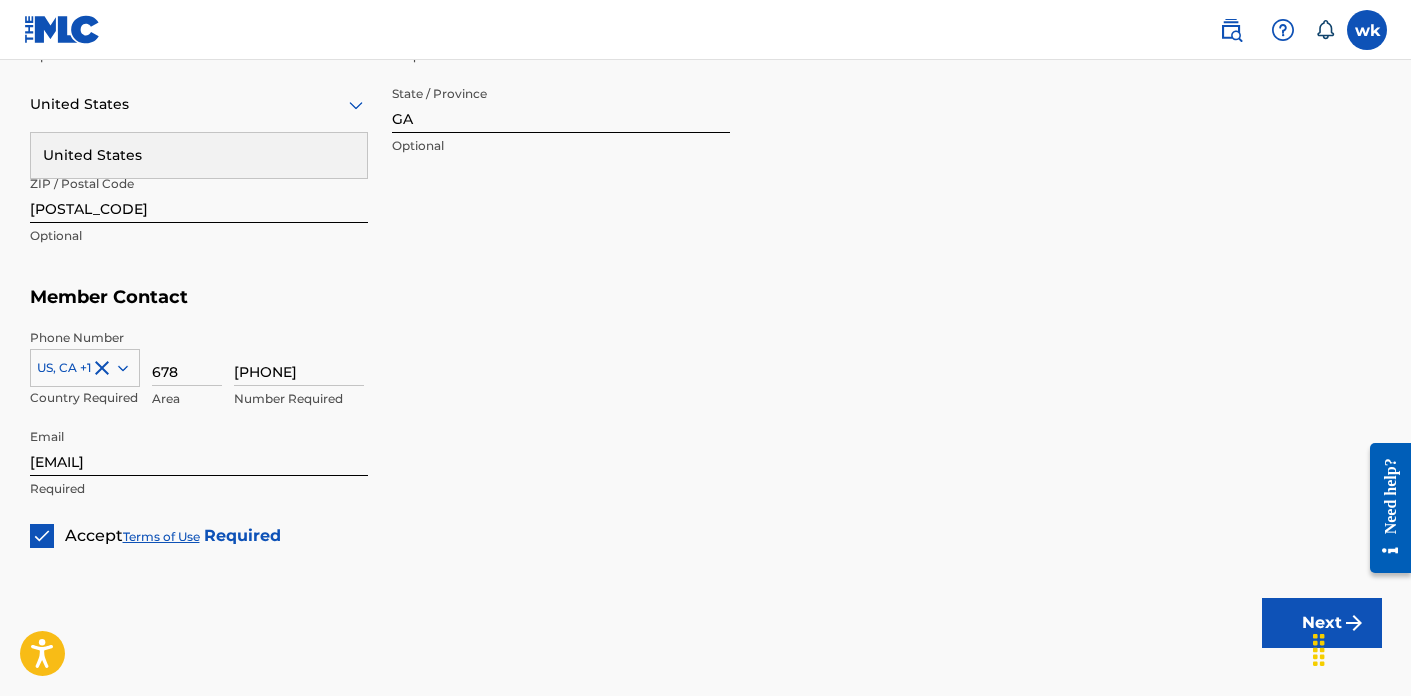 scroll, scrollTop: 1180, scrollLeft: 0, axis: vertical 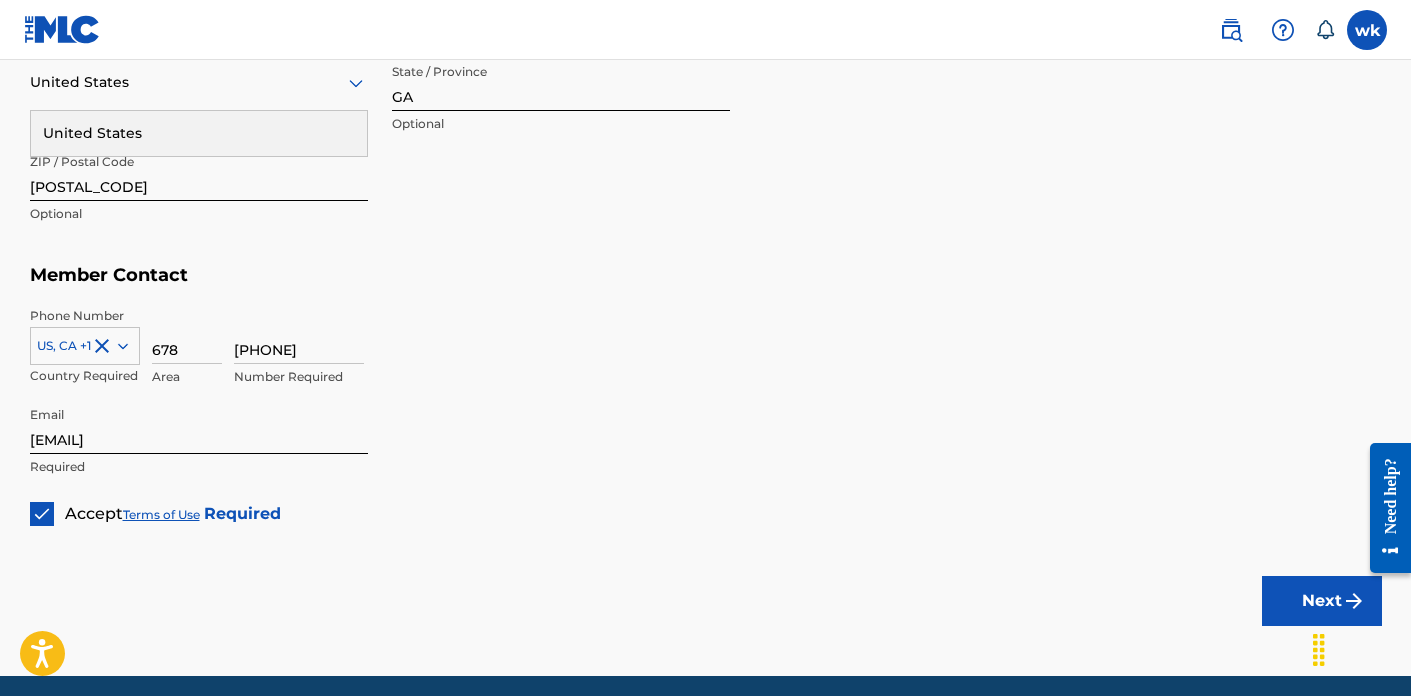 type 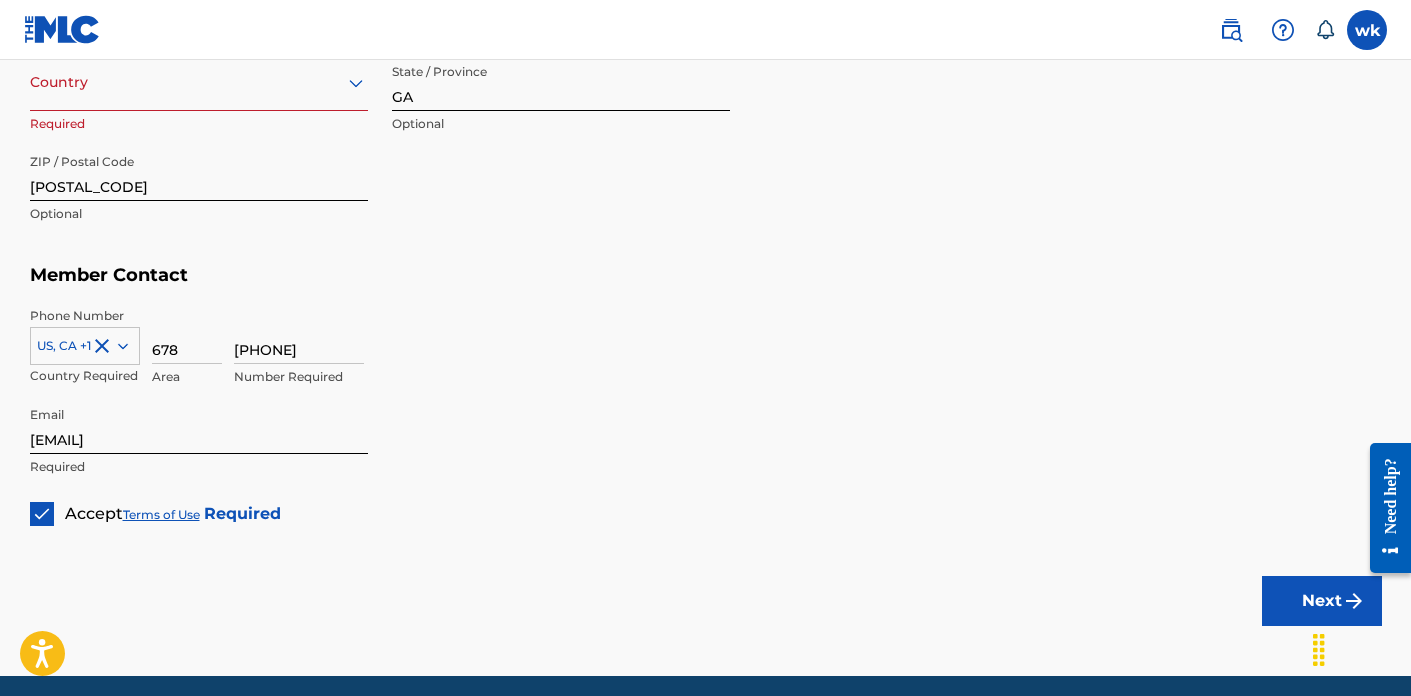 click on "Next" at bounding box center [1322, 601] 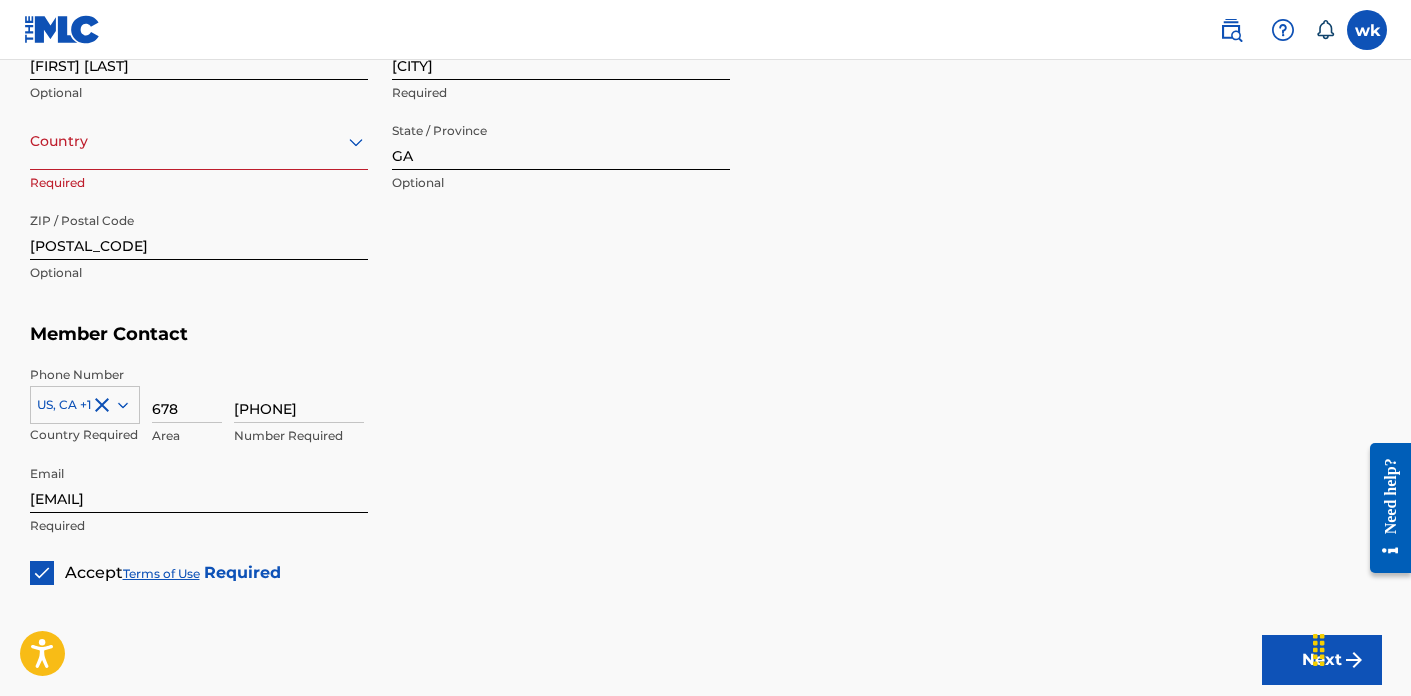scroll, scrollTop: 1060, scrollLeft: 0, axis: vertical 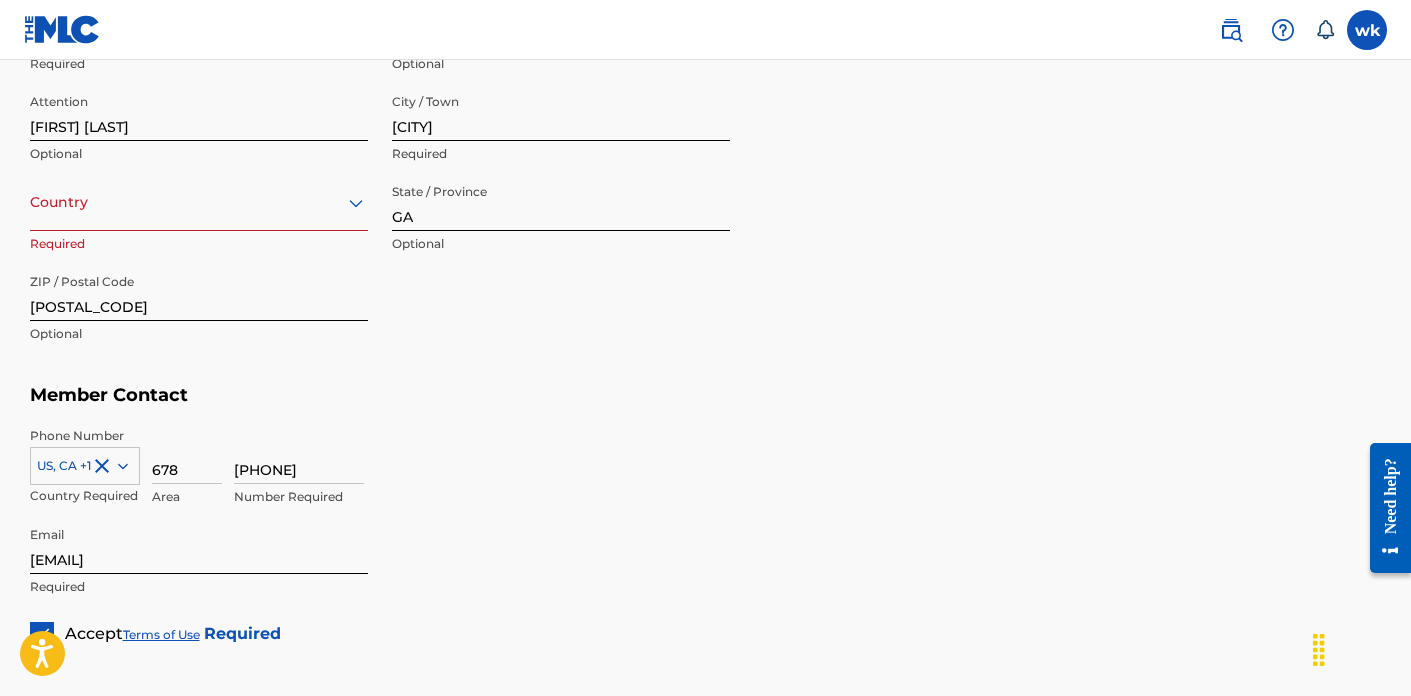 click at bounding box center [199, 202] 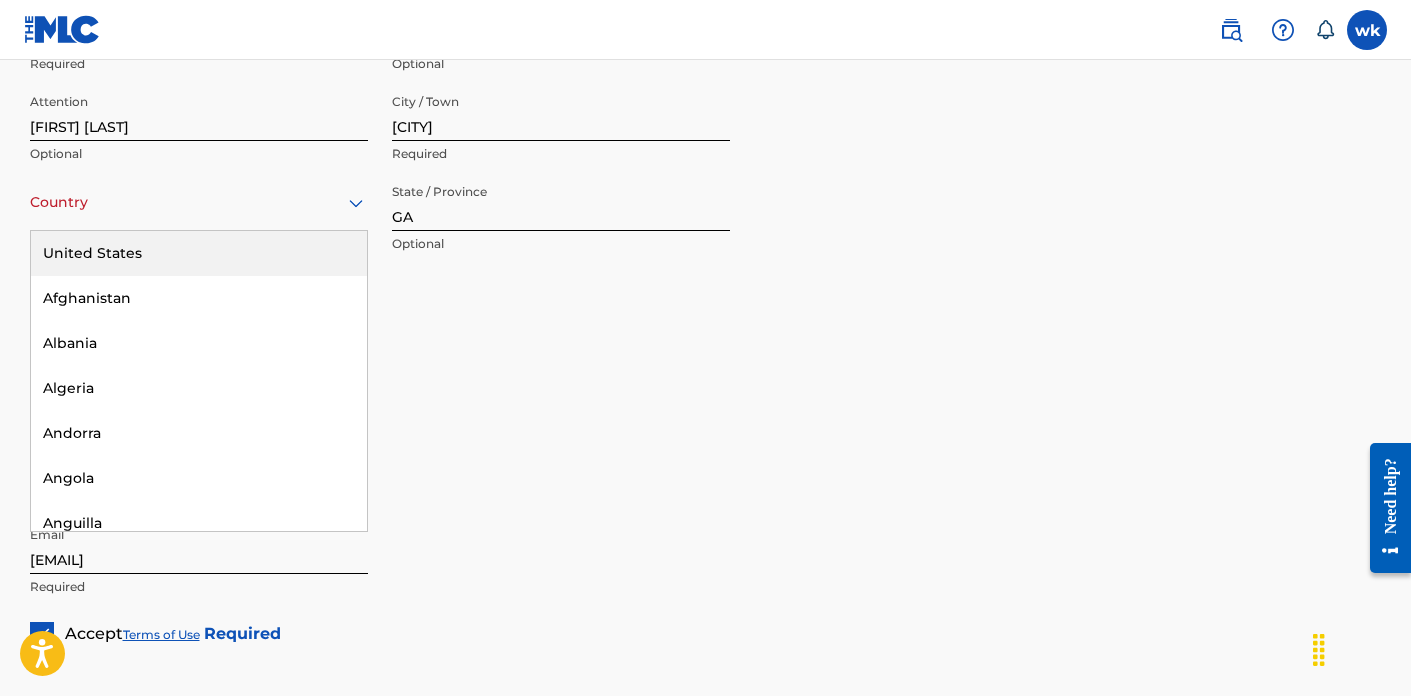 click on "United States" at bounding box center [199, 253] 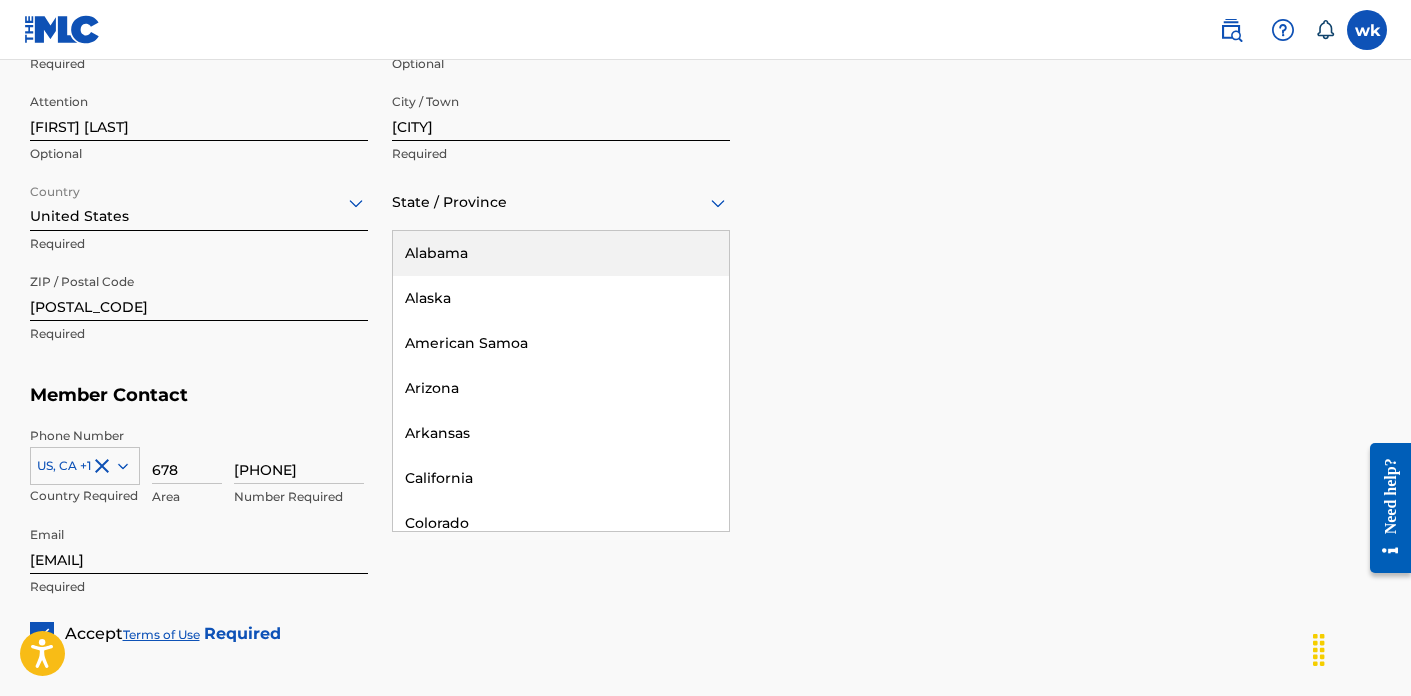 click at bounding box center [561, 202] 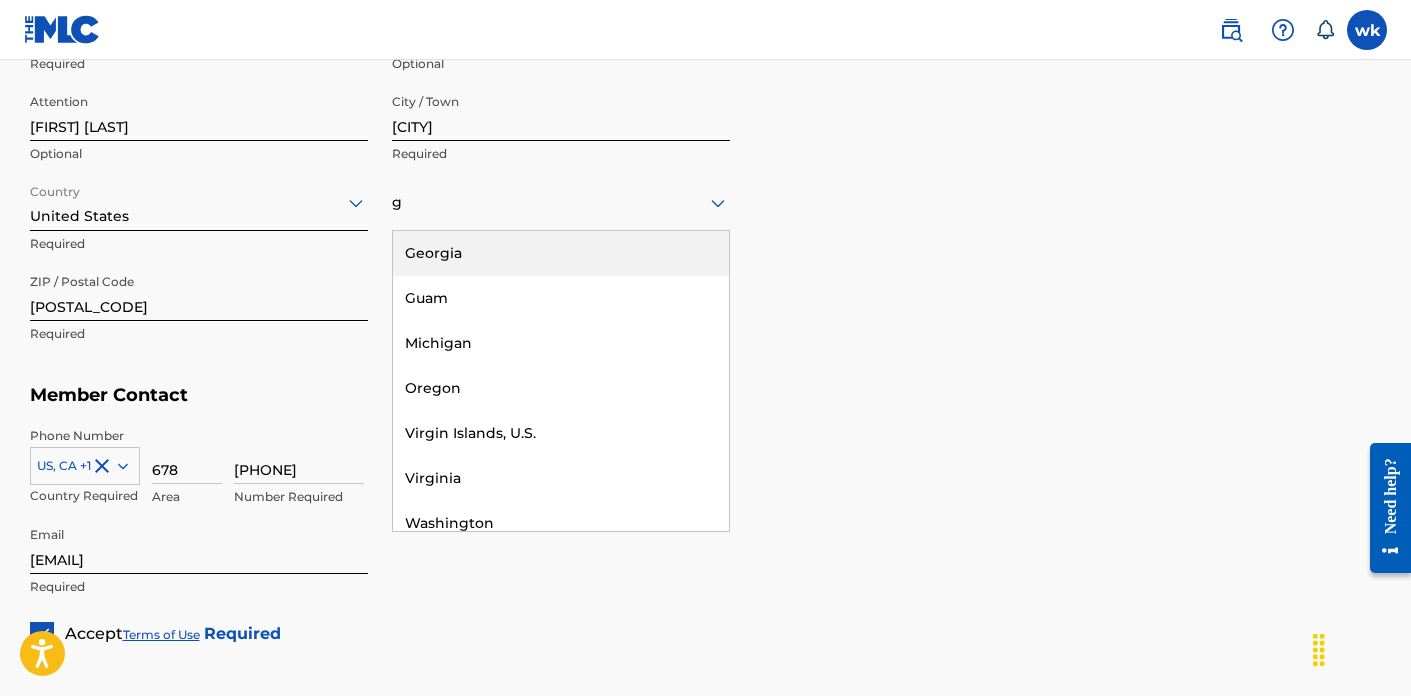 type on "GA" 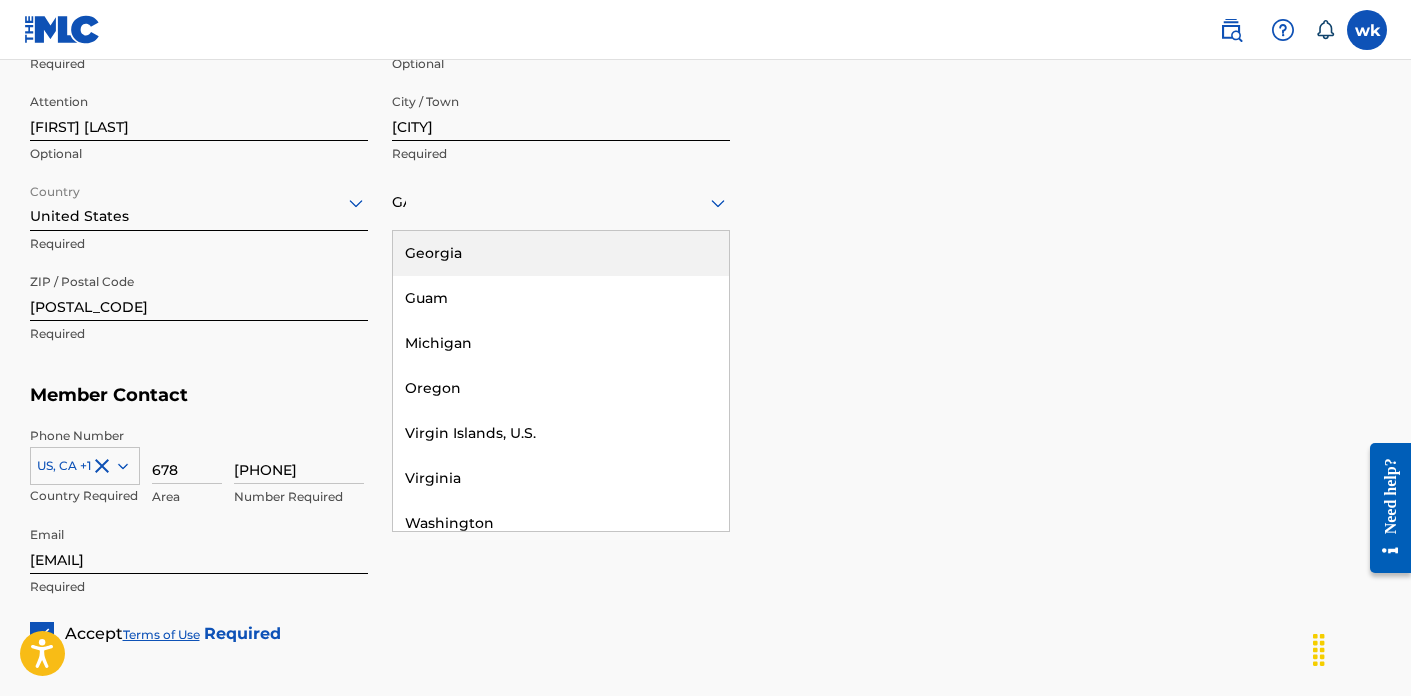 type on "United States" 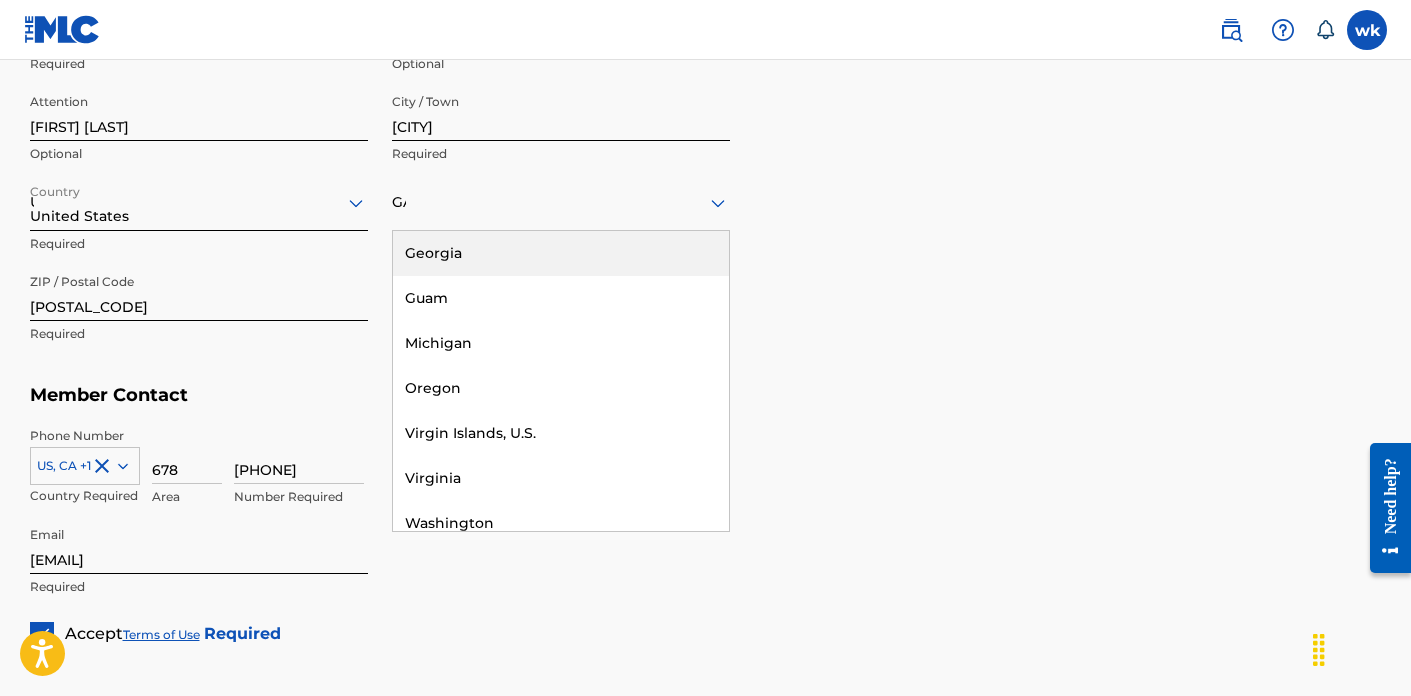 type on "1" 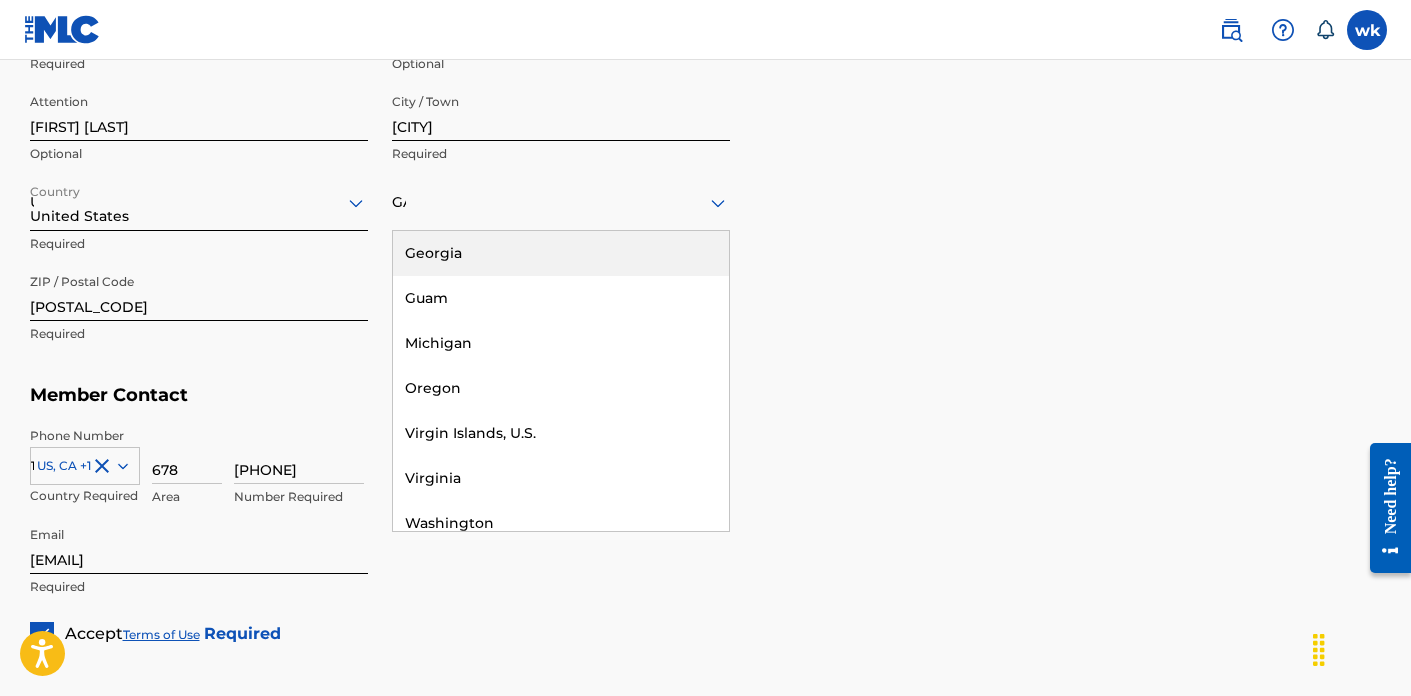 scroll, scrollTop: 1141, scrollLeft: 0, axis: vertical 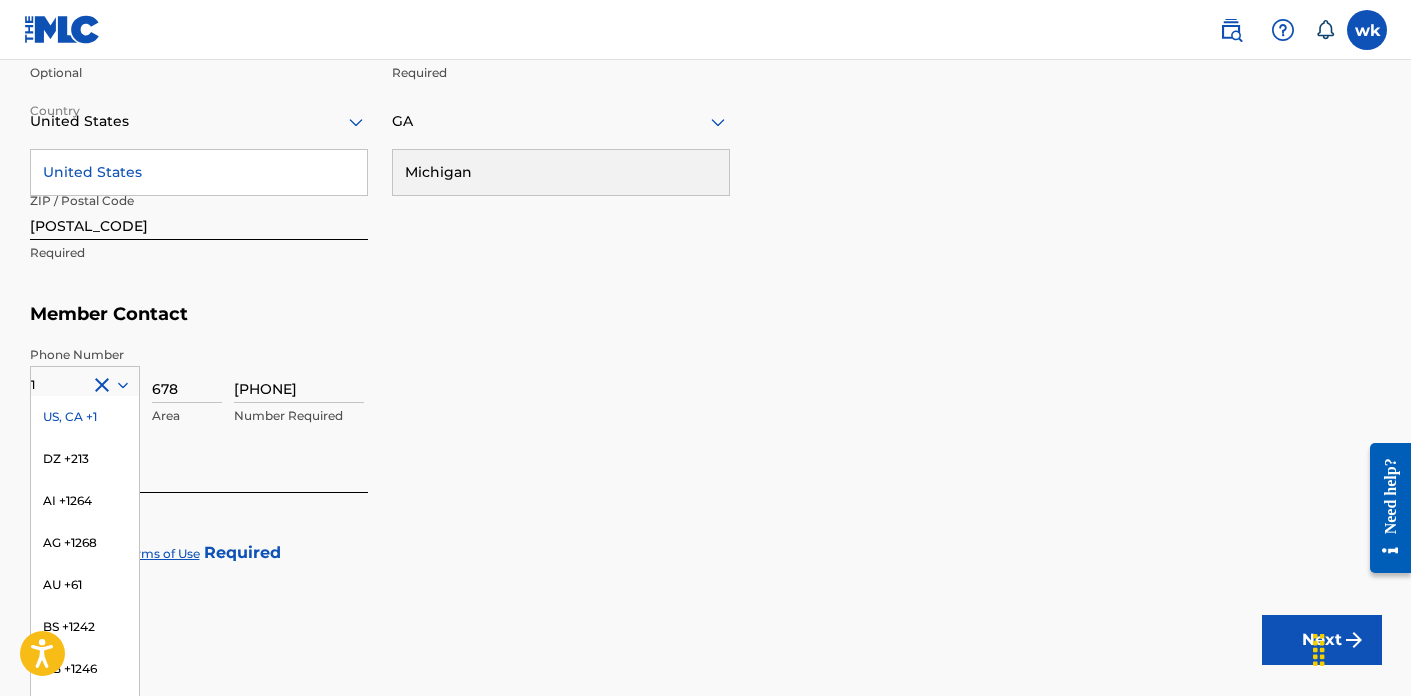 type 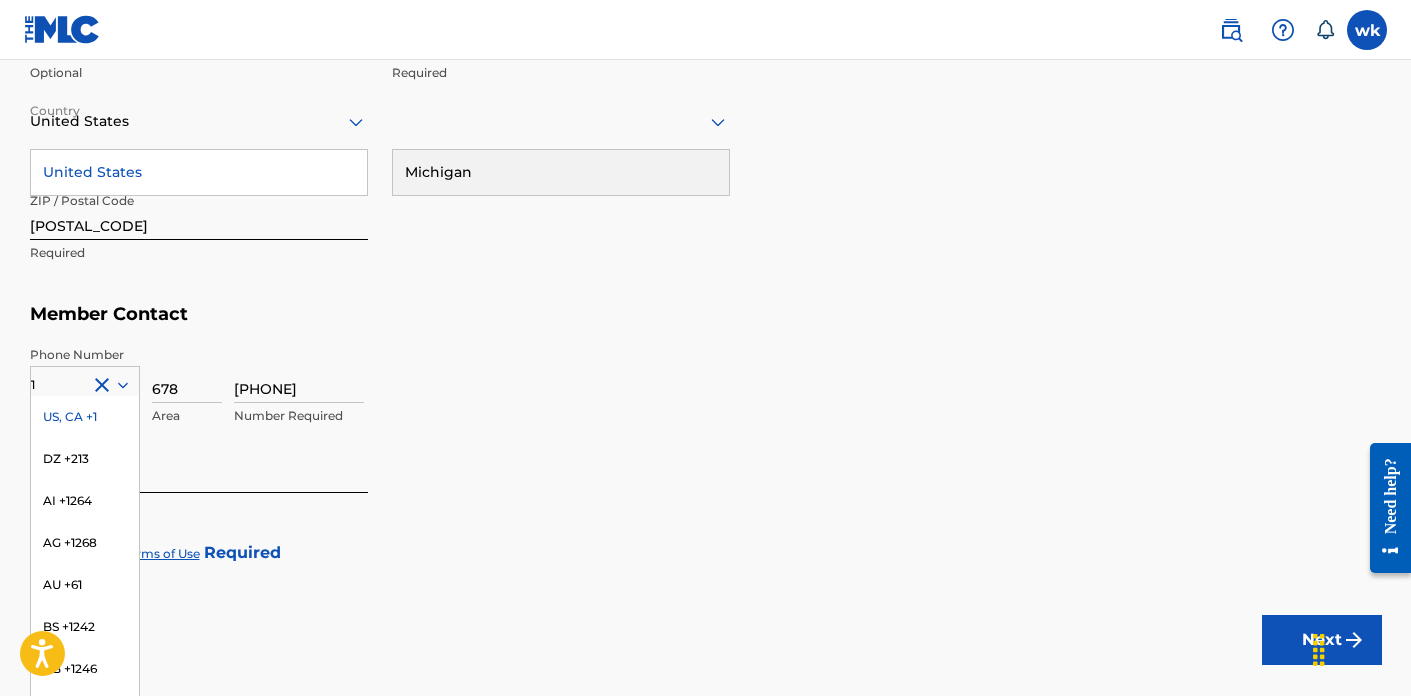 click on "US, CA +1" at bounding box center (85, 417) 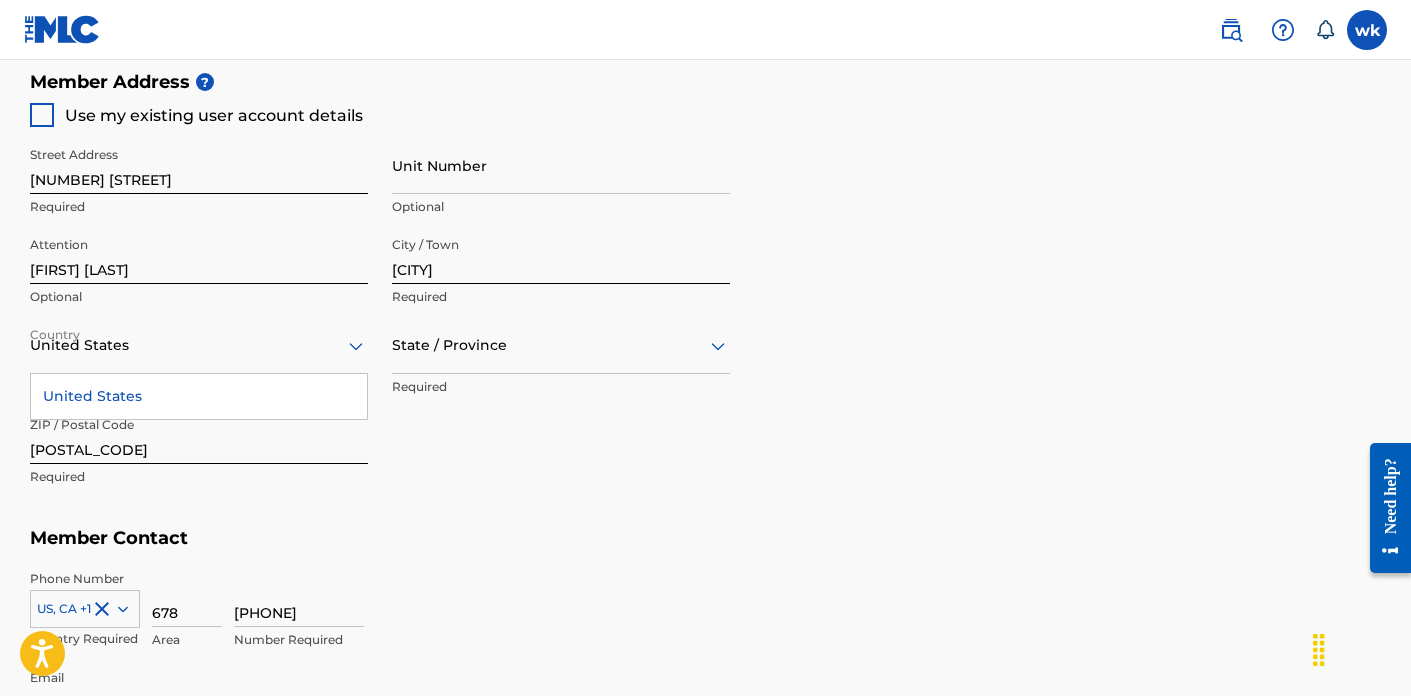 scroll, scrollTop: 802, scrollLeft: 0, axis: vertical 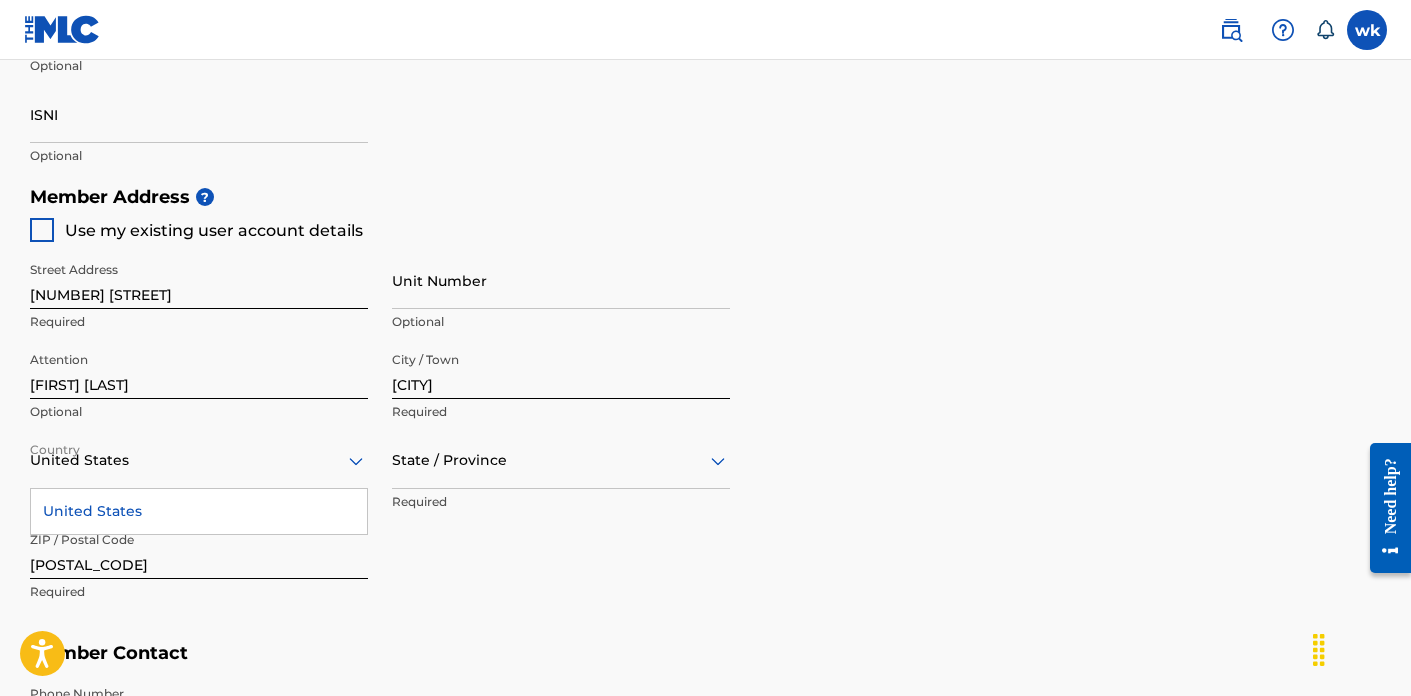 click on "United States" at bounding box center (199, 511) 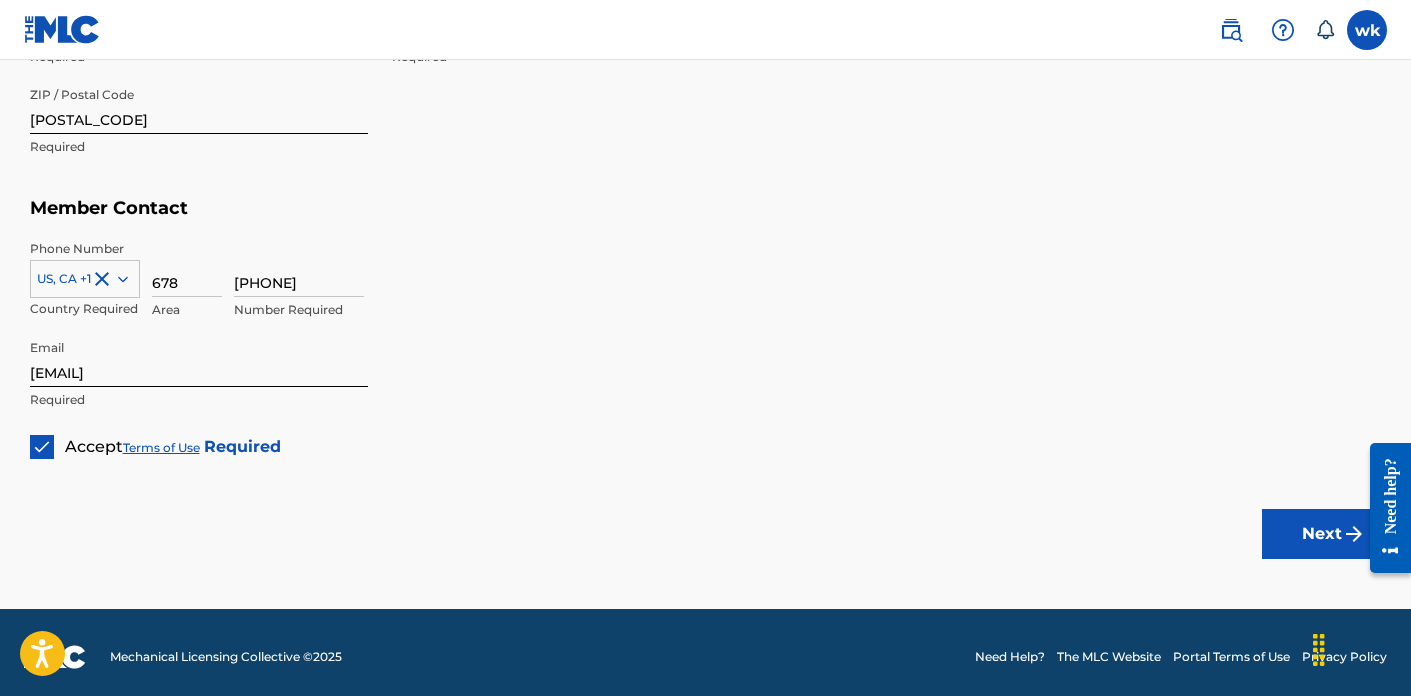 scroll, scrollTop: 1255, scrollLeft: 0, axis: vertical 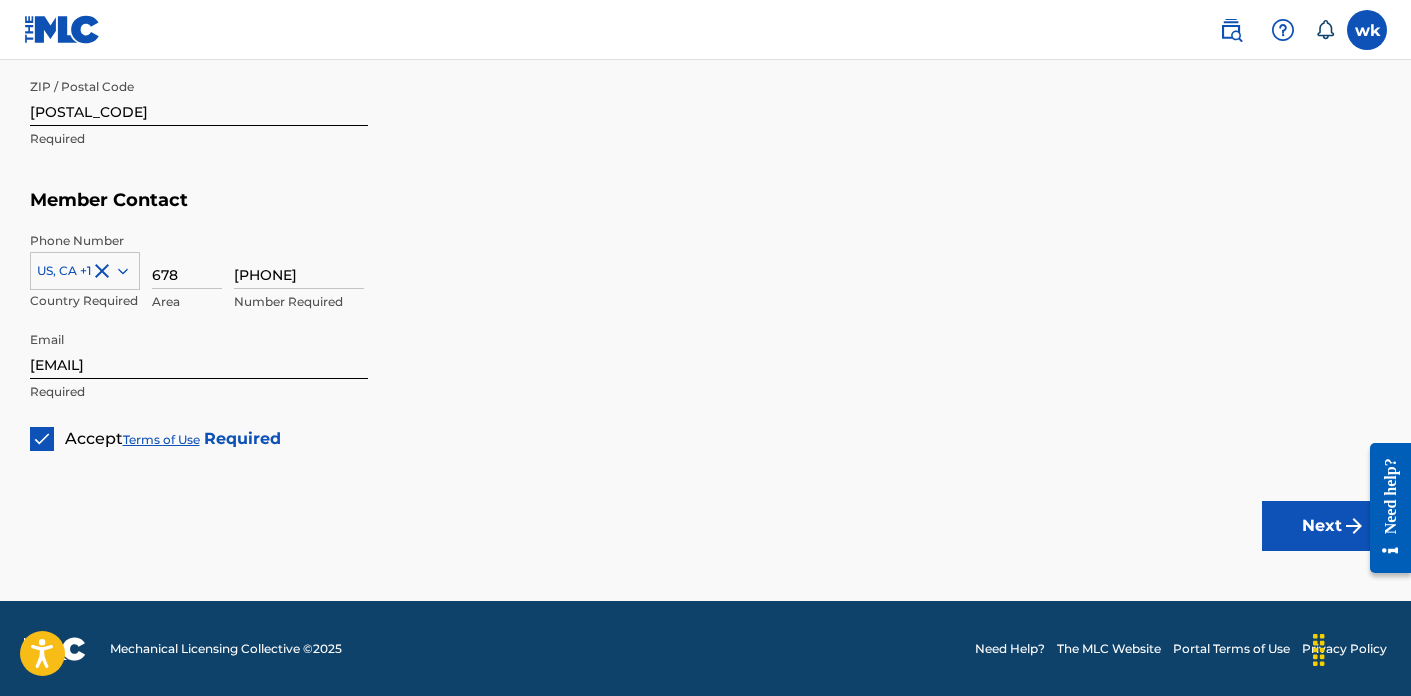 click on "Next" at bounding box center [1322, 526] 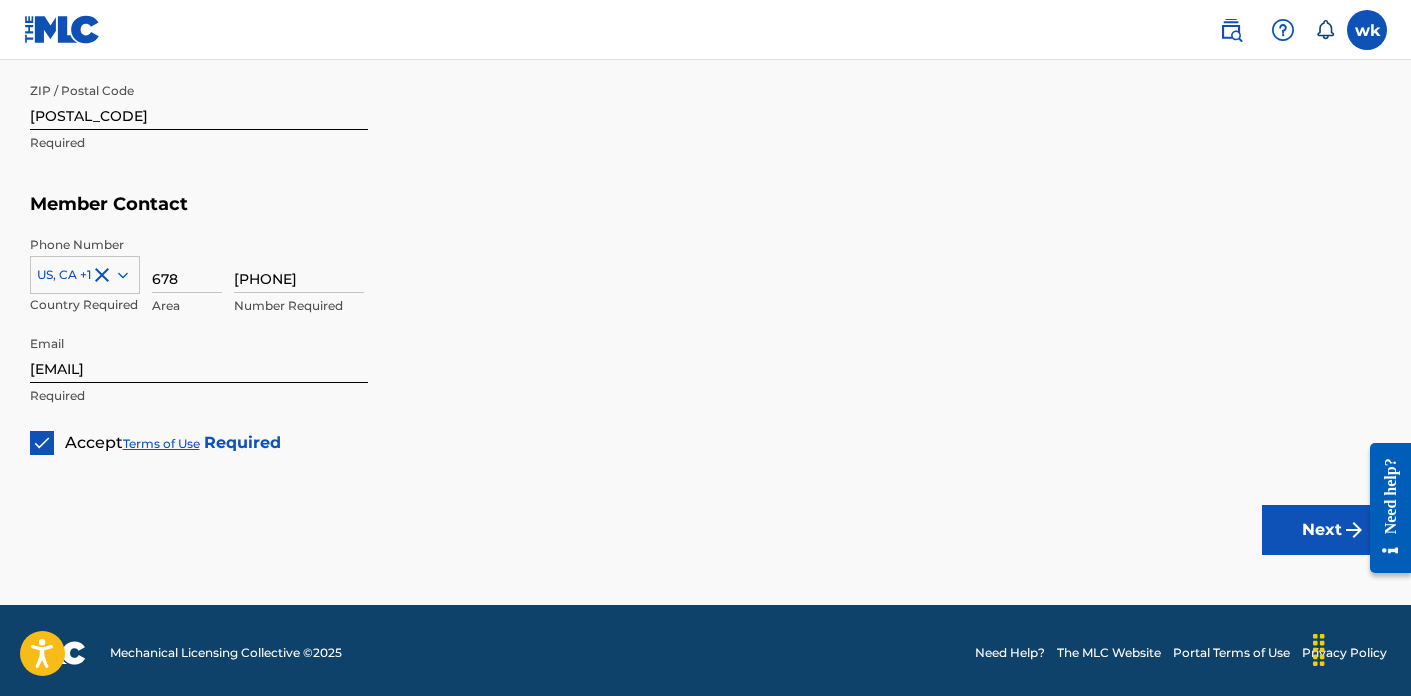 click on "Next" at bounding box center [1322, 530] 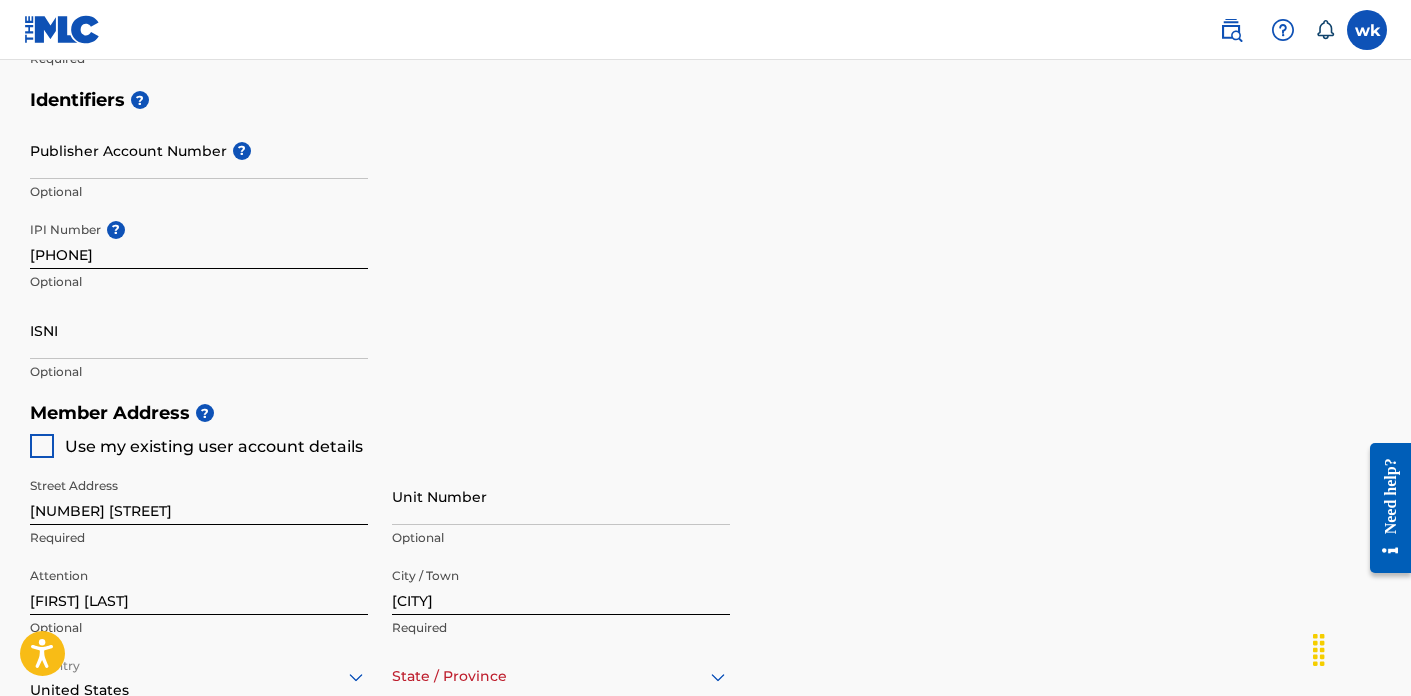 scroll, scrollTop: 672, scrollLeft: 0, axis: vertical 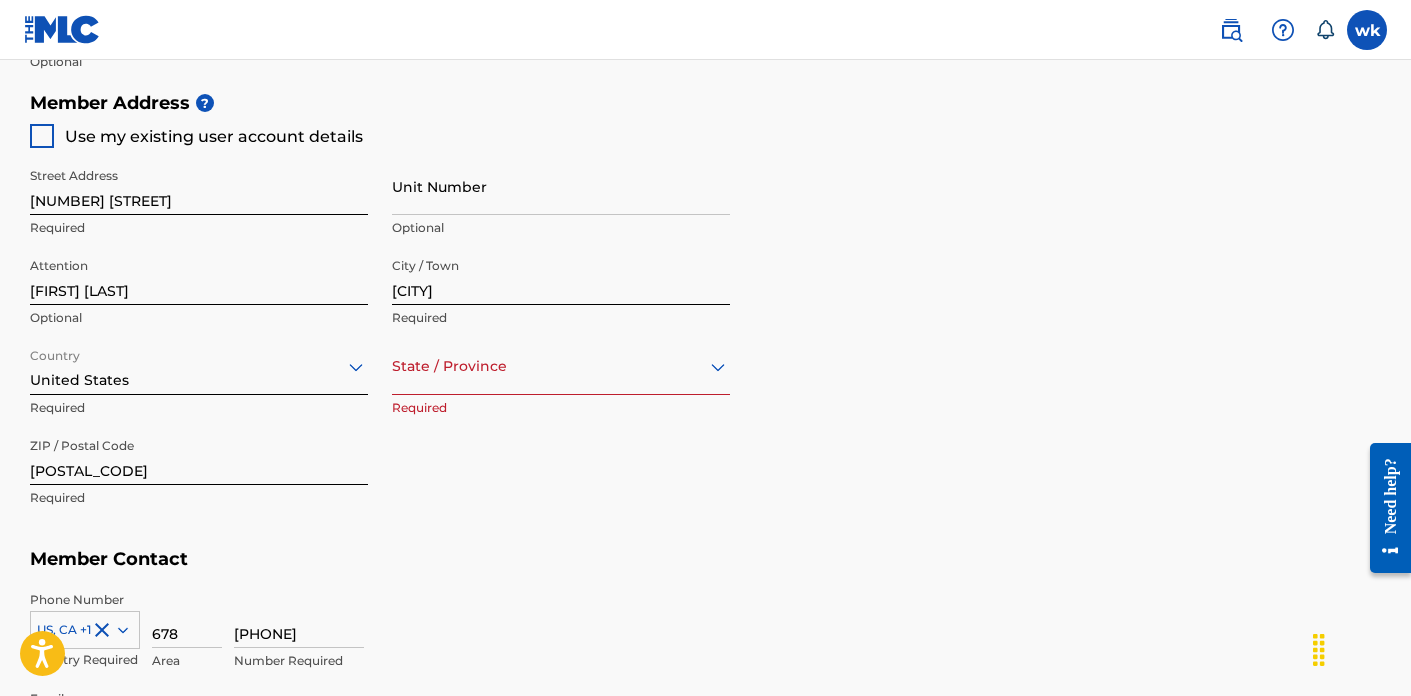 click on "option , selected. Select is focused ,type to refine list, press Down to open the menu,  State / Province" at bounding box center [561, 366] 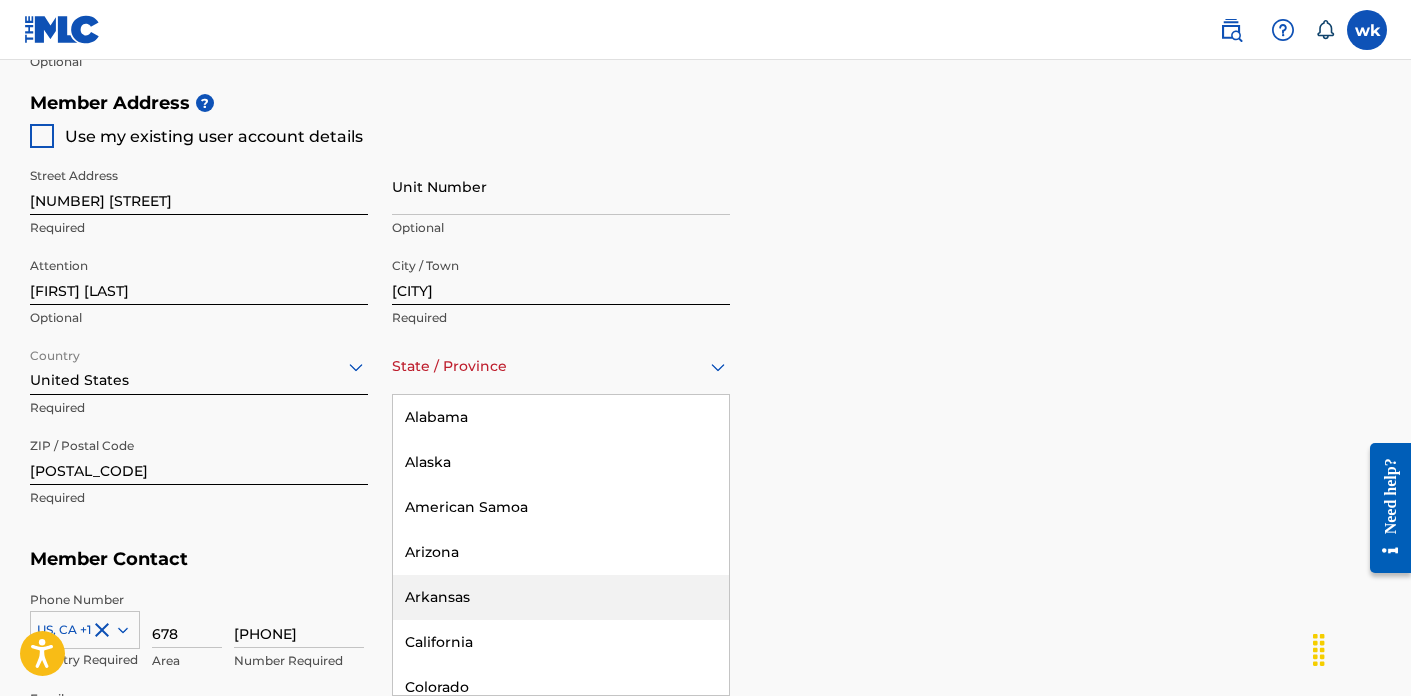 type on "g" 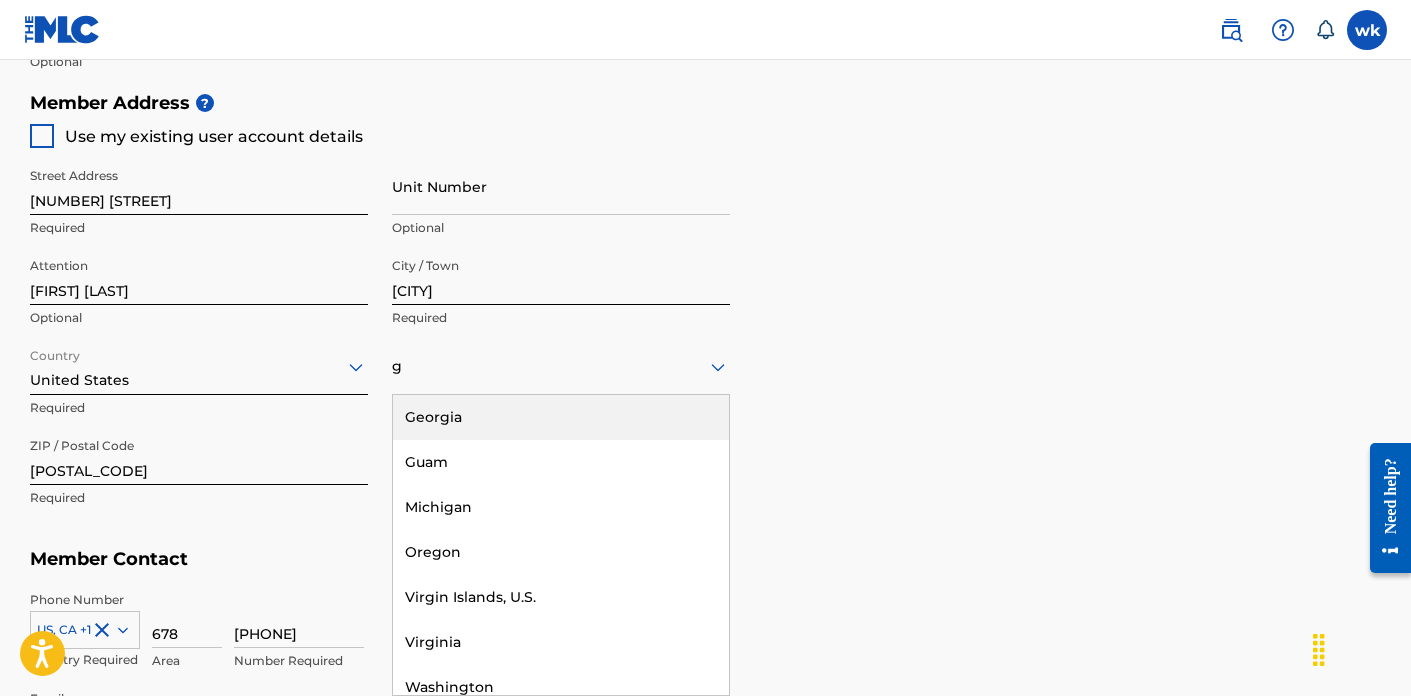 click on "Georgia" at bounding box center [561, 417] 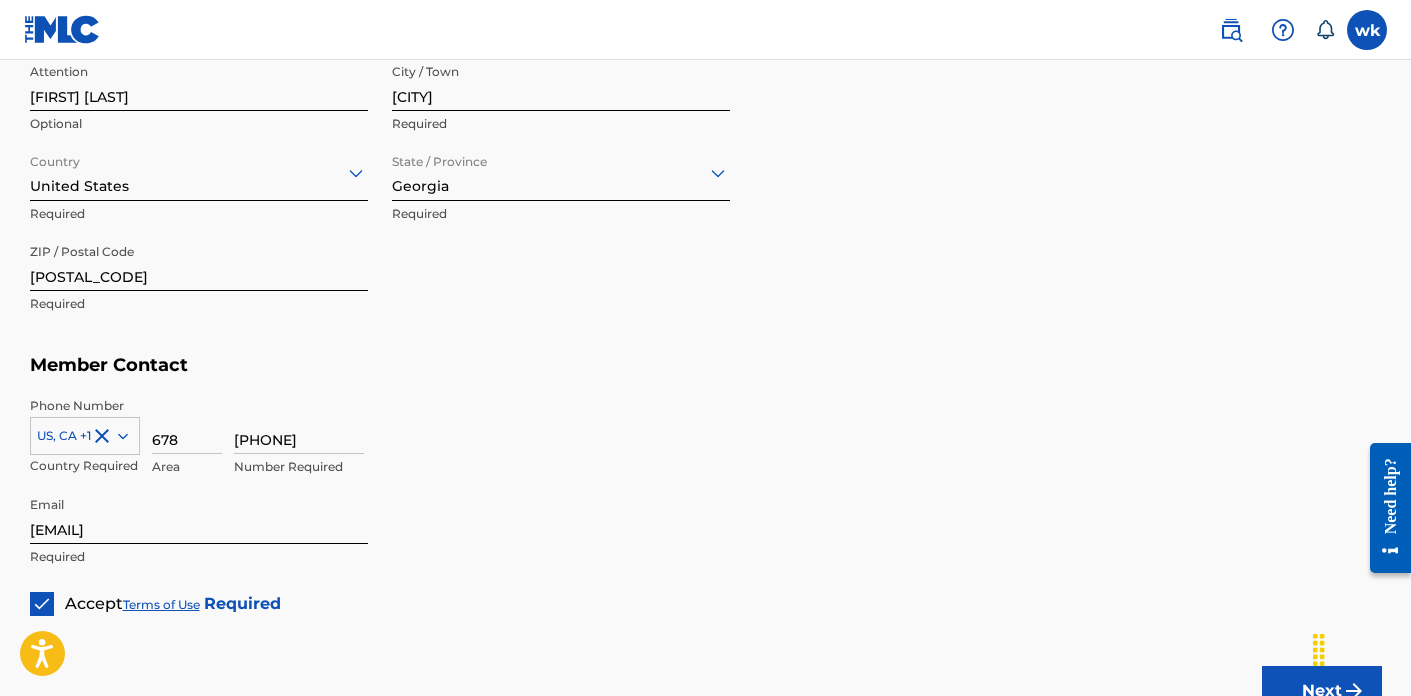 scroll, scrollTop: 1201, scrollLeft: 0, axis: vertical 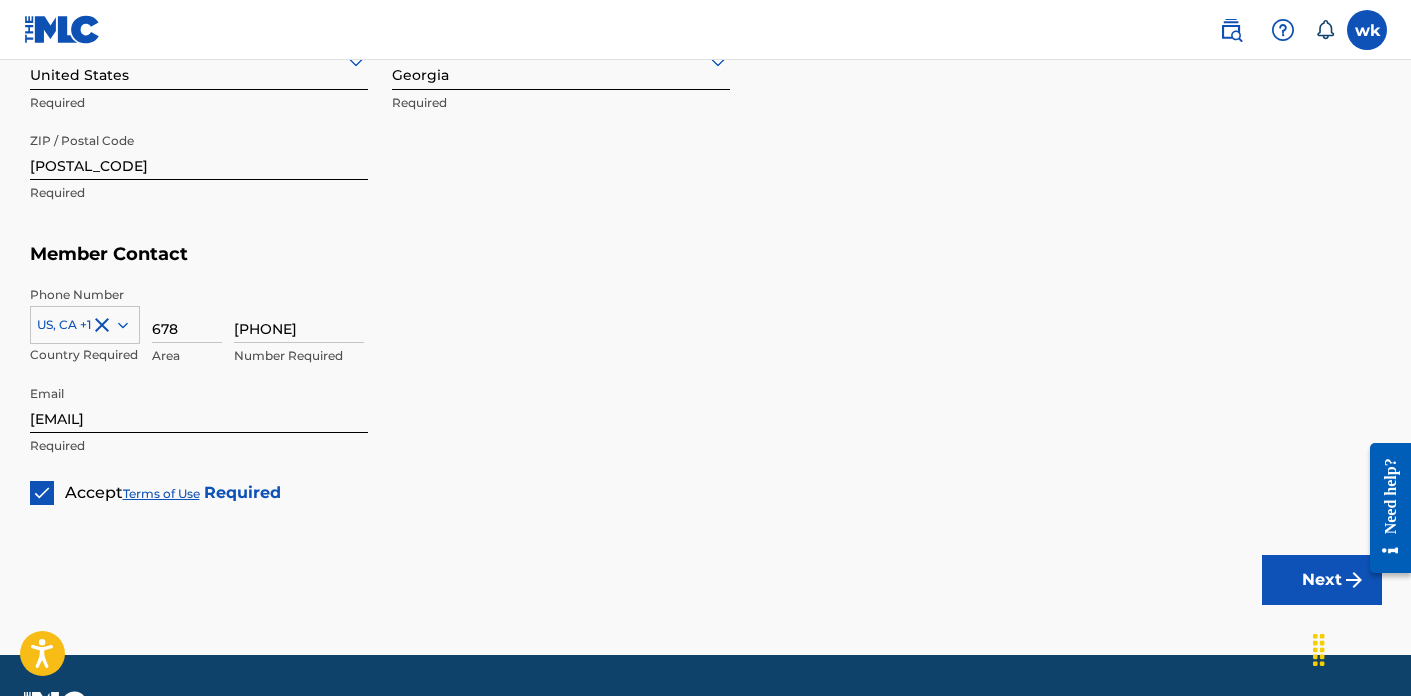 click on "Next" at bounding box center [1322, 580] 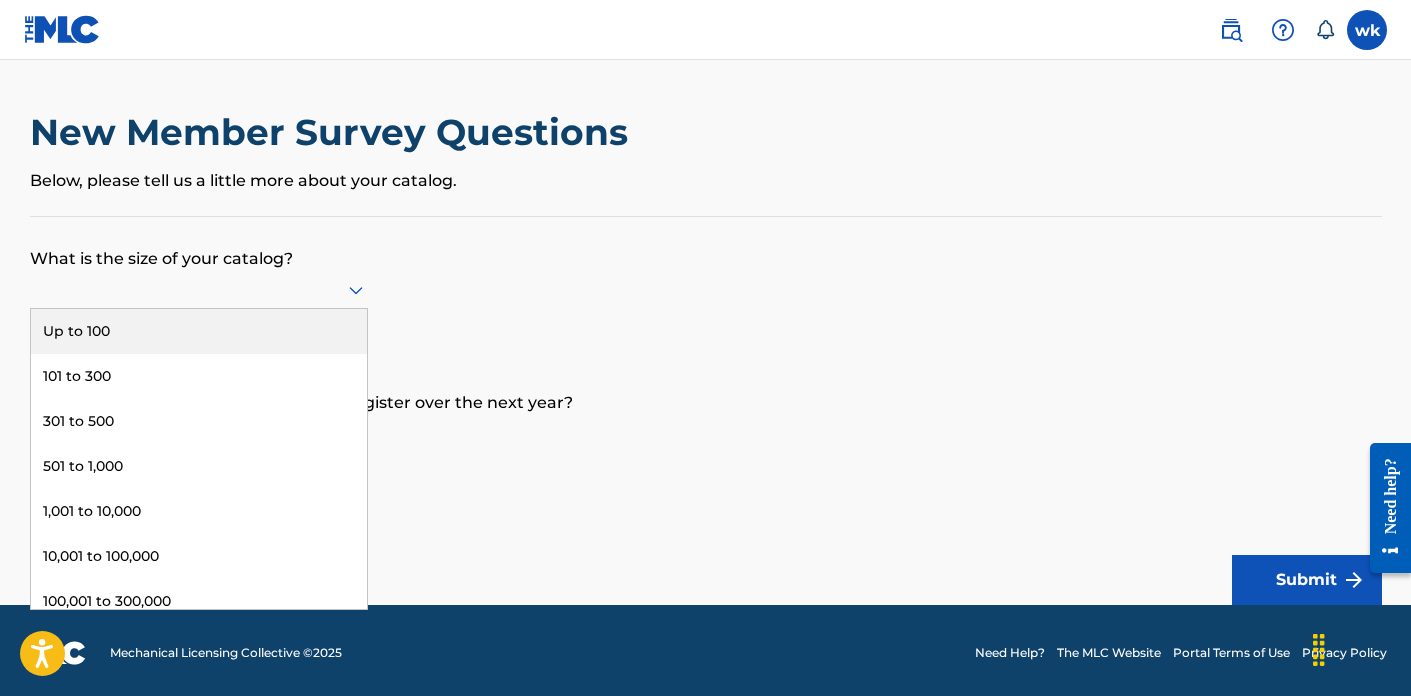 click 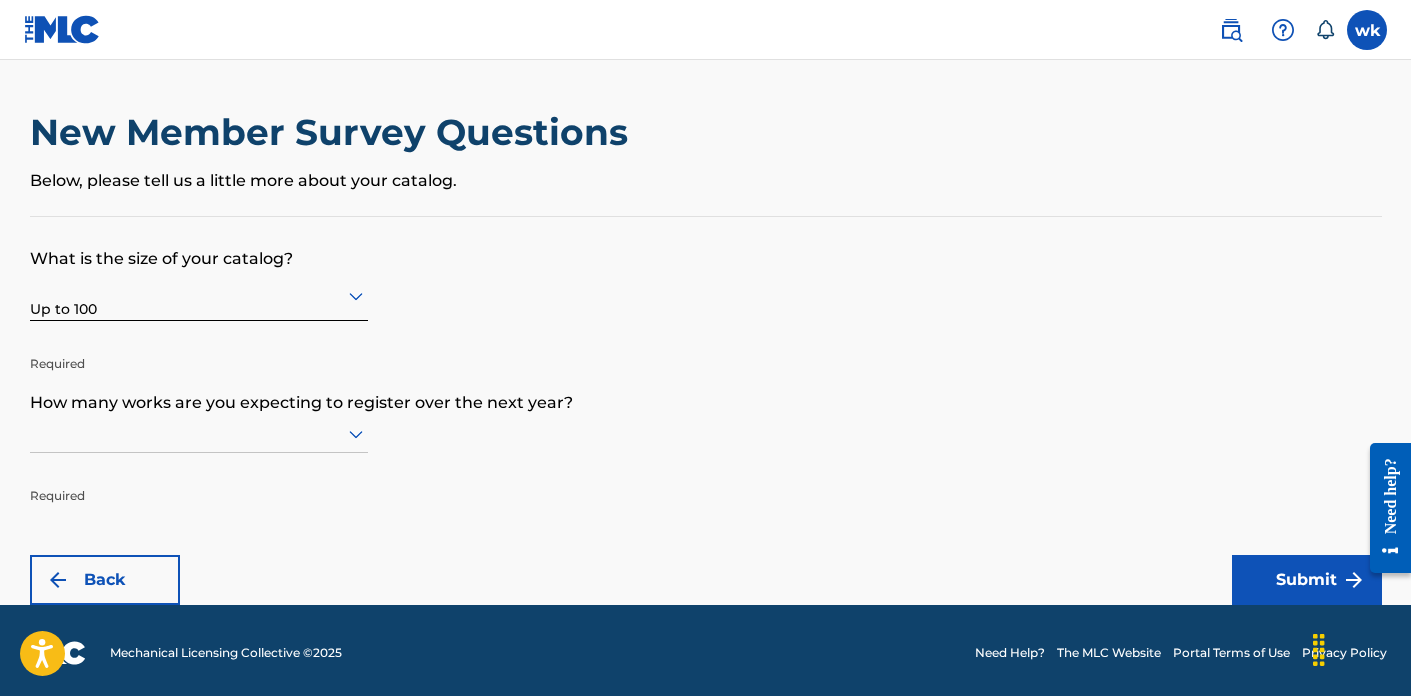 scroll, scrollTop: 5, scrollLeft: 0, axis: vertical 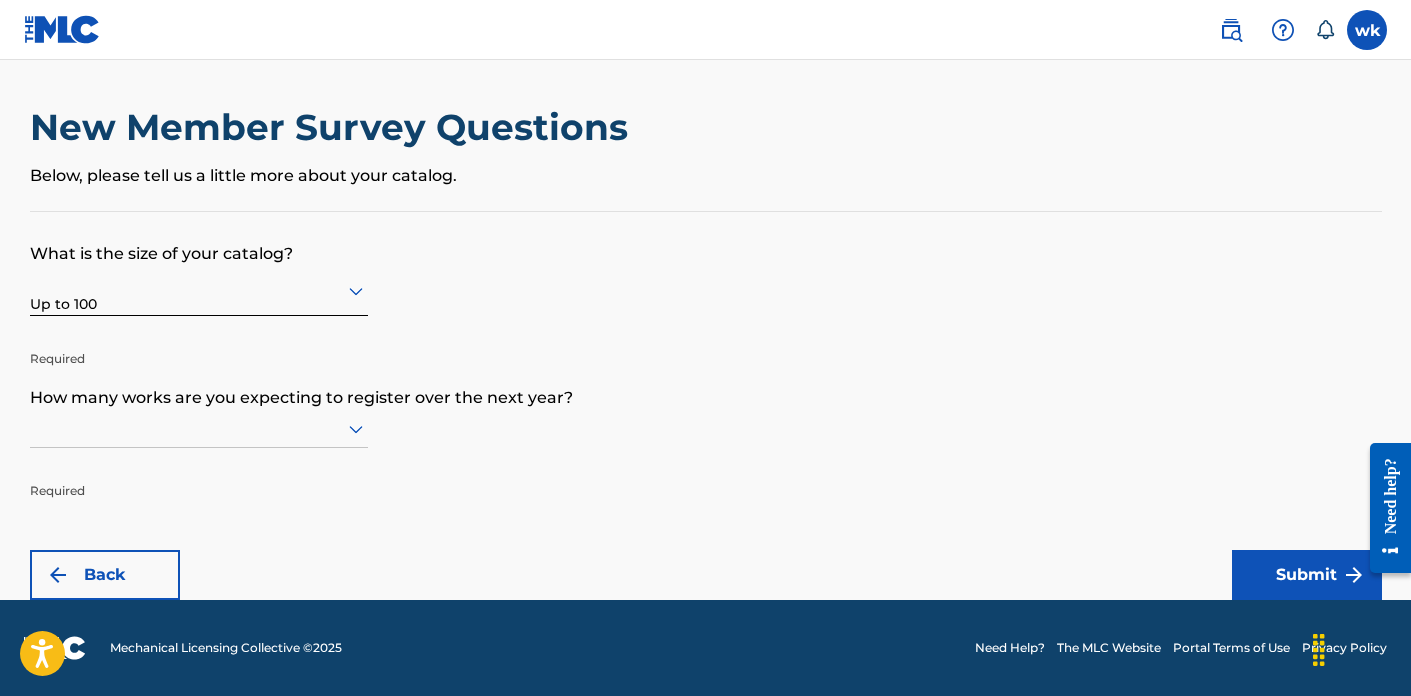 click 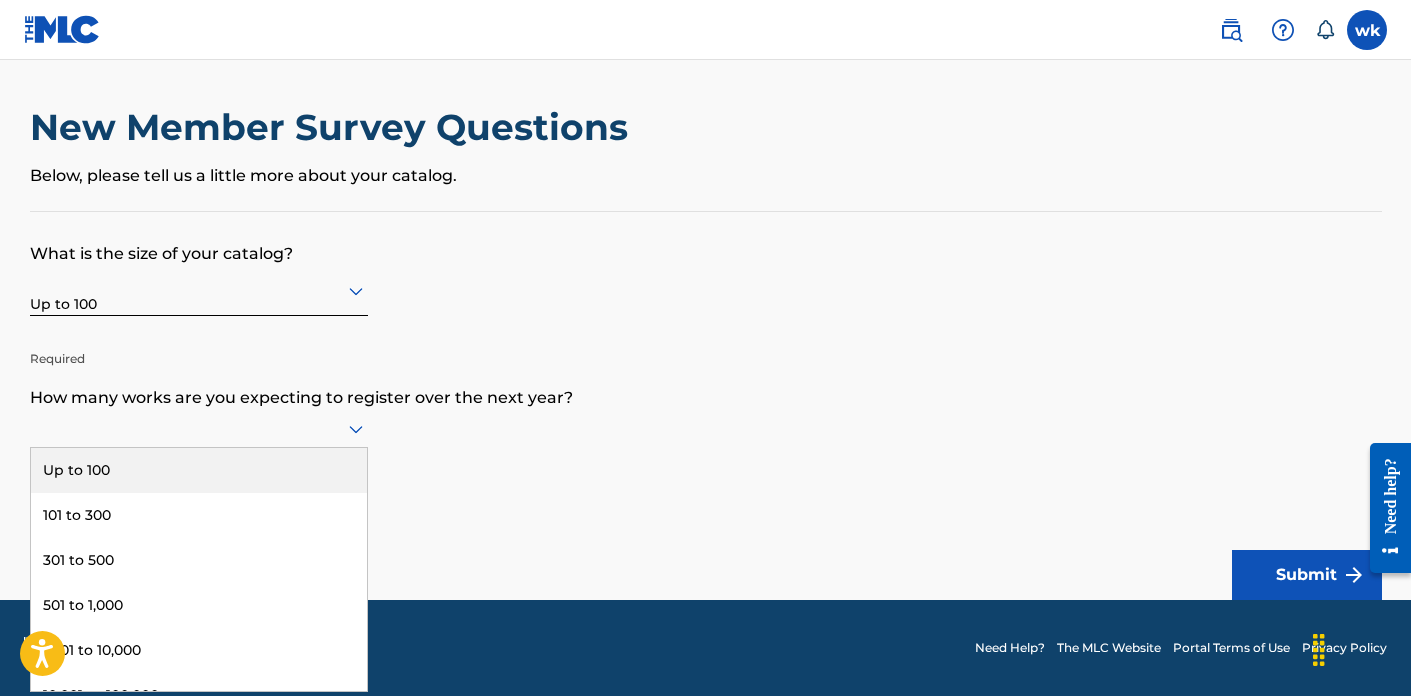 click on "Up to 100" at bounding box center (199, 470) 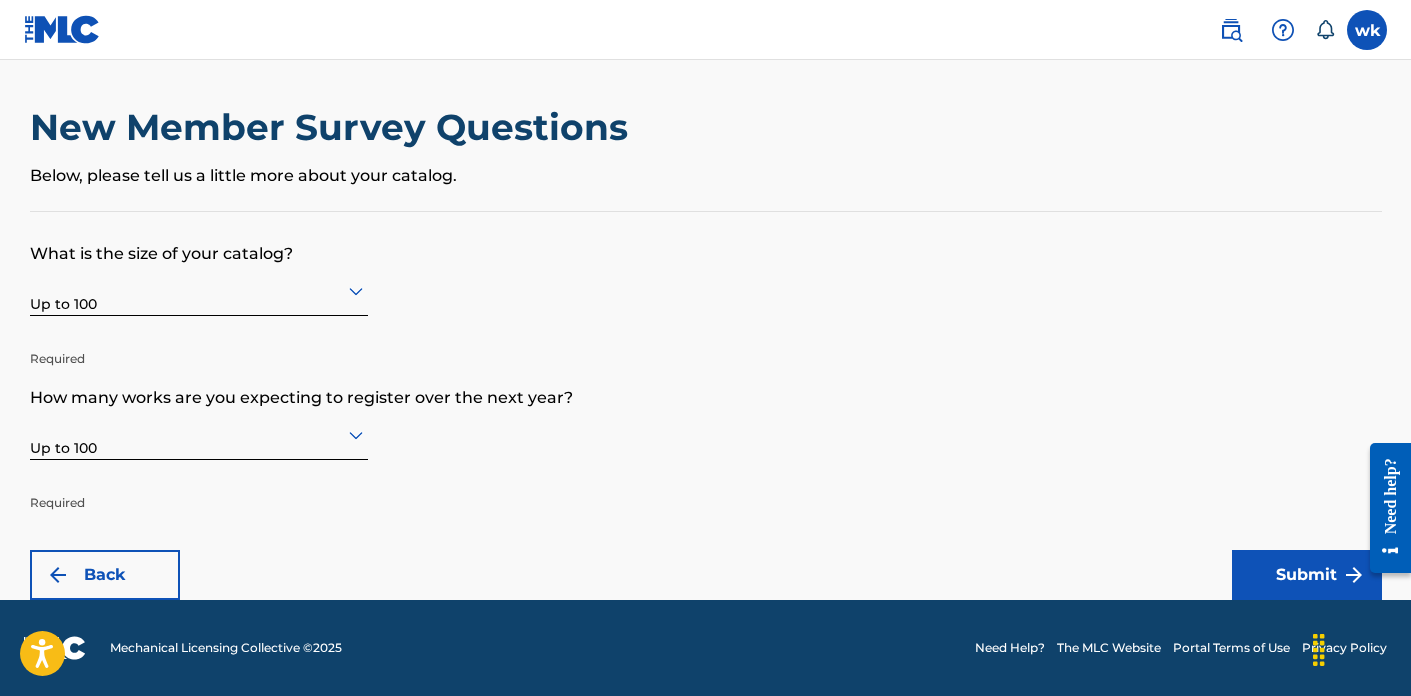 click on "Submit" at bounding box center (1307, 575) 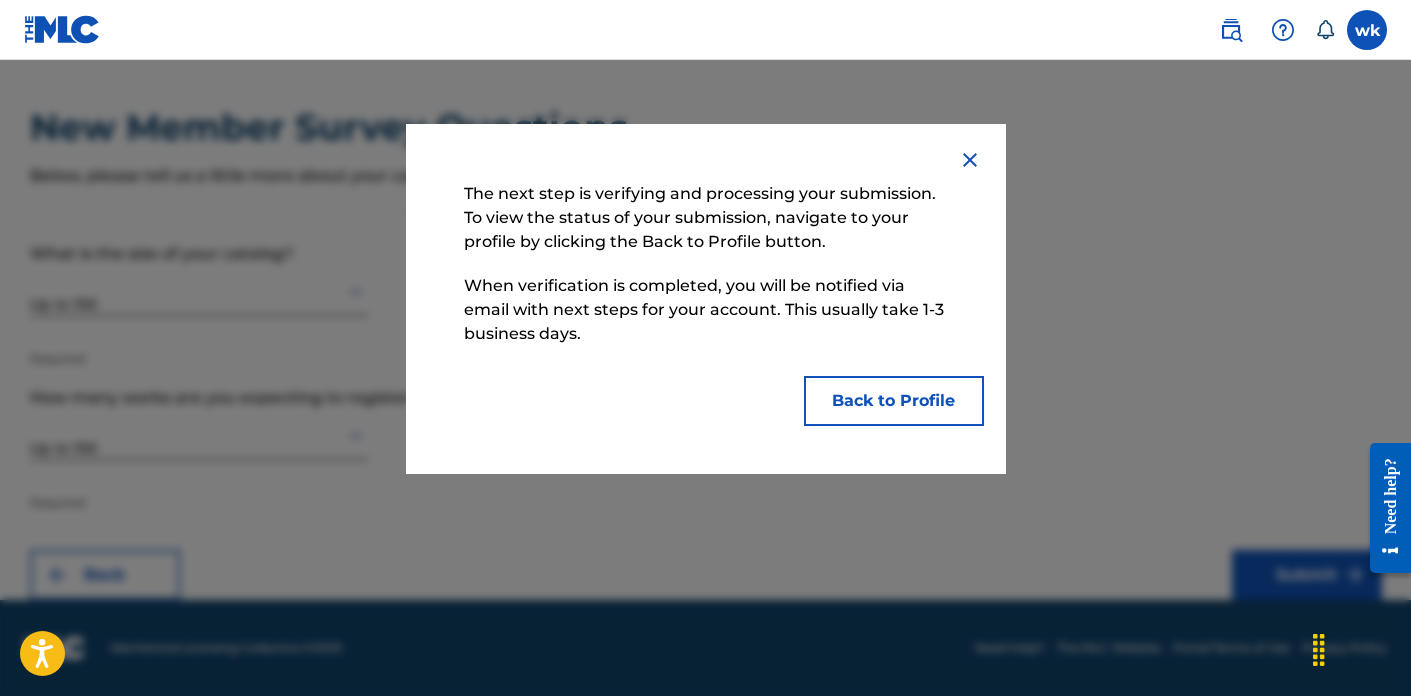 click on "Back to Profile" at bounding box center [894, 401] 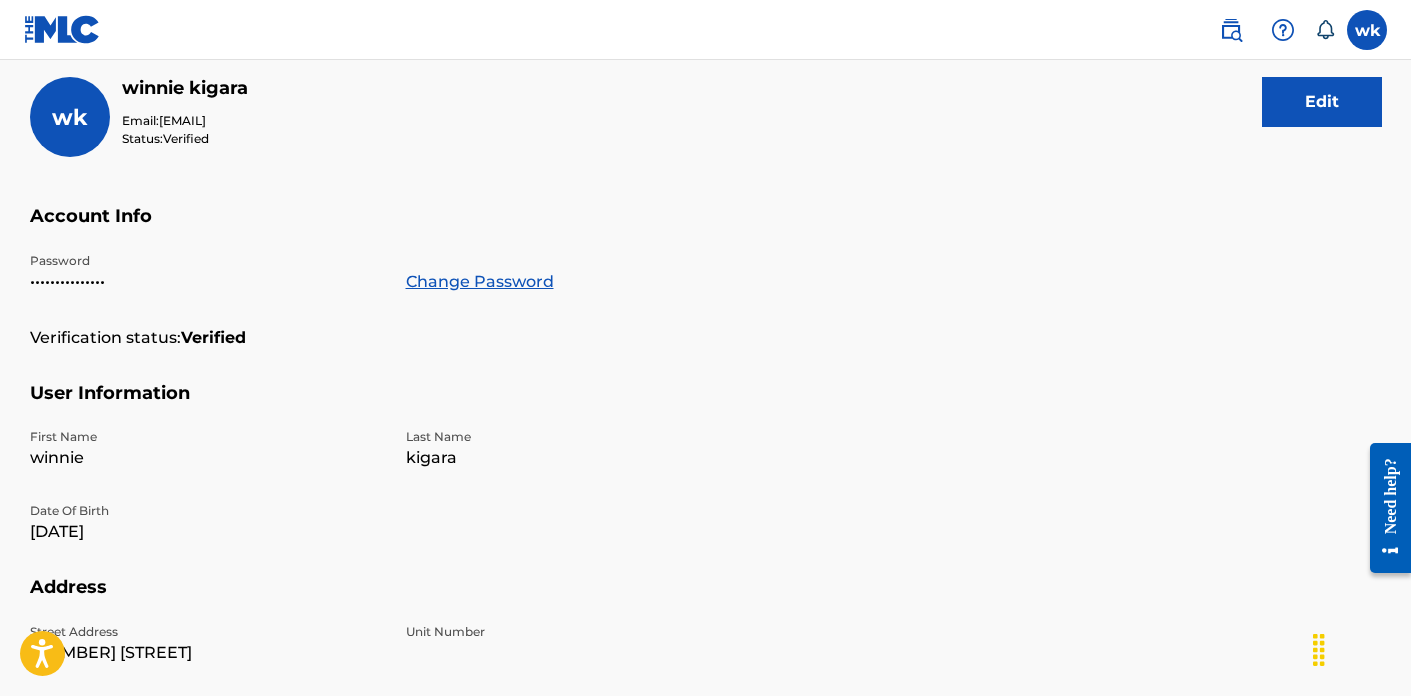 scroll, scrollTop: 0, scrollLeft: 0, axis: both 